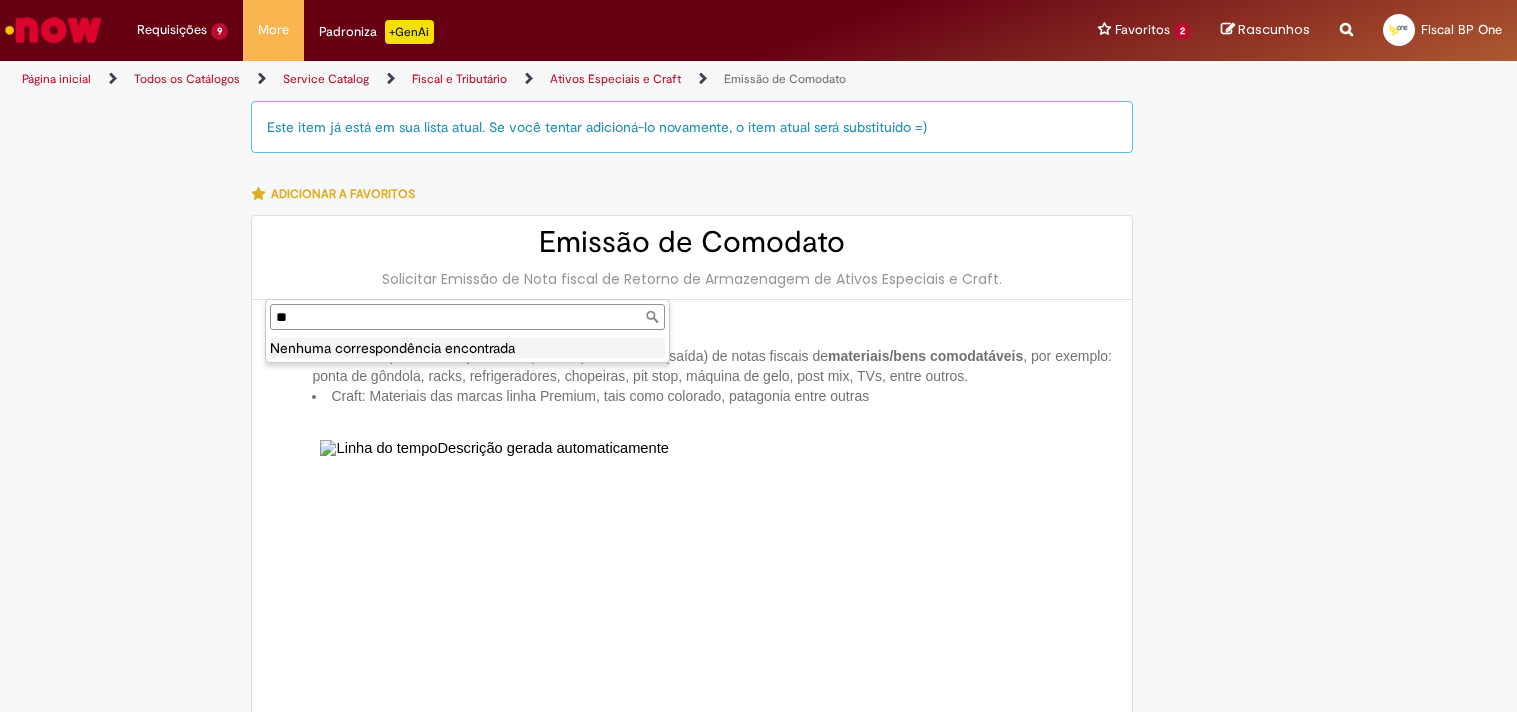 select on "**********" 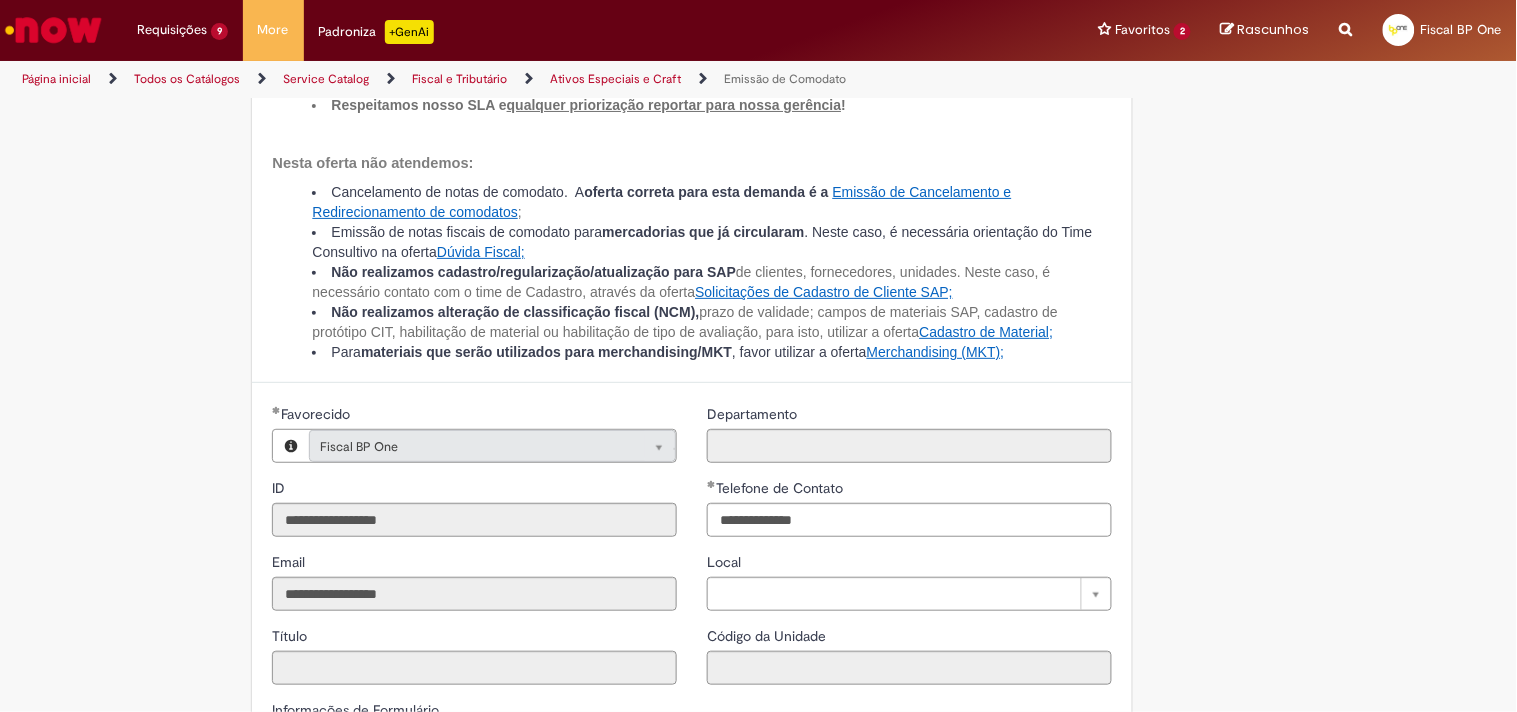 scroll, scrollTop: 888, scrollLeft: 0, axis: vertical 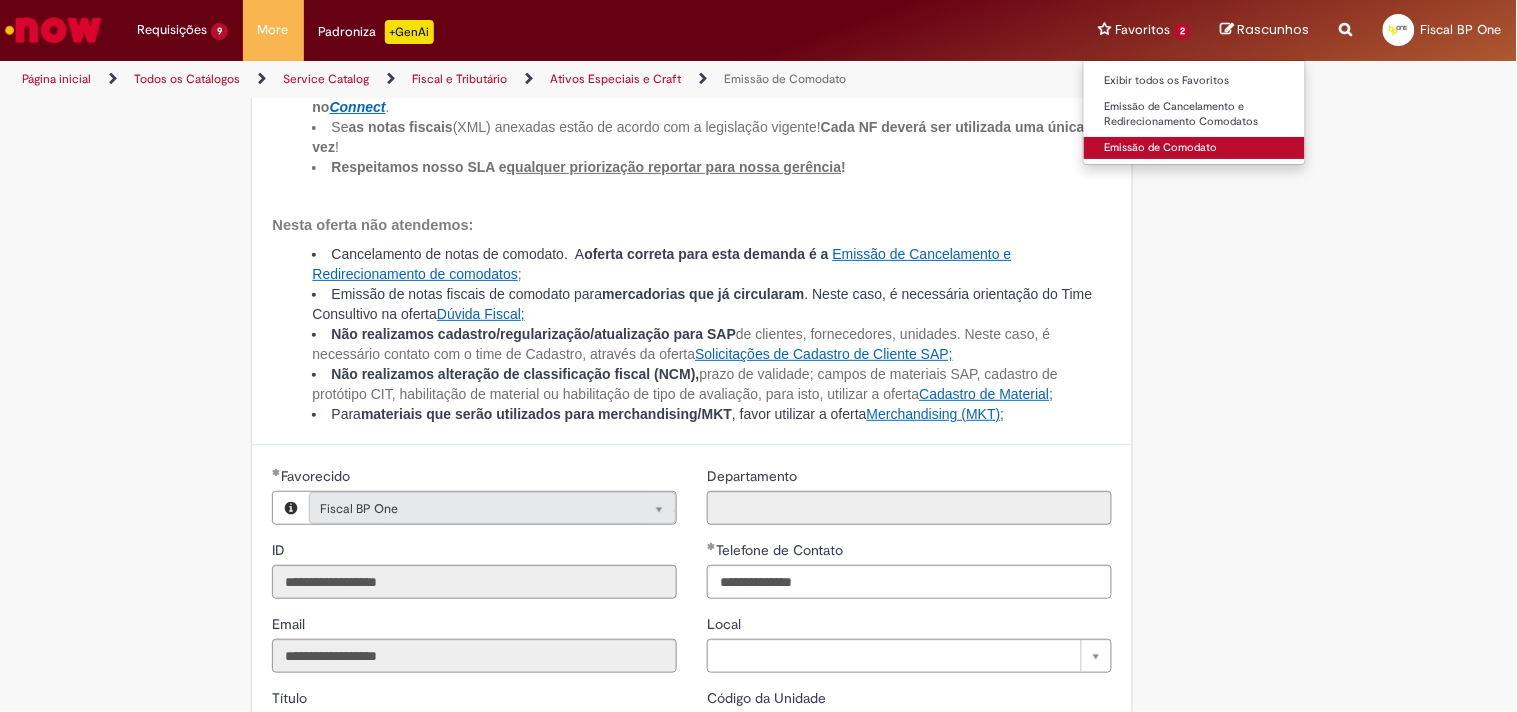 click on "Emissão de Comodato" at bounding box center [1194, 148] 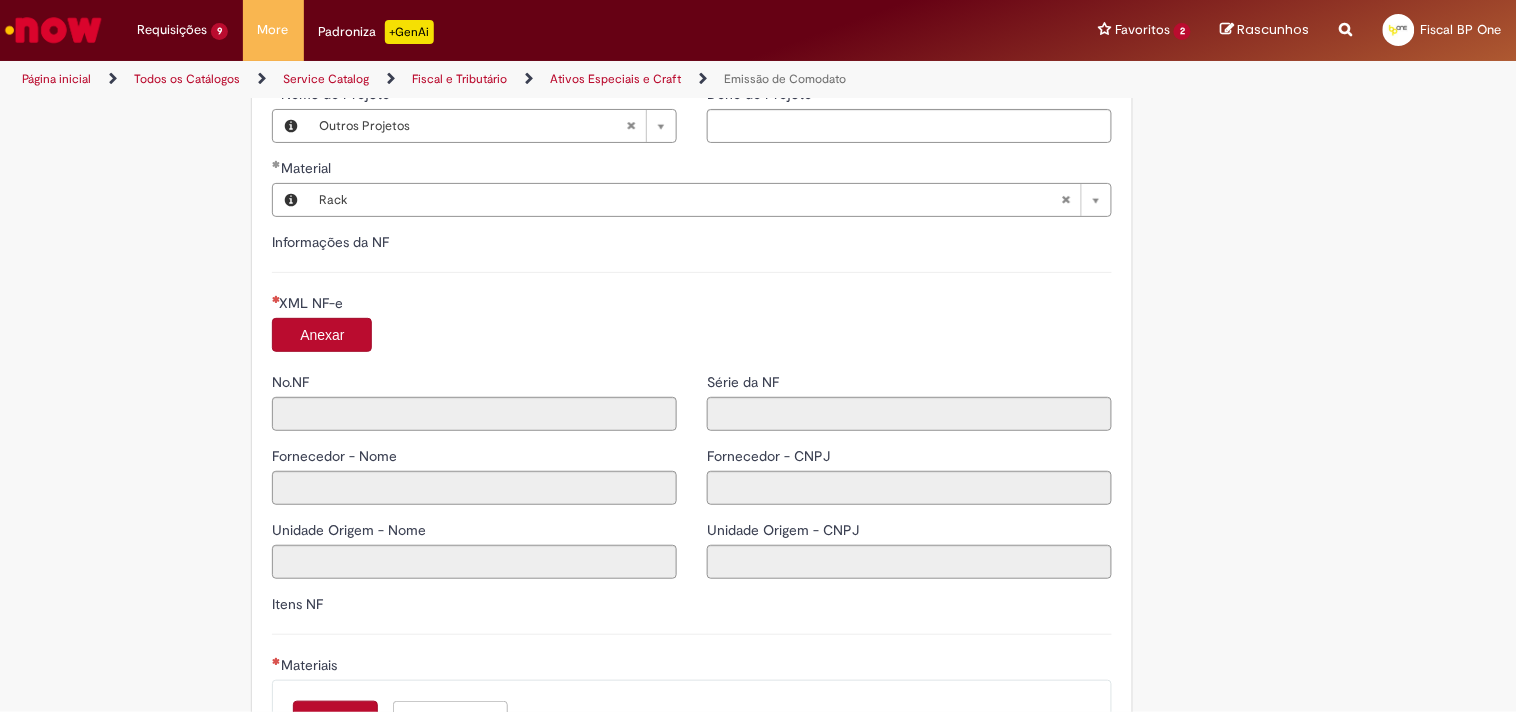 scroll, scrollTop: 1777, scrollLeft: 0, axis: vertical 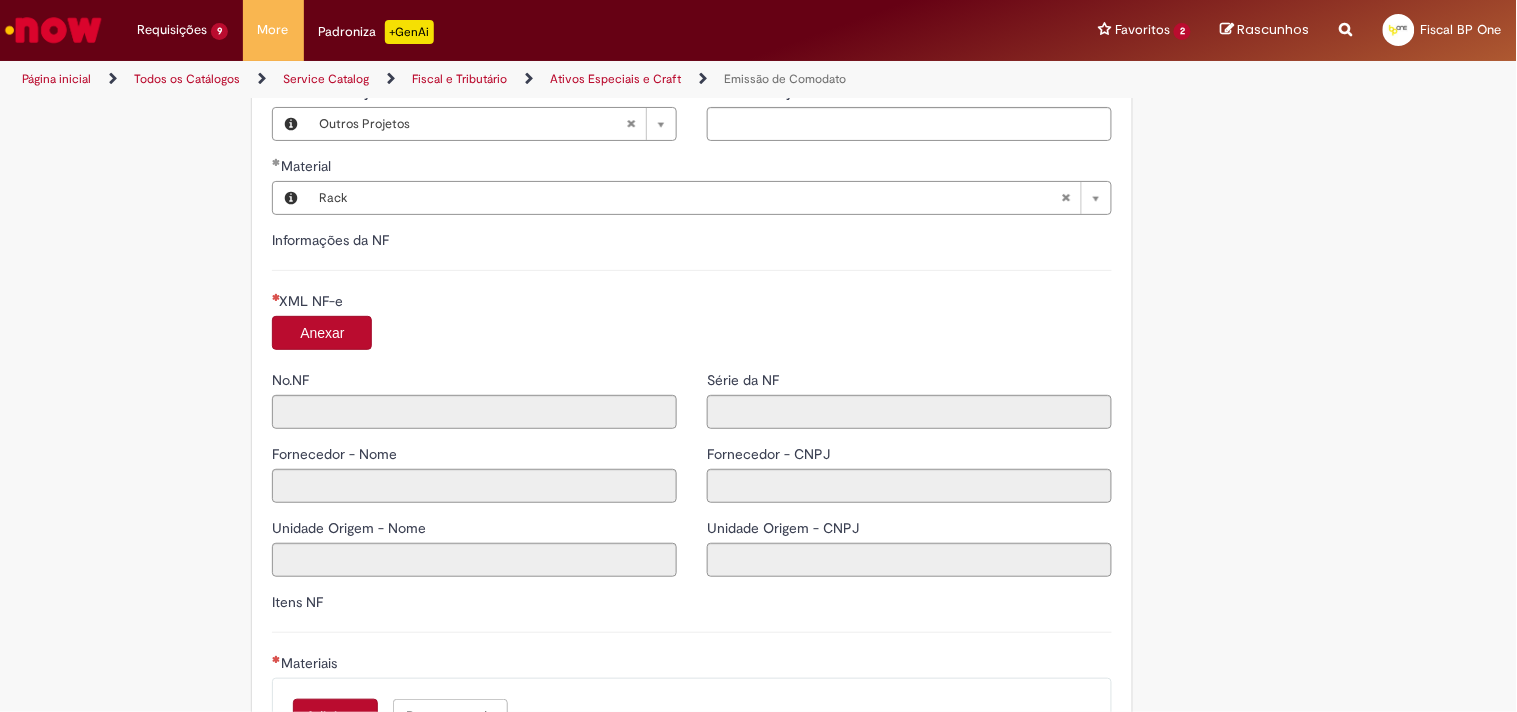 click on "Anexar" at bounding box center (322, 333) 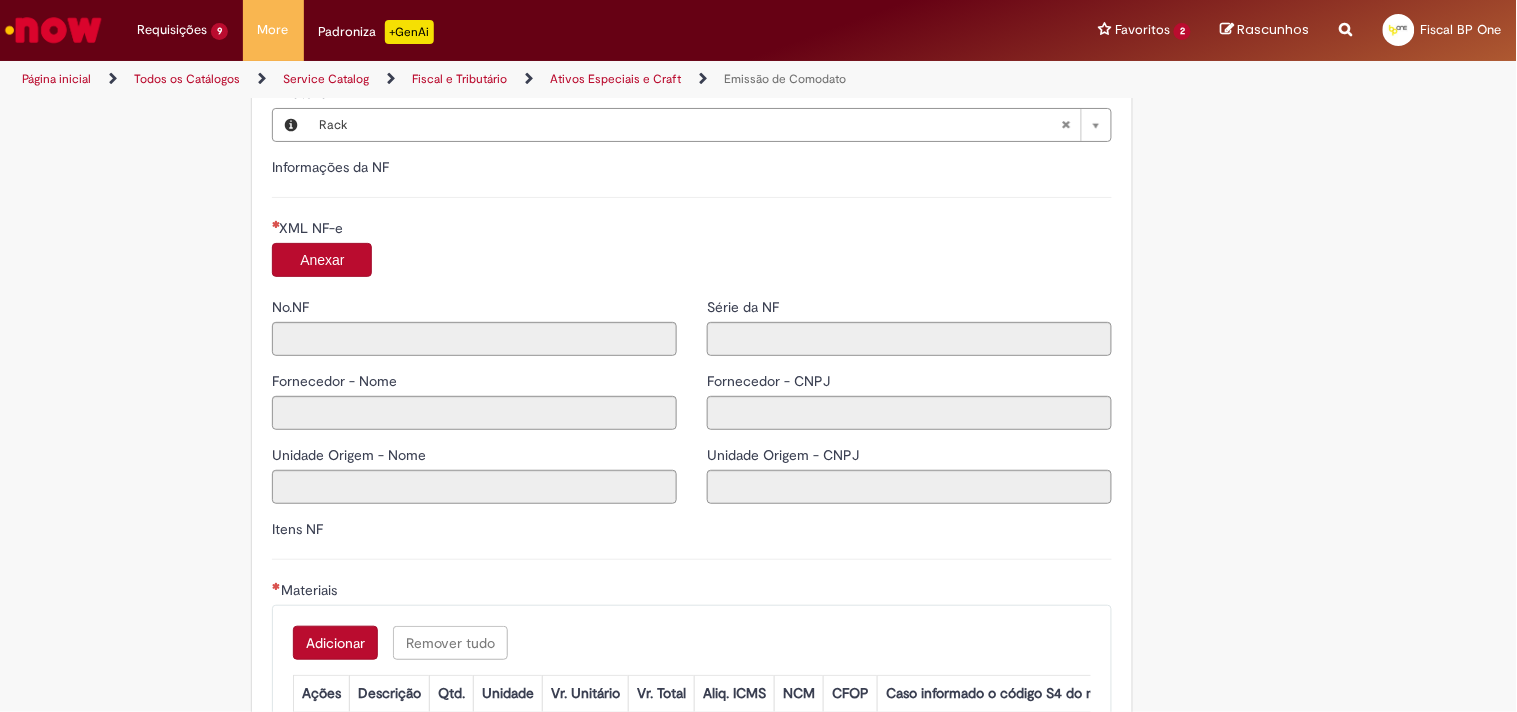 scroll, scrollTop: 1888, scrollLeft: 0, axis: vertical 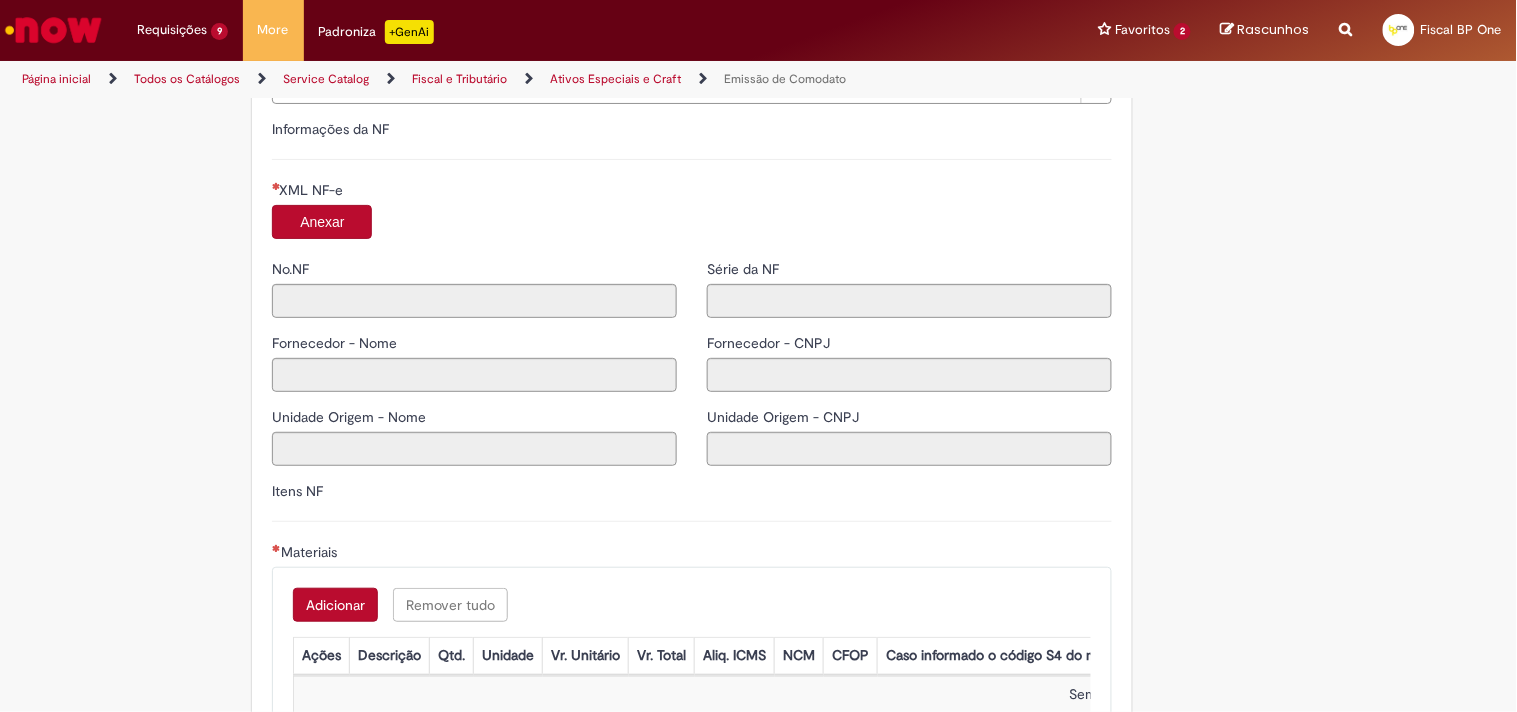 click on "XML NF-e" at bounding box center (692, 192) 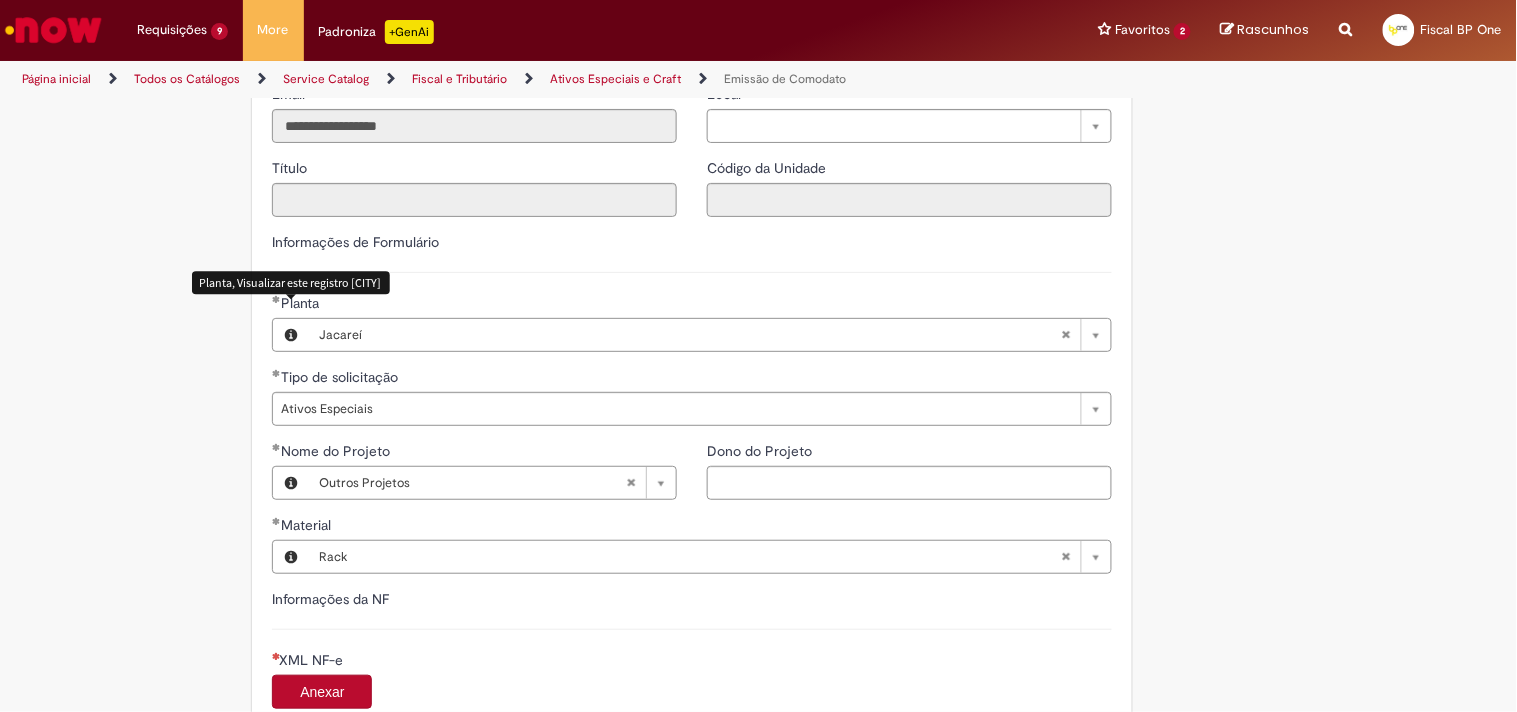 scroll, scrollTop: 1666, scrollLeft: 0, axis: vertical 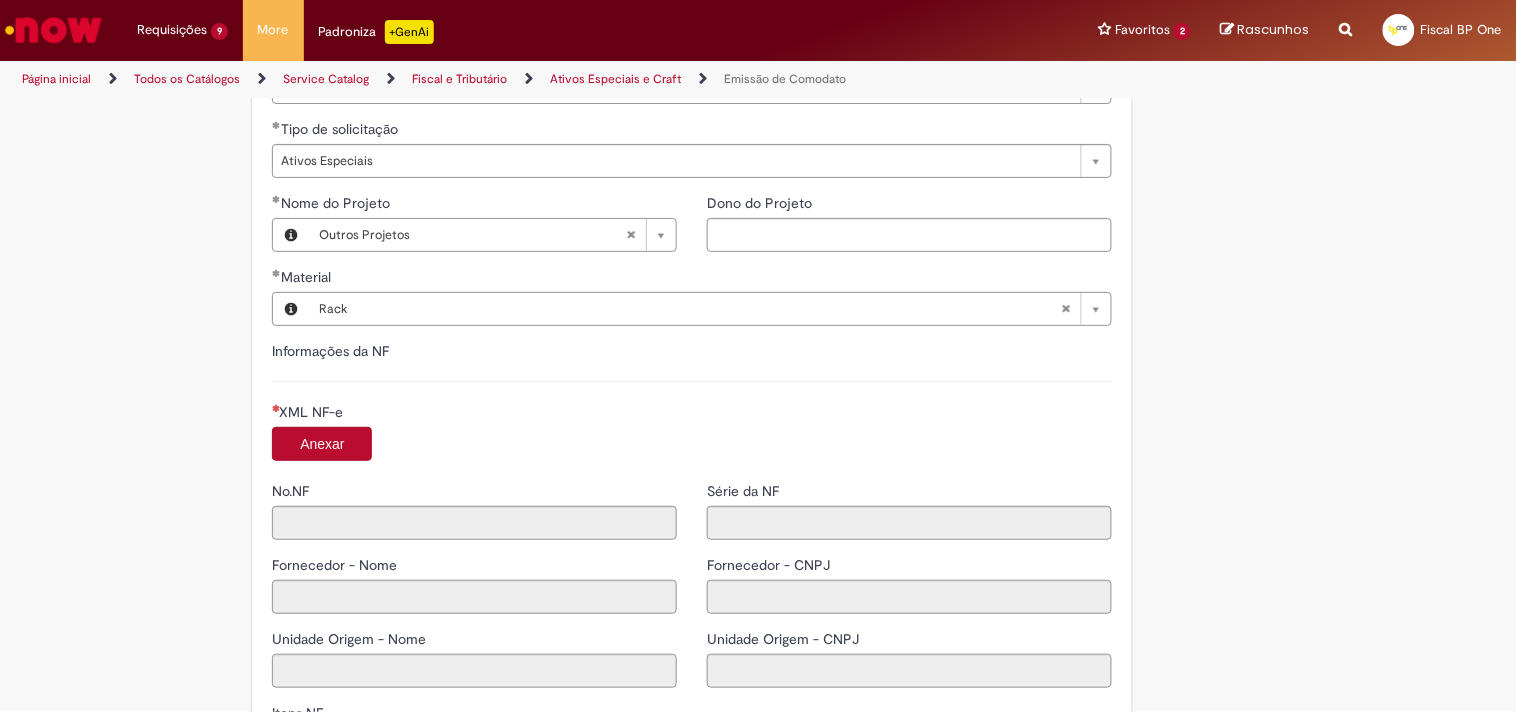 click on "Anexar" at bounding box center [322, 444] 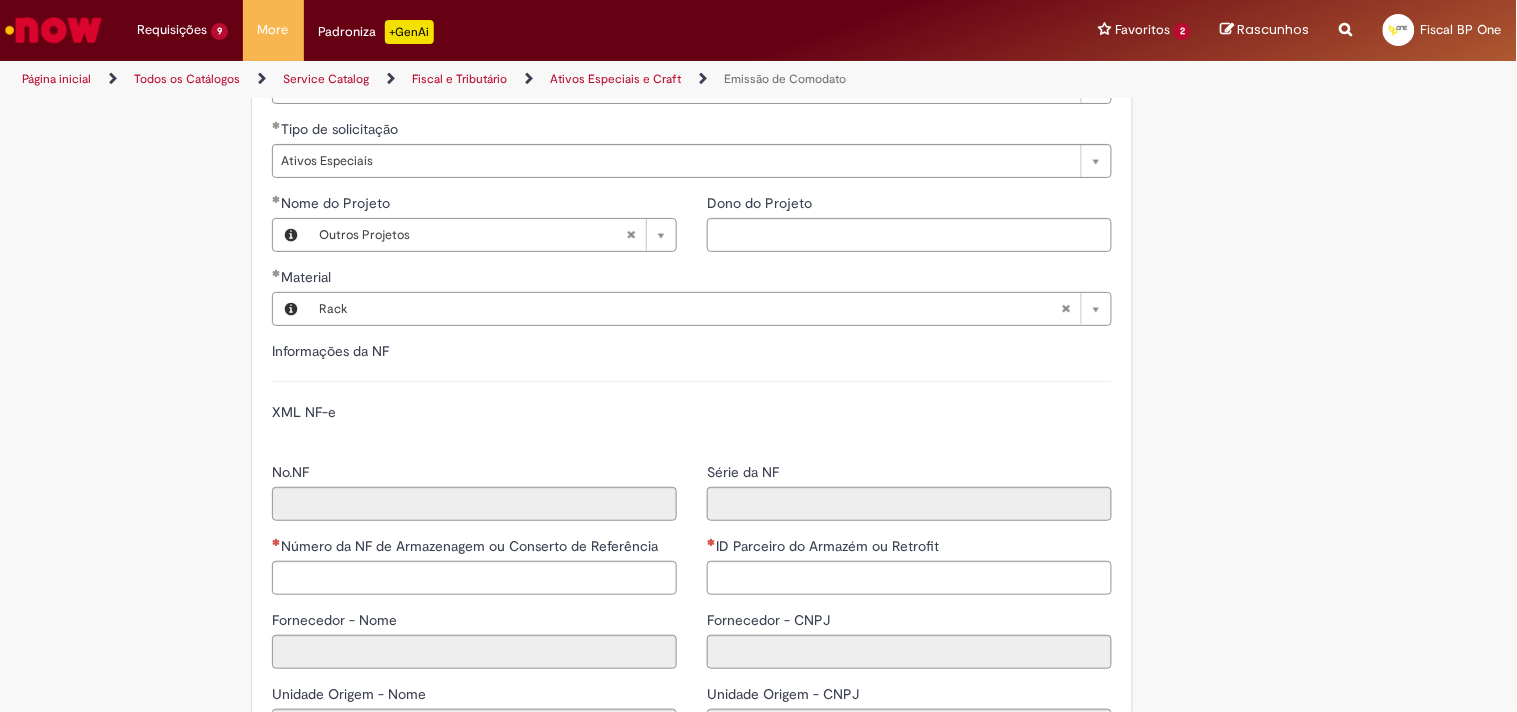 type on "******" 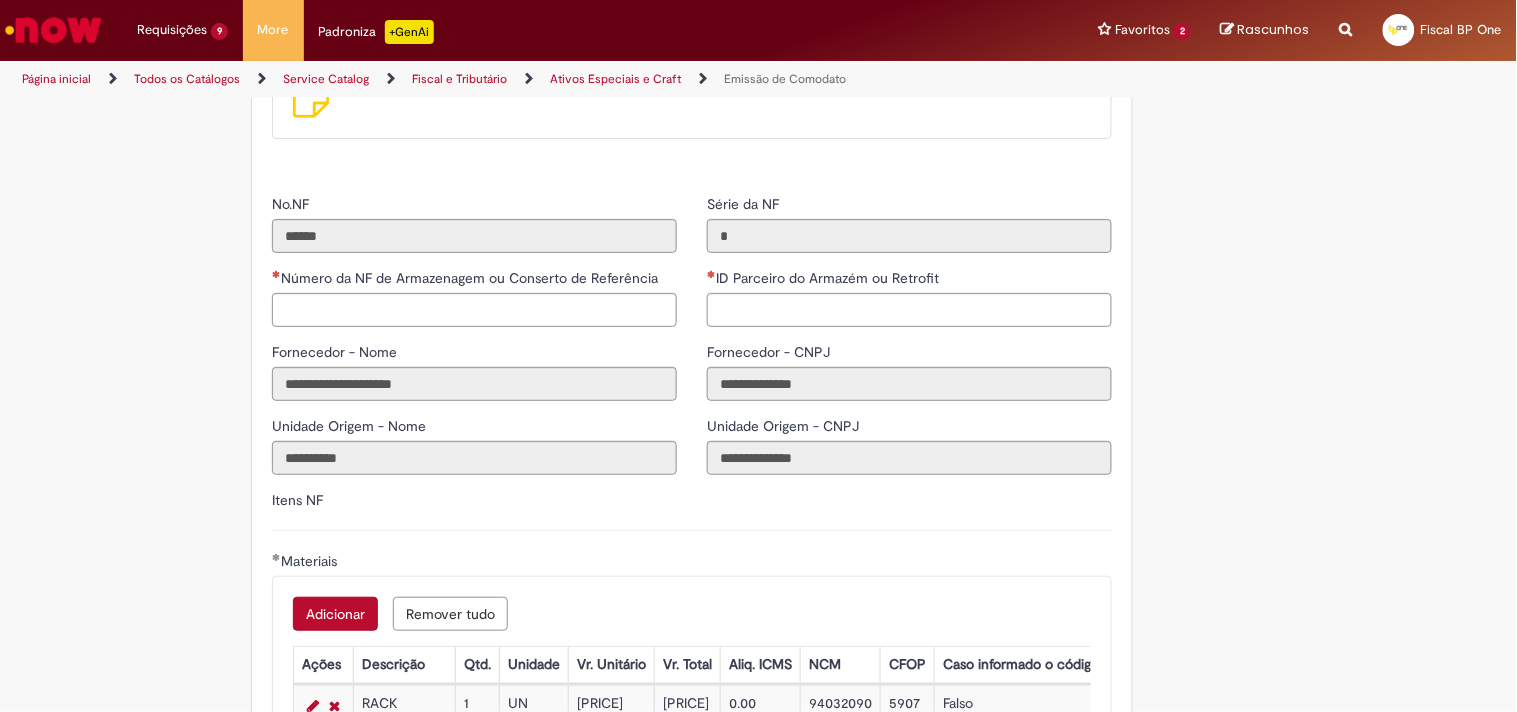 scroll, scrollTop: 2111, scrollLeft: 0, axis: vertical 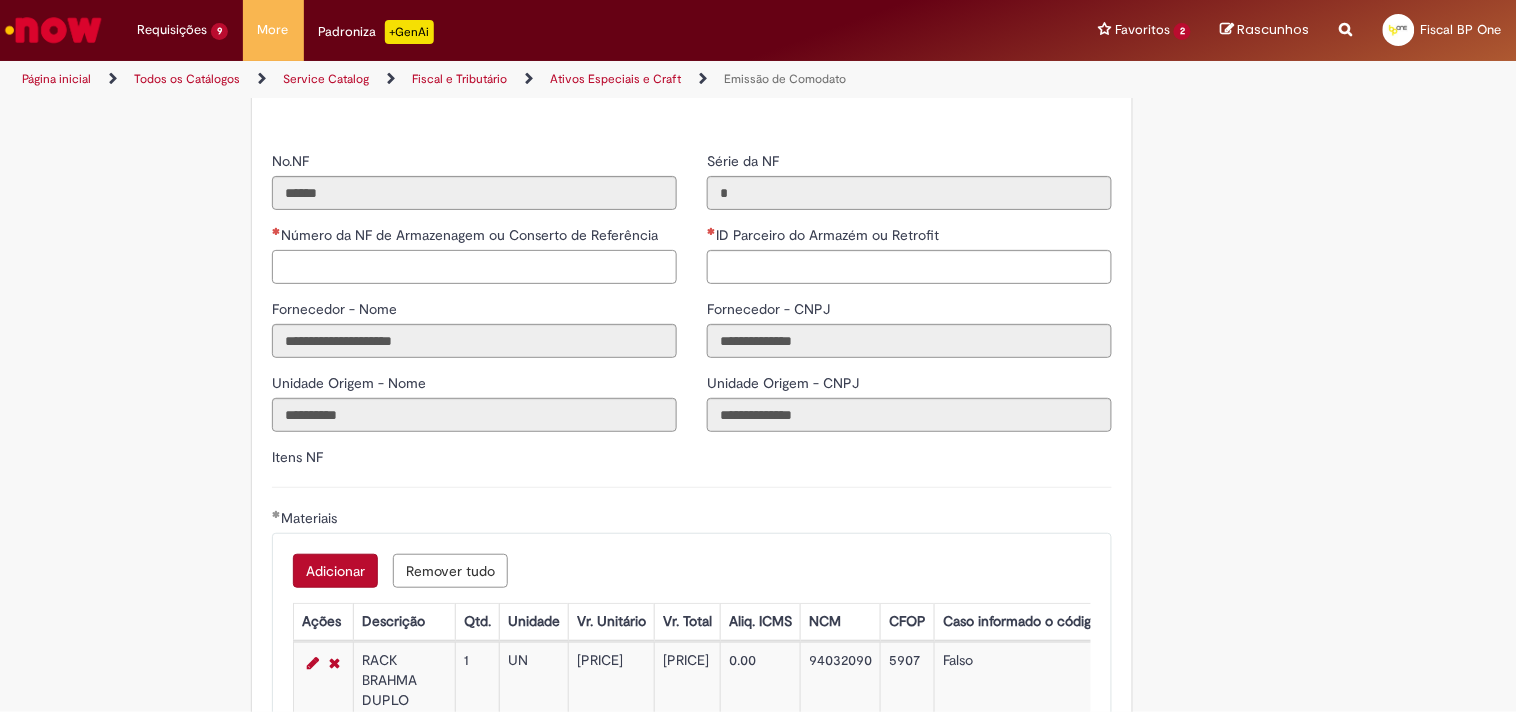 click on "Número da NF de Armazenagem ou Conserto de Referência" at bounding box center [474, 267] 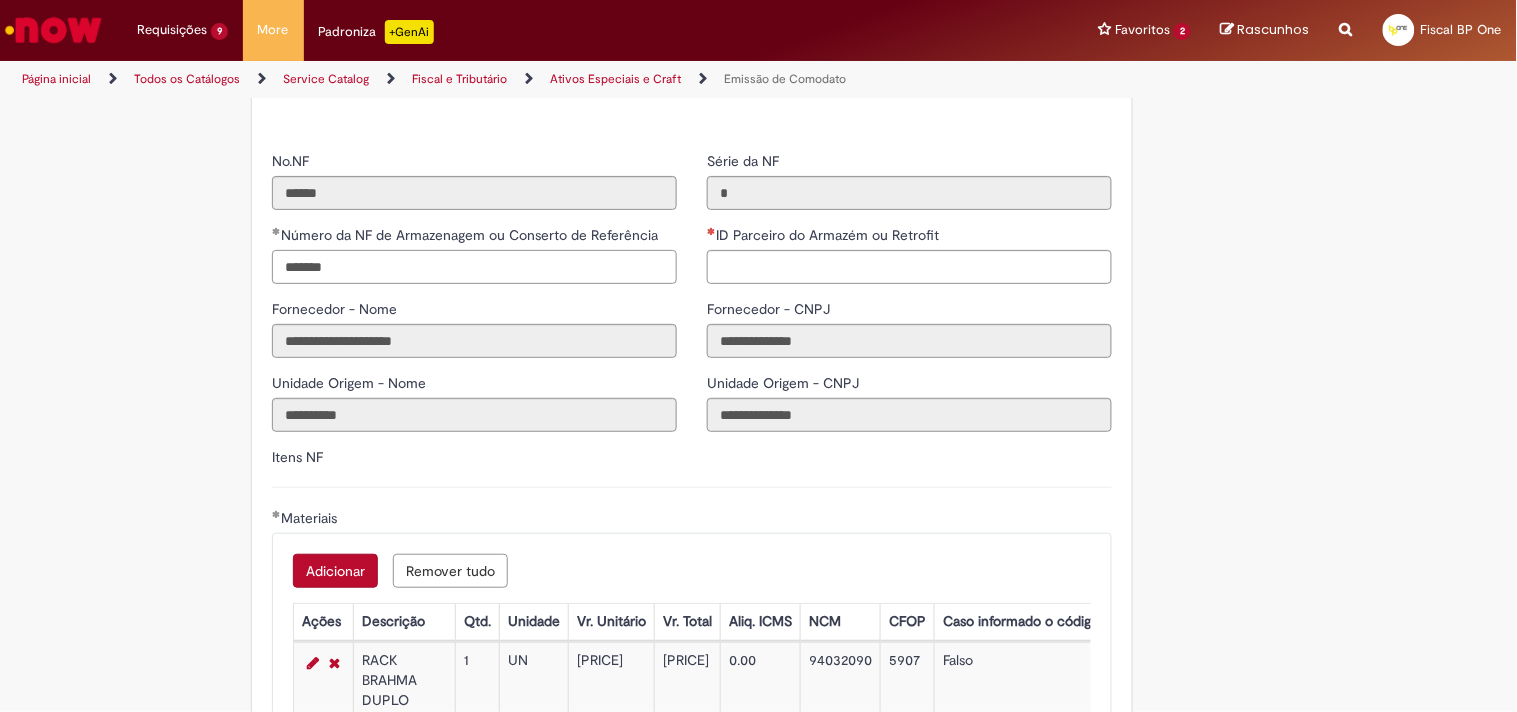 type on "*******" 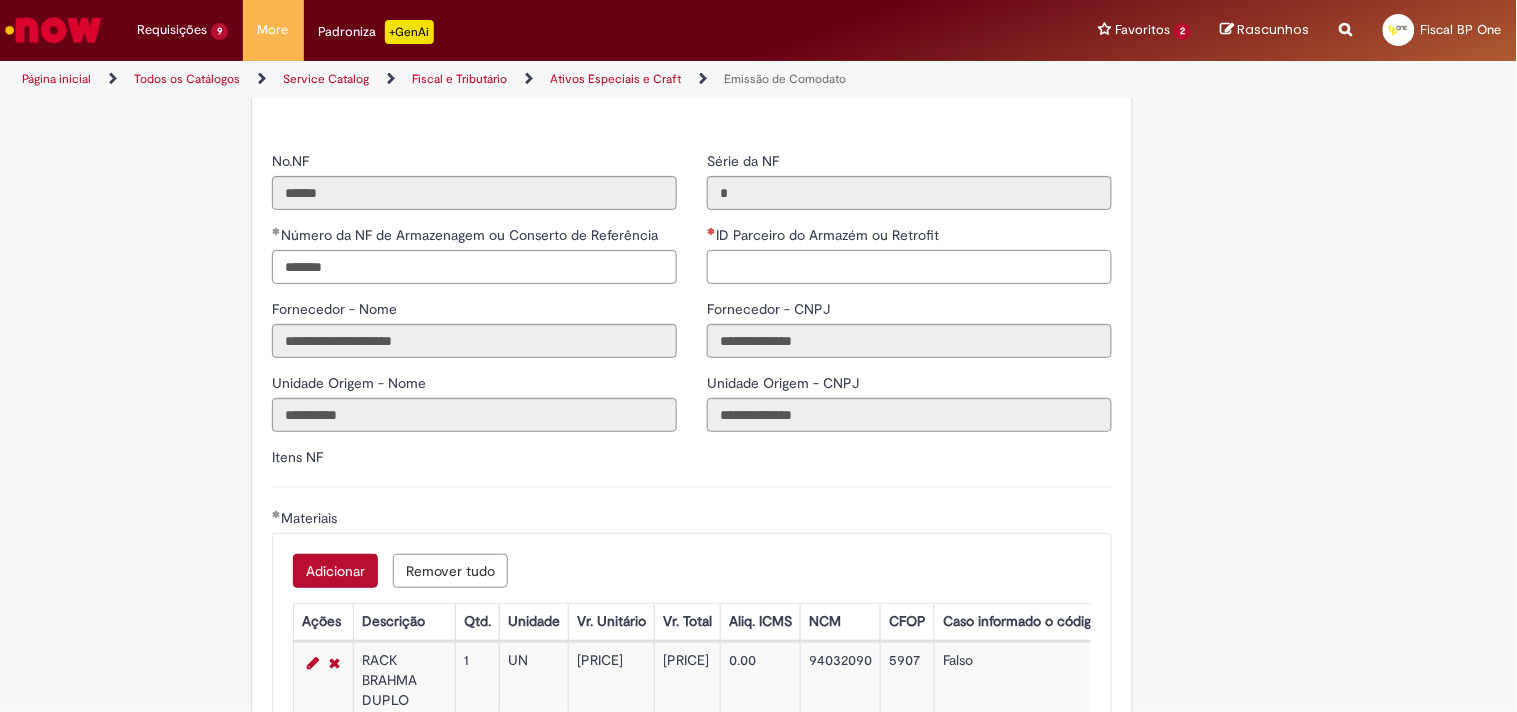 click on "ID Parceiro do Armazém ou Retrofit" at bounding box center [909, 267] 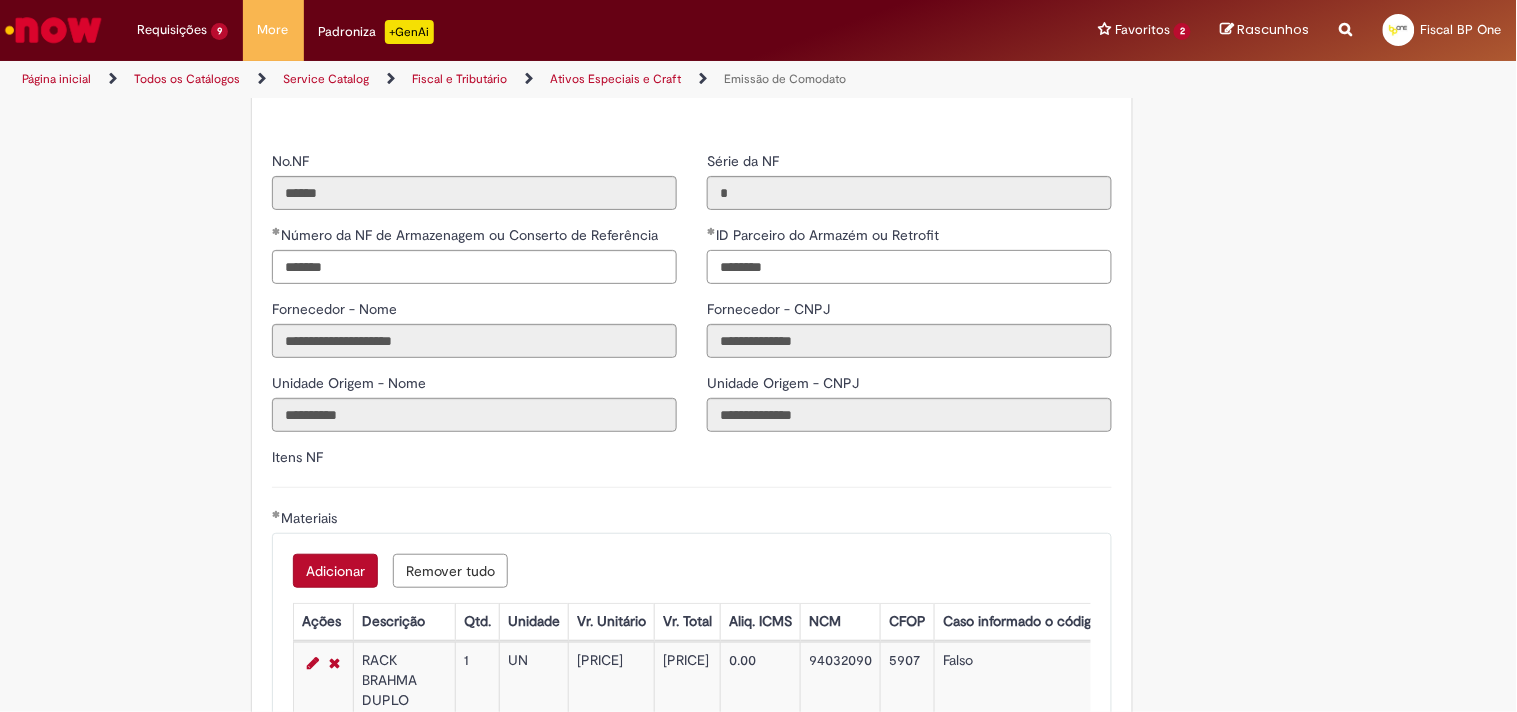 type on "********" 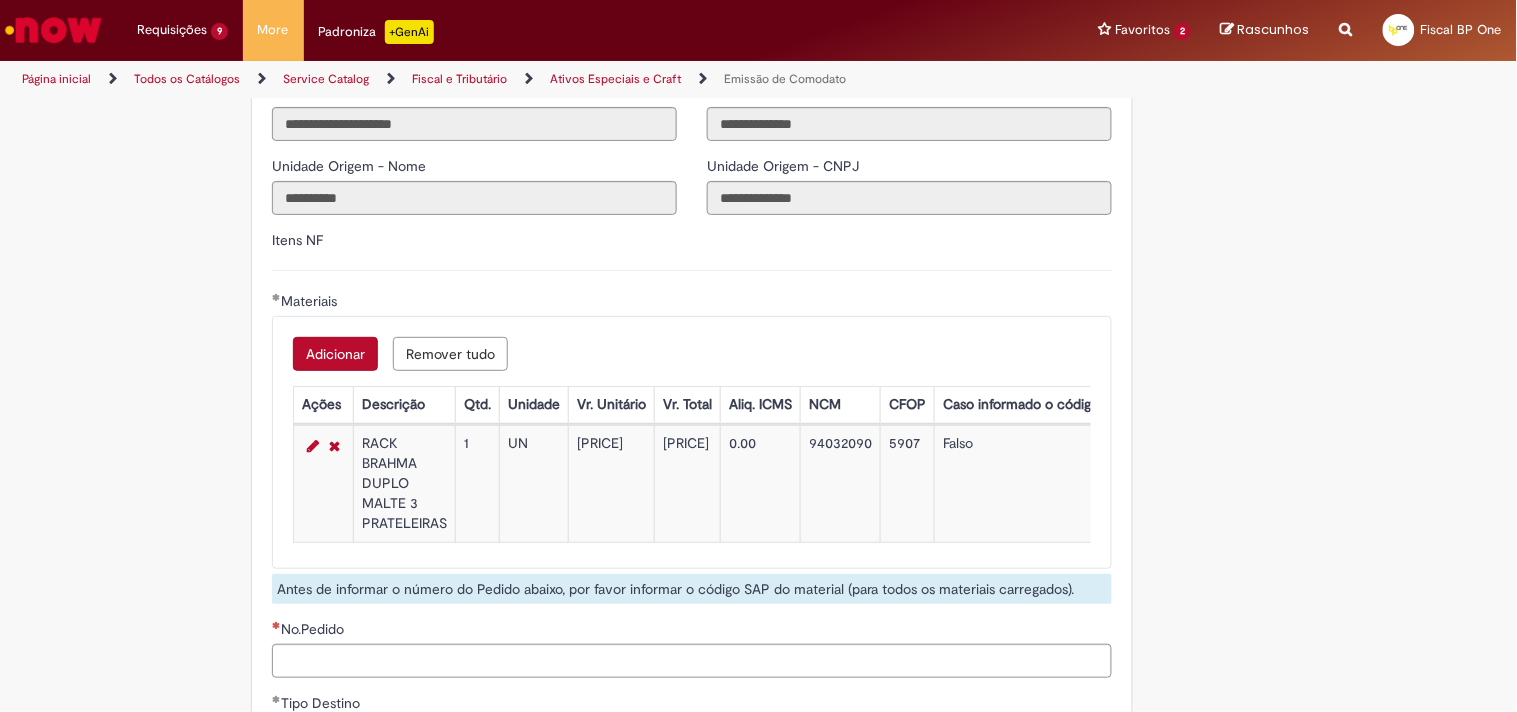 scroll, scrollTop: 2333, scrollLeft: 0, axis: vertical 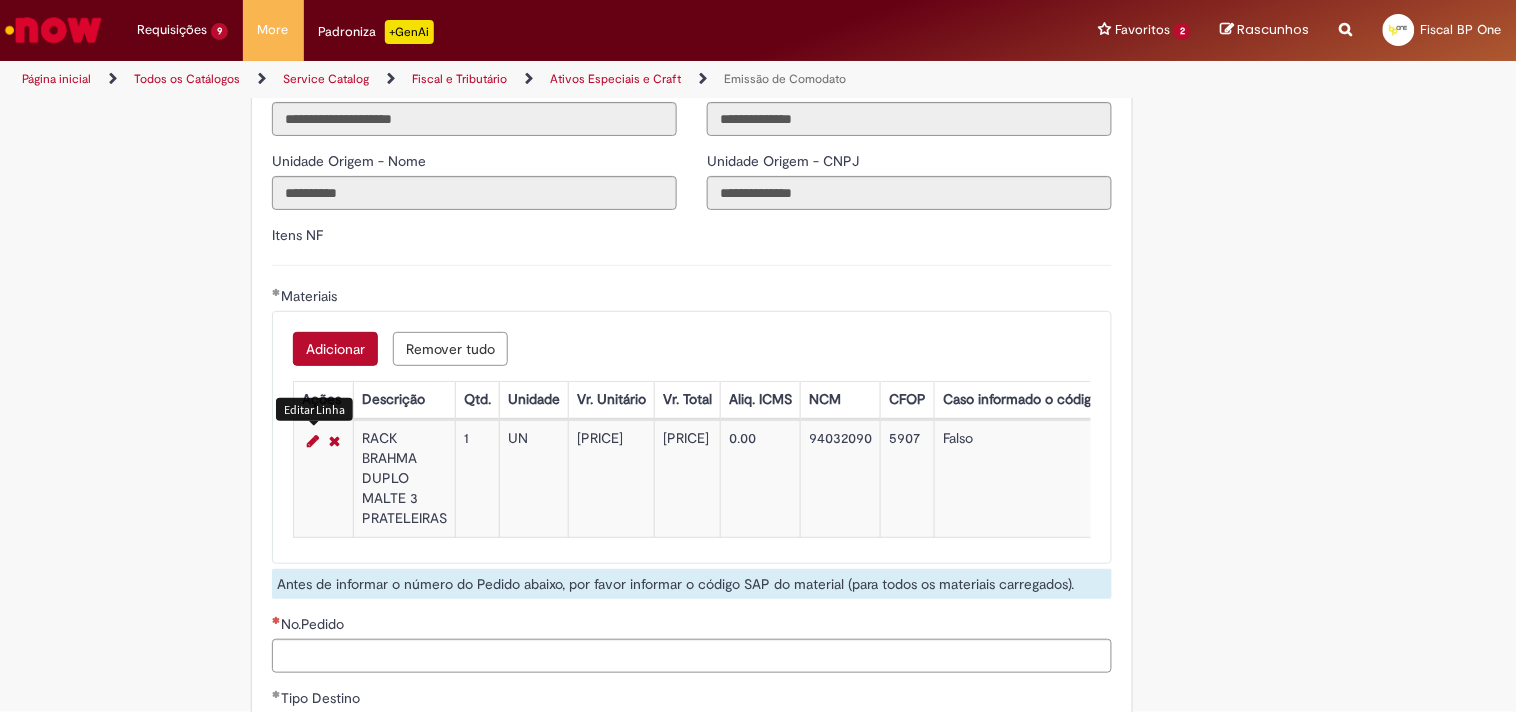 click at bounding box center [313, 441] 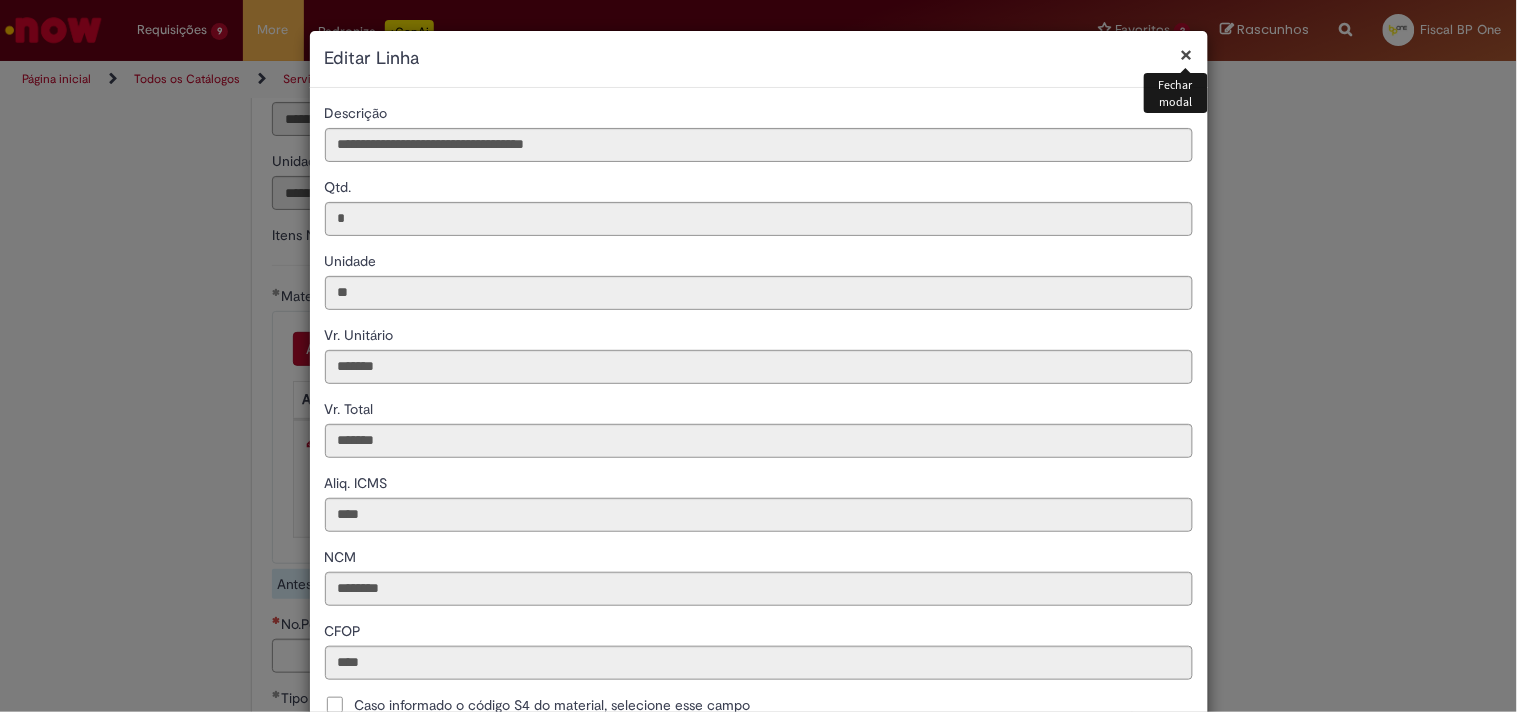 scroll, scrollTop: 222, scrollLeft: 0, axis: vertical 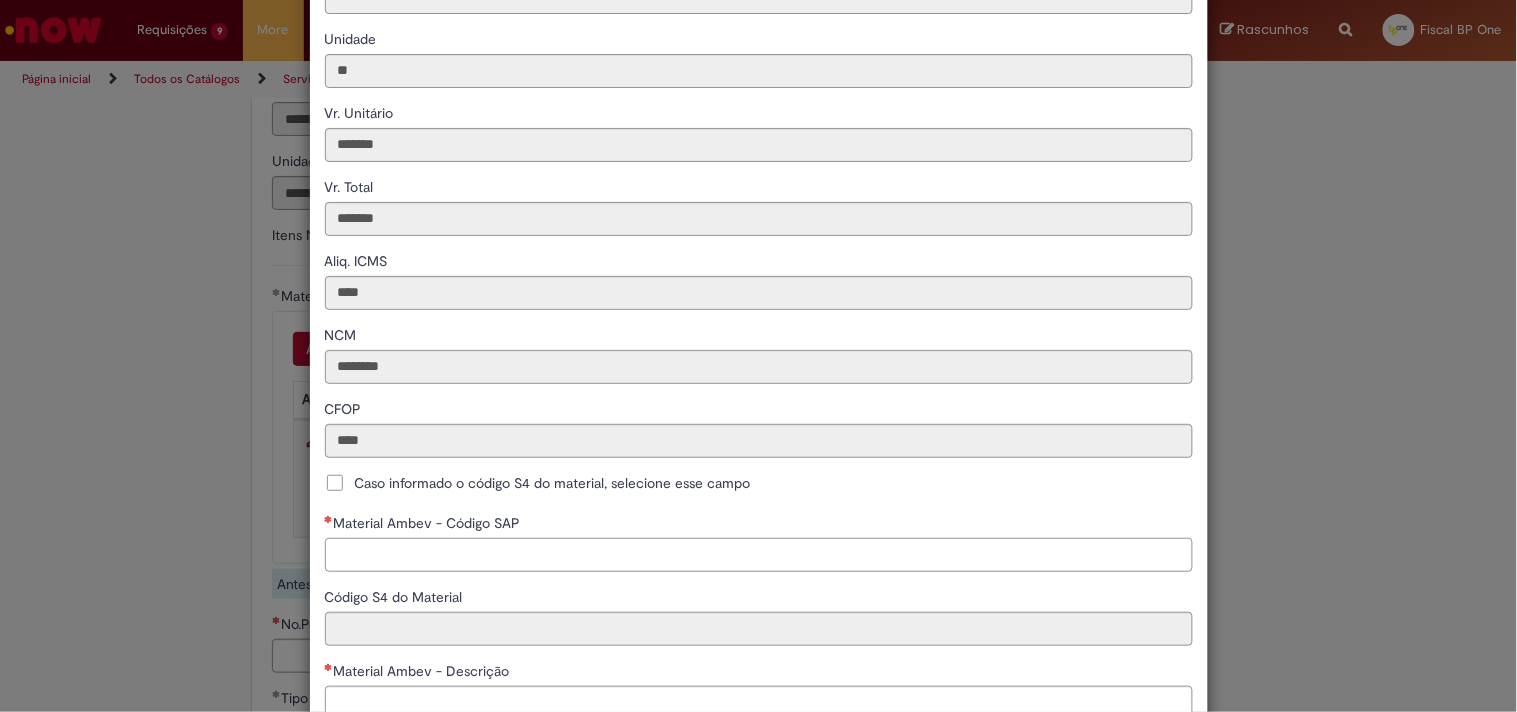 click on "Material Ambev - Código SAP" at bounding box center [759, 555] 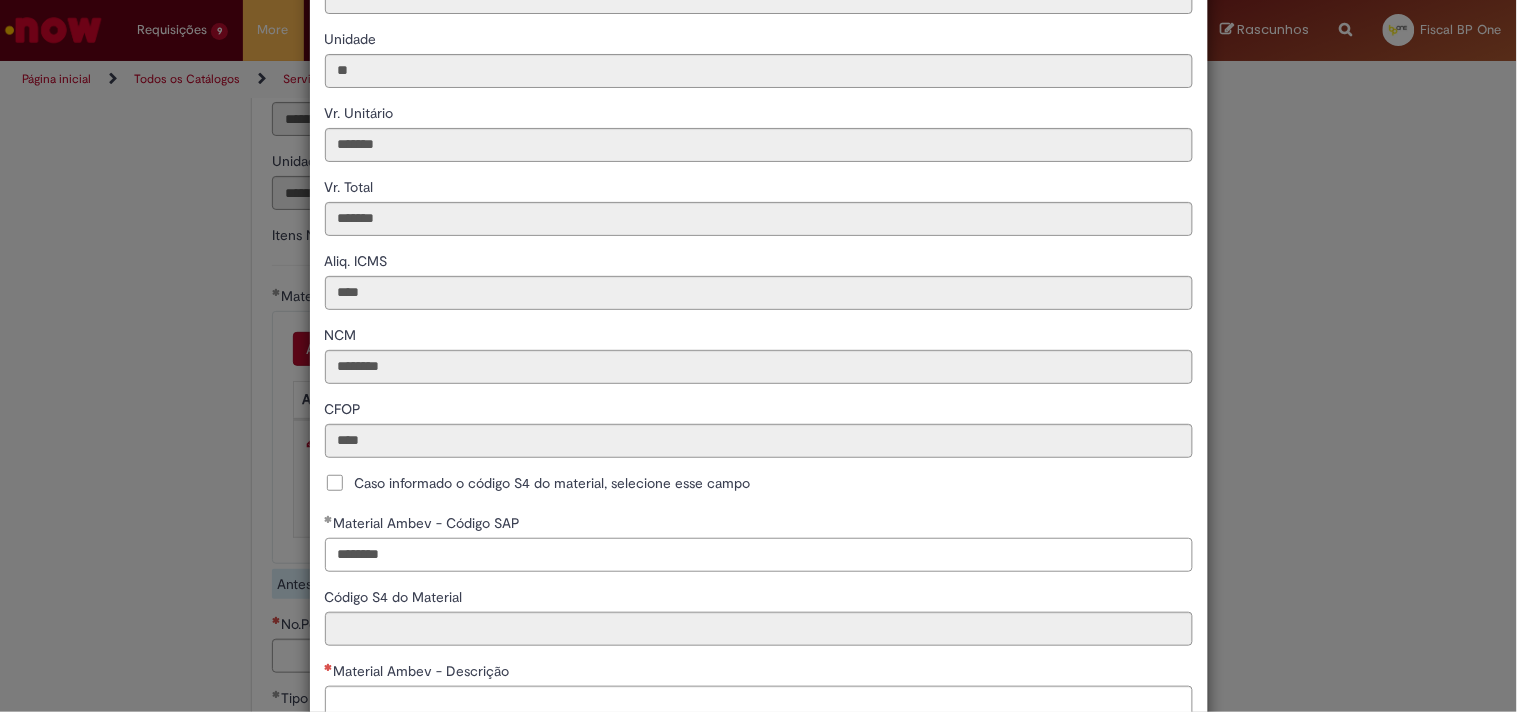 type on "********" 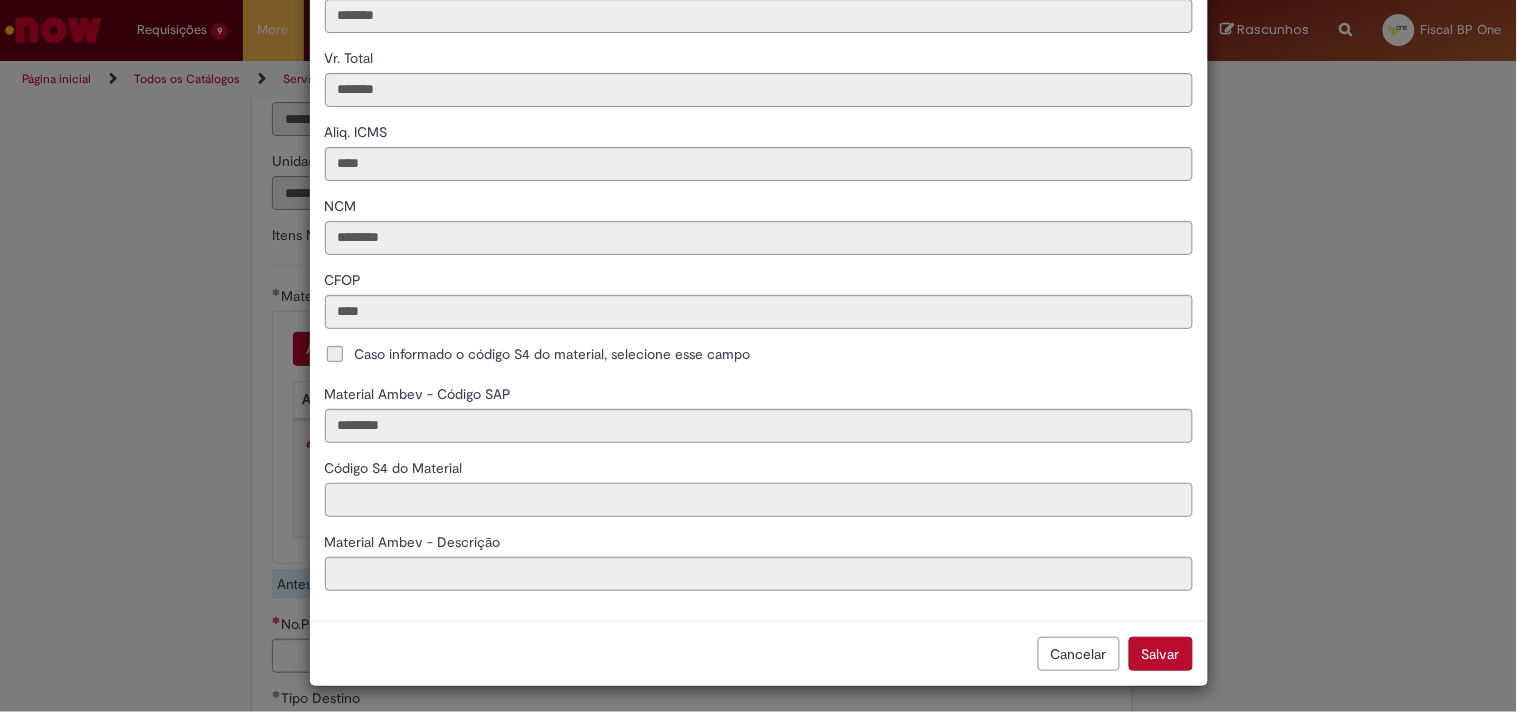 scroll, scrollTop: 355, scrollLeft: 0, axis: vertical 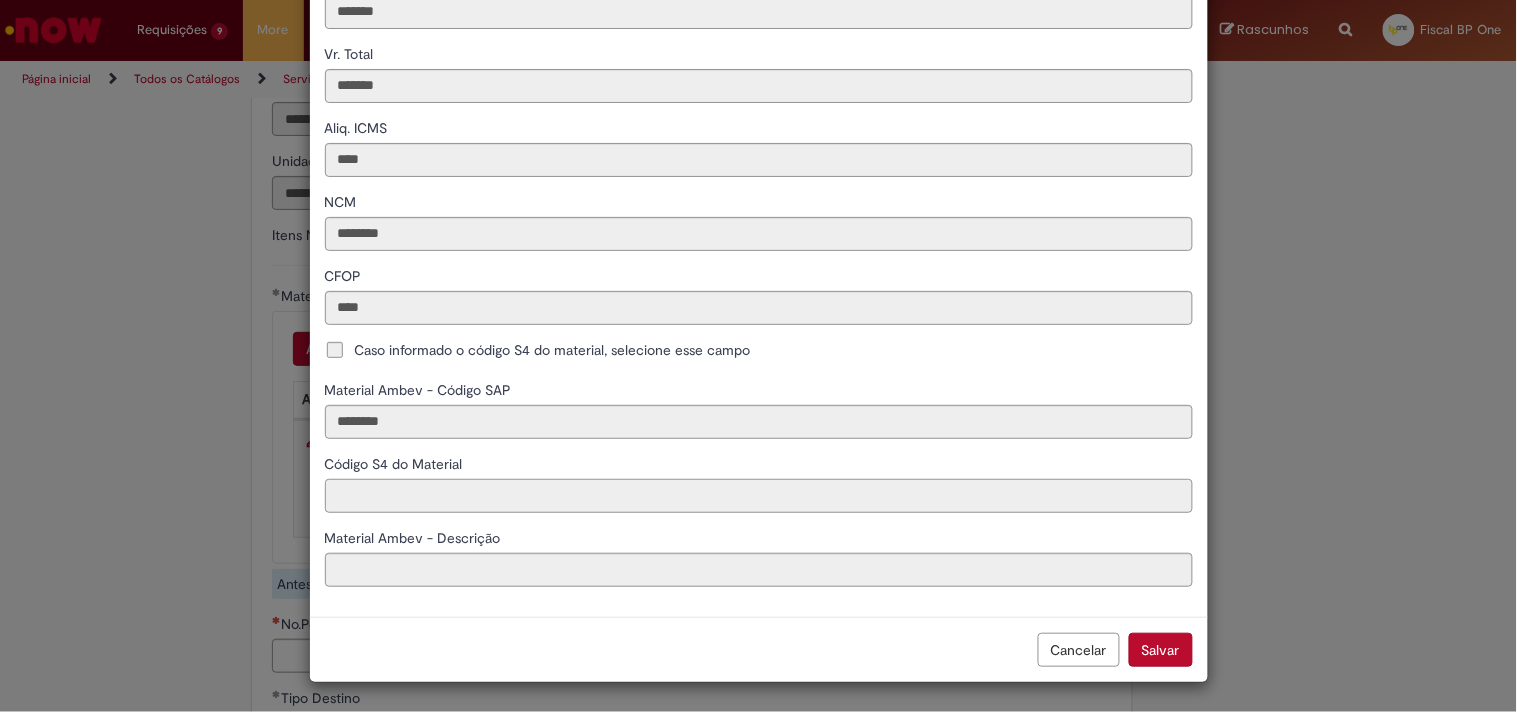type 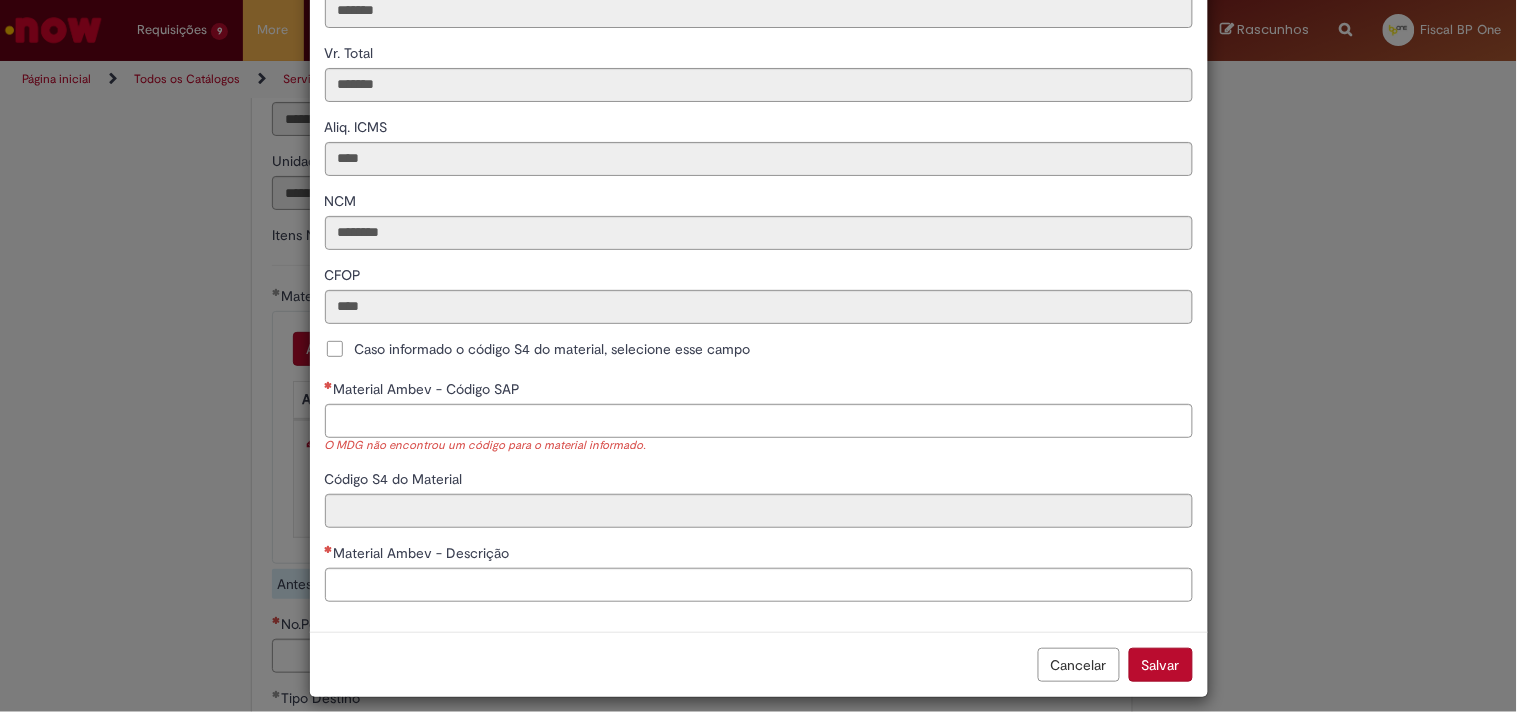 drag, startPoint x: 324, startPoint y: 344, endPoint x: 326, endPoint y: 366, distance: 22.090721 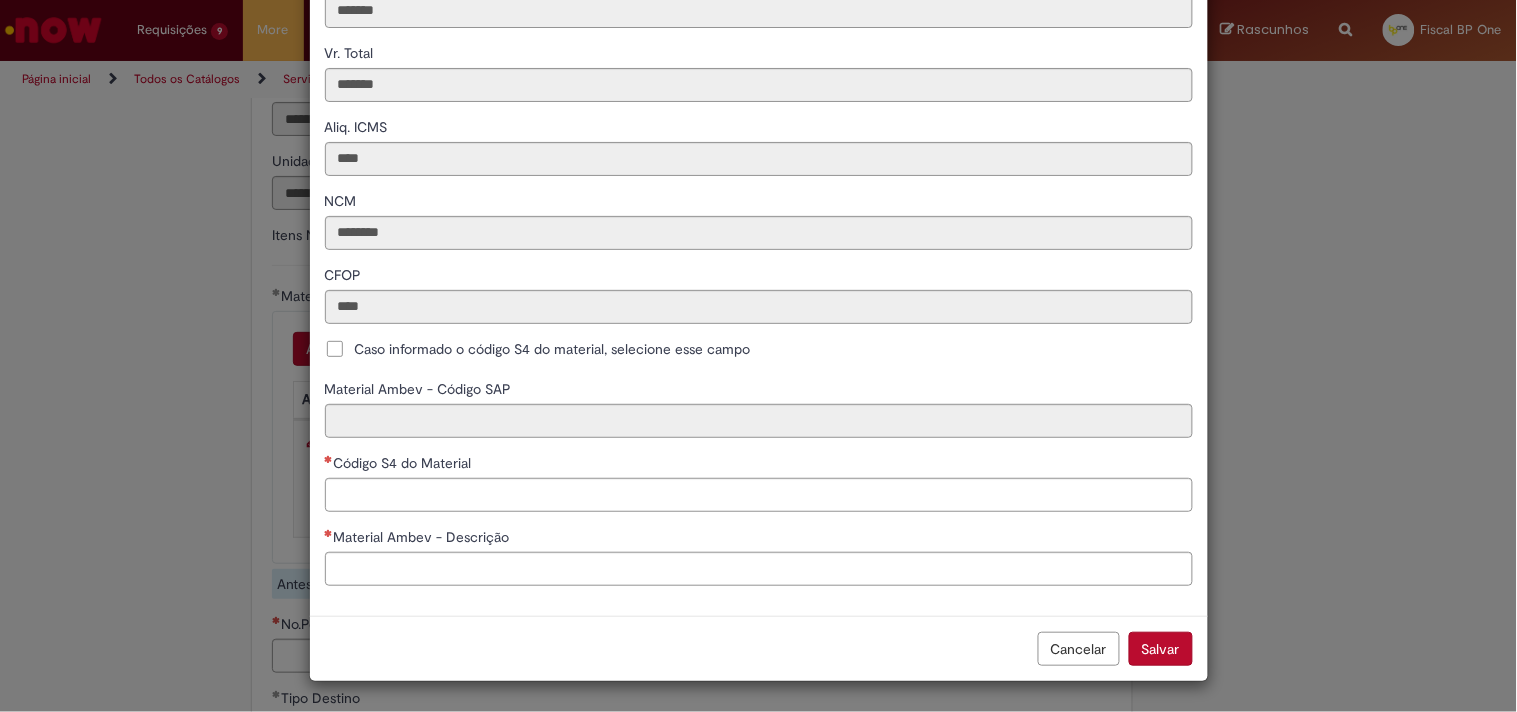 click on "Código S4 do Material" at bounding box center (405, 463) 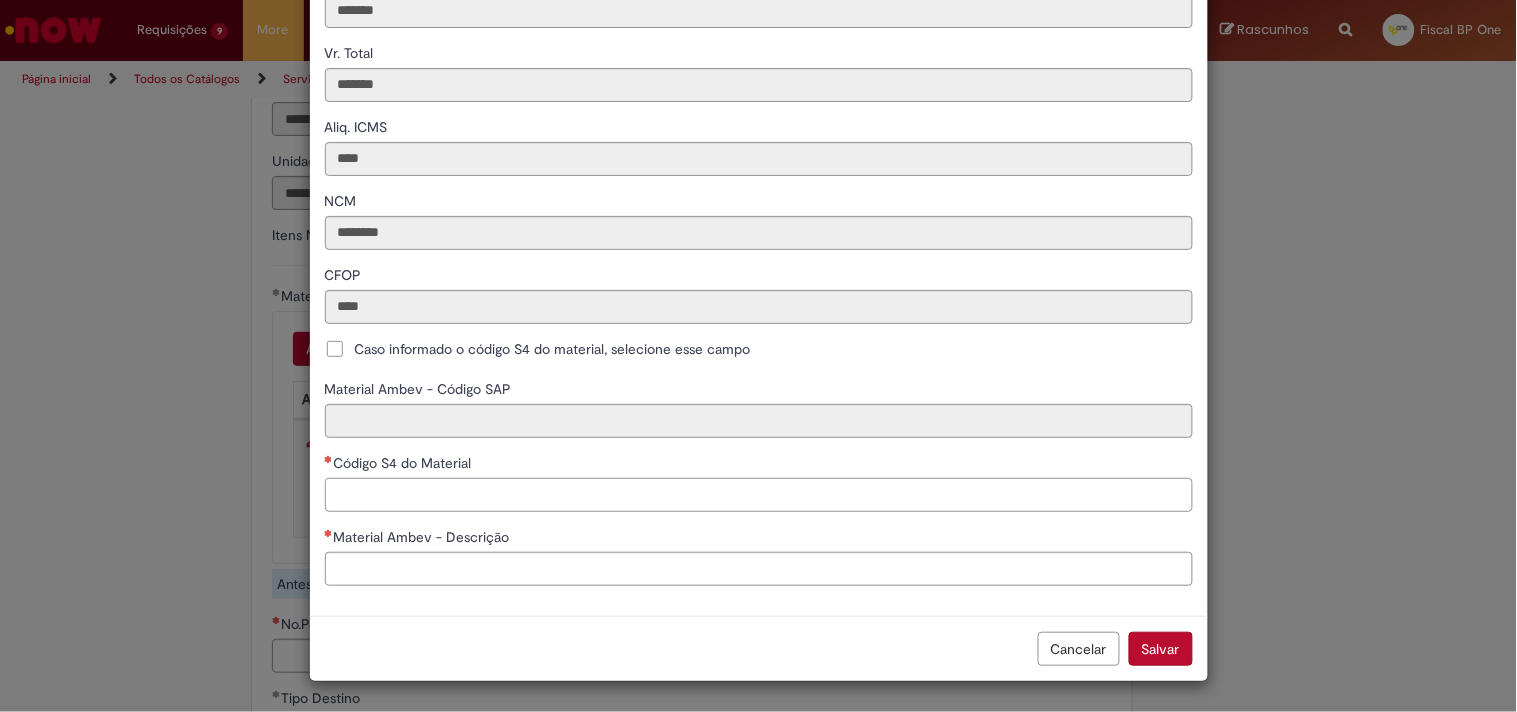 click on "Código S4 do Material" at bounding box center (759, 495) 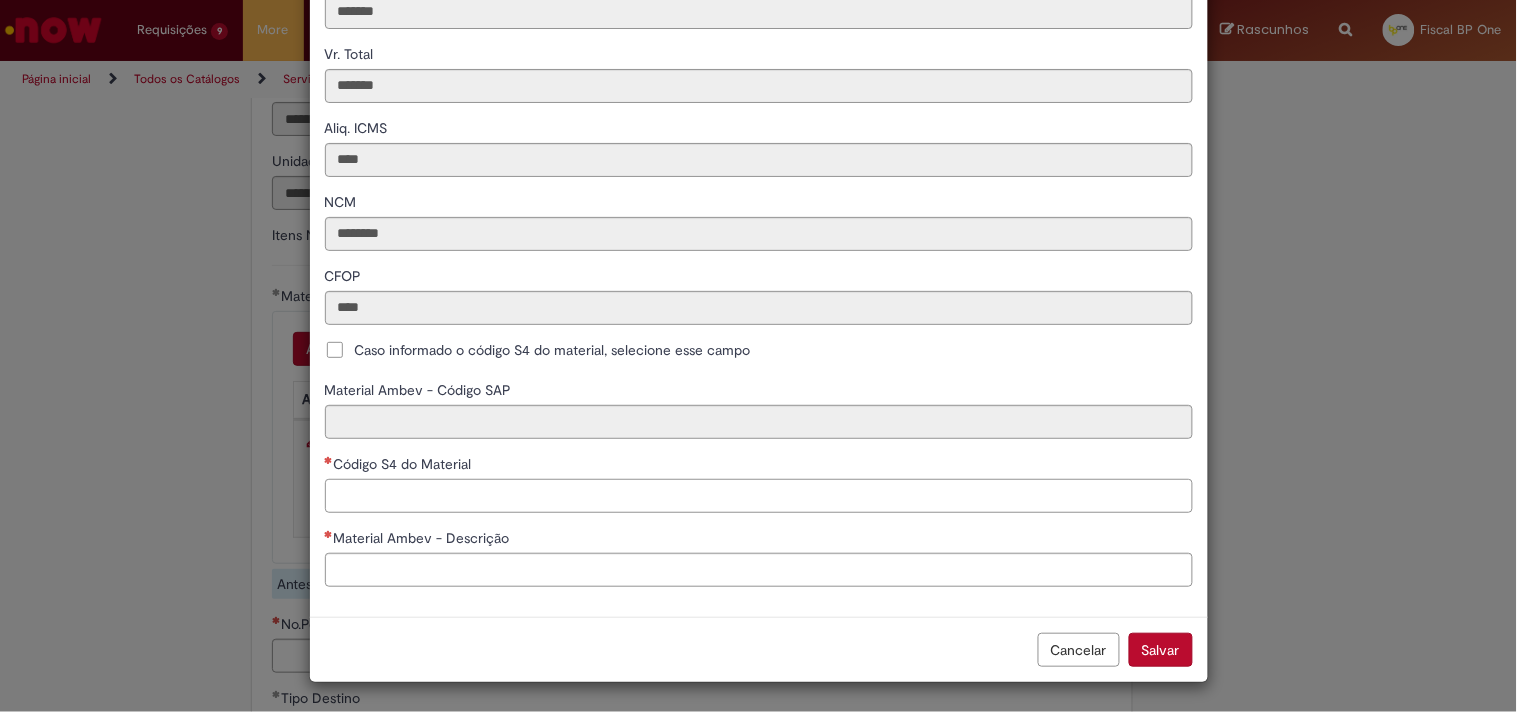 paste on "********" 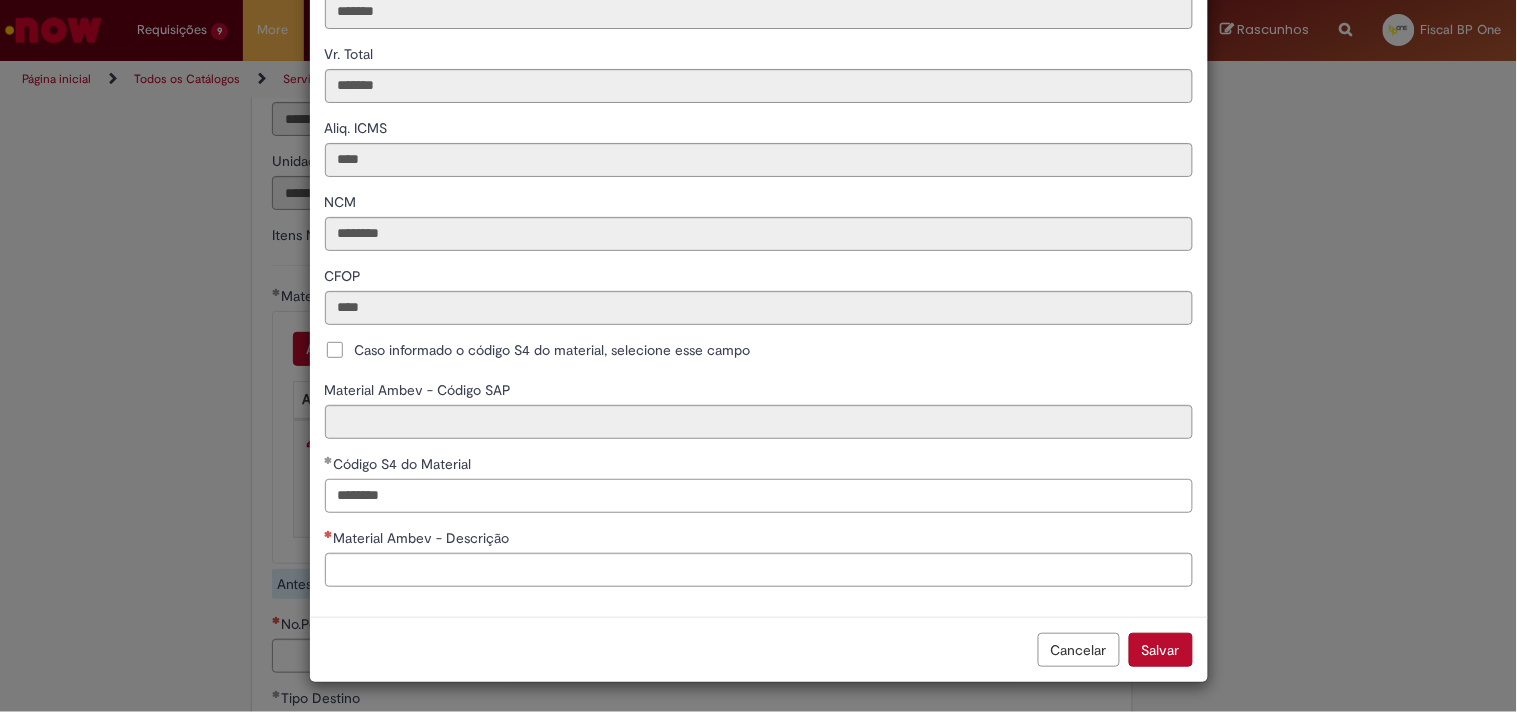 type on "********" 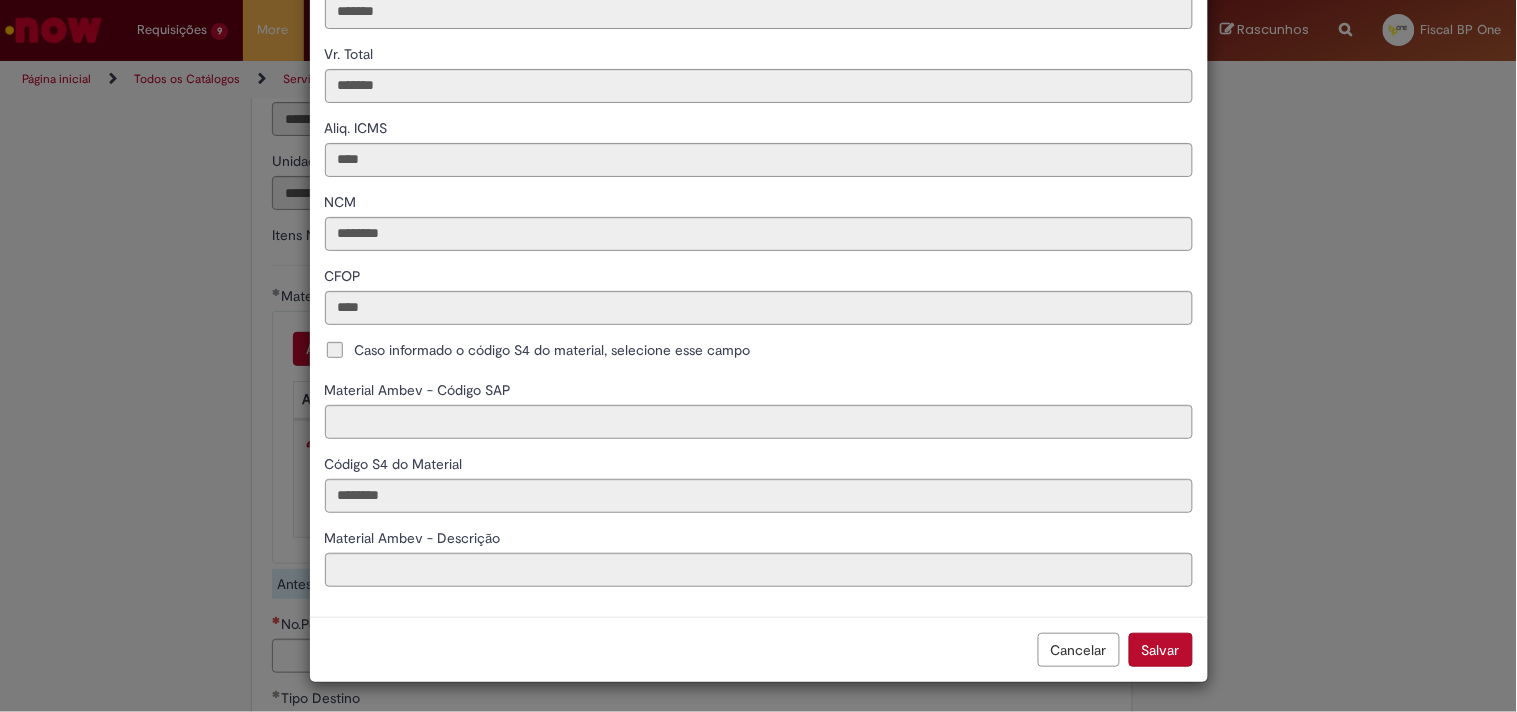 type on "**********" 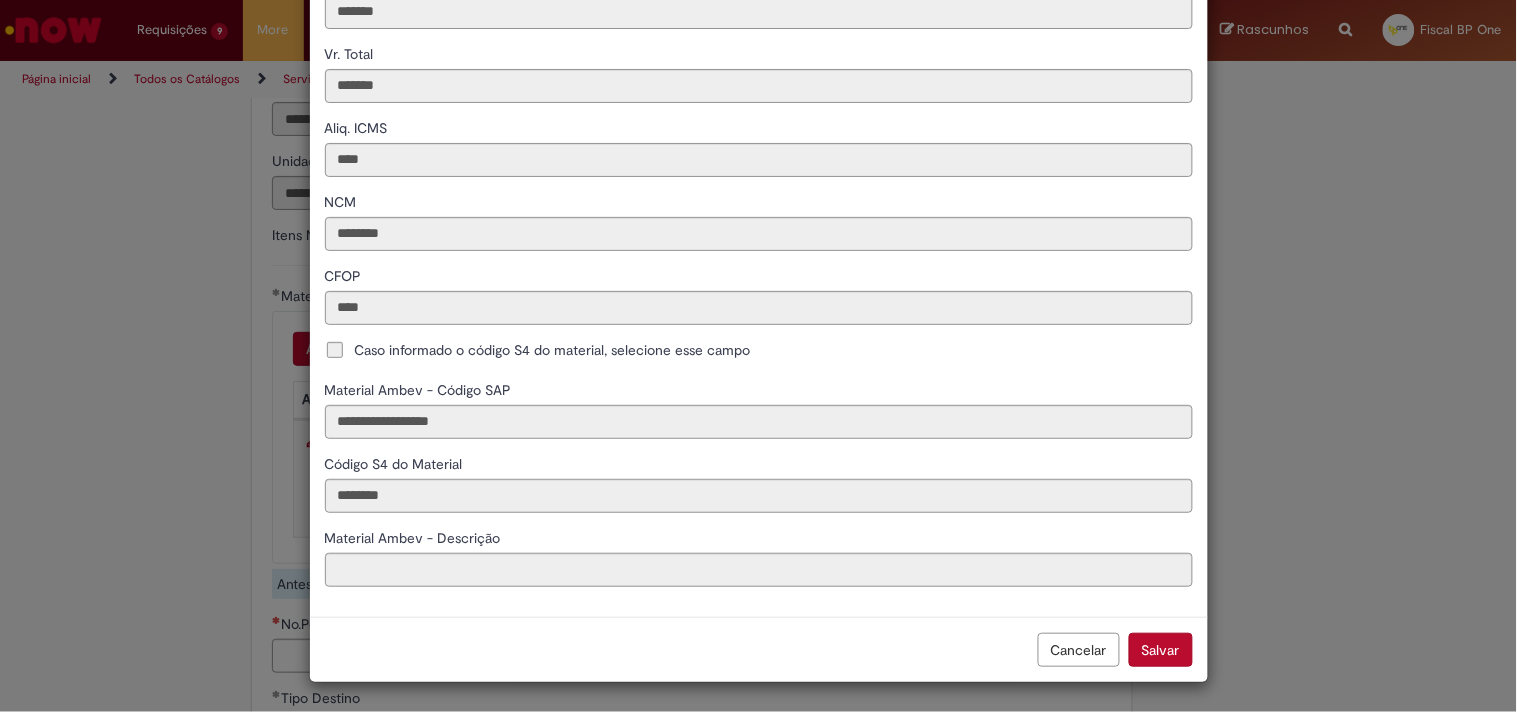 type on "**********" 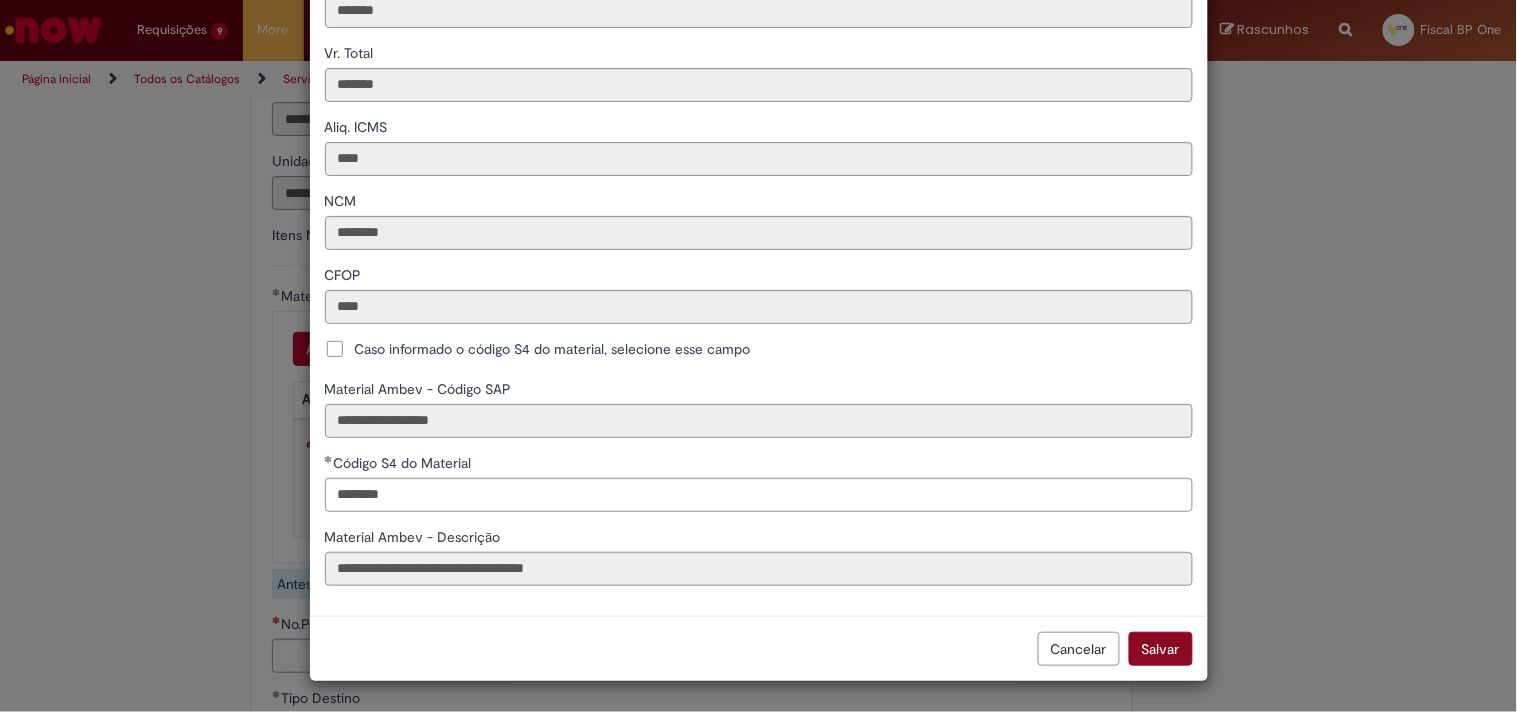 drag, startPoint x: 1140, startPoint y: 630, endPoint x: 1145, endPoint y: 656, distance: 26.476404 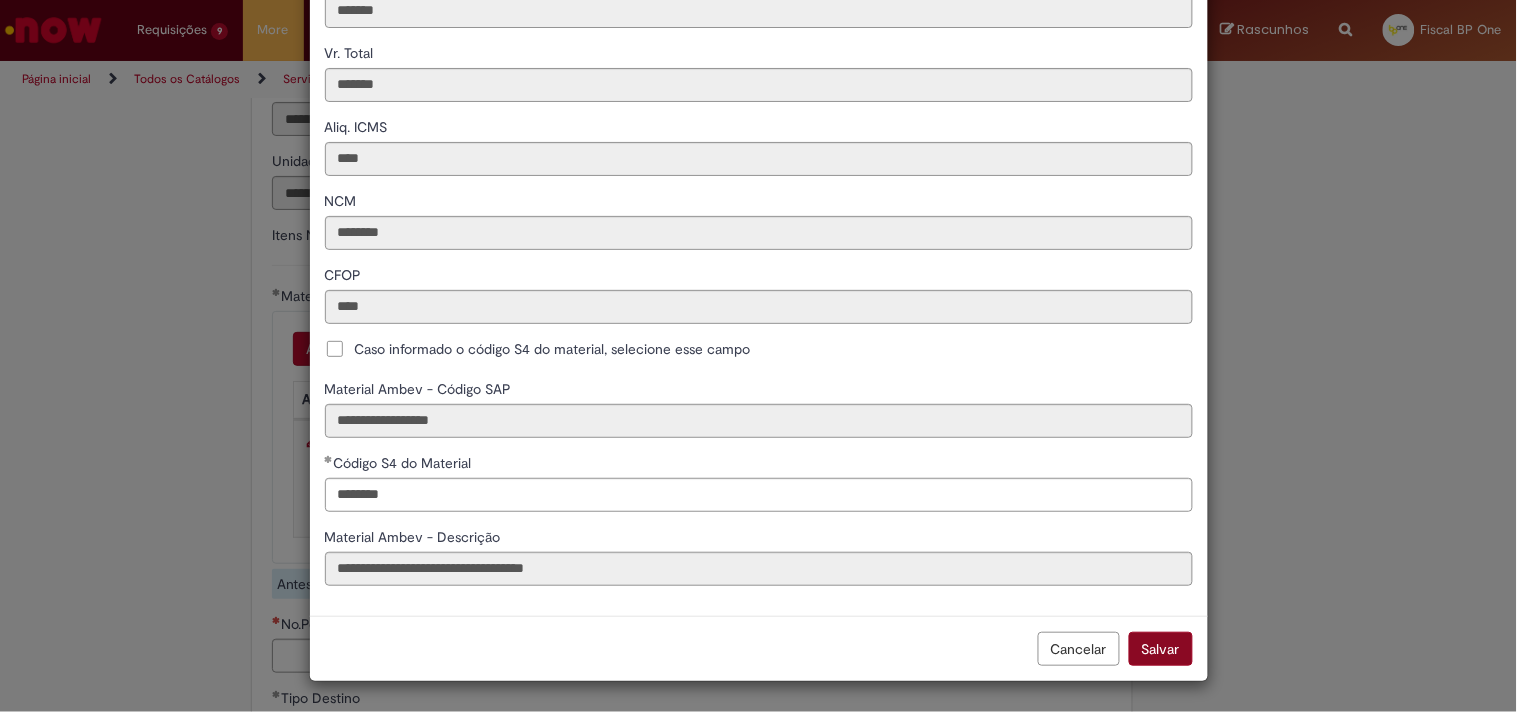 click on "Cancelar   Salvar" at bounding box center (759, 648) 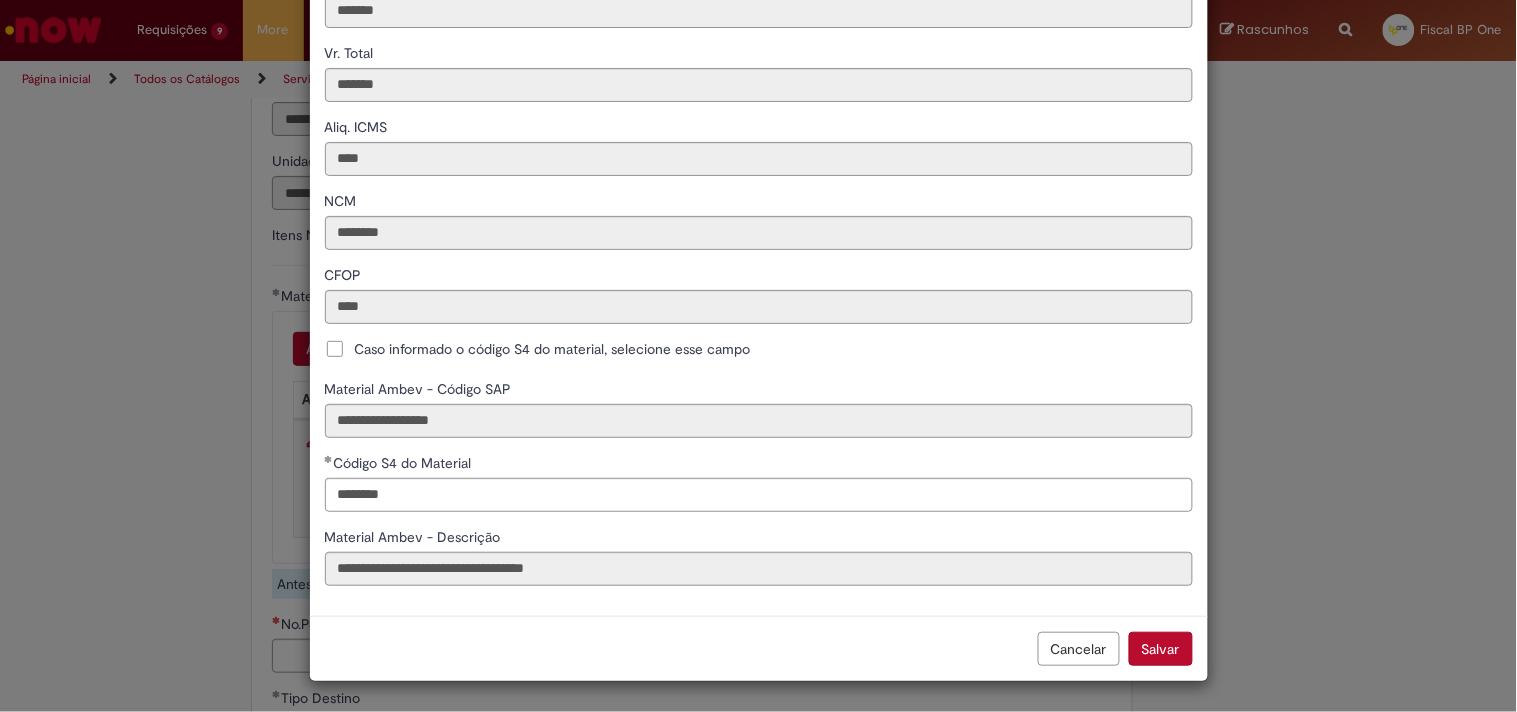 scroll, scrollTop: 355, scrollLeft: 0, axis: vertical 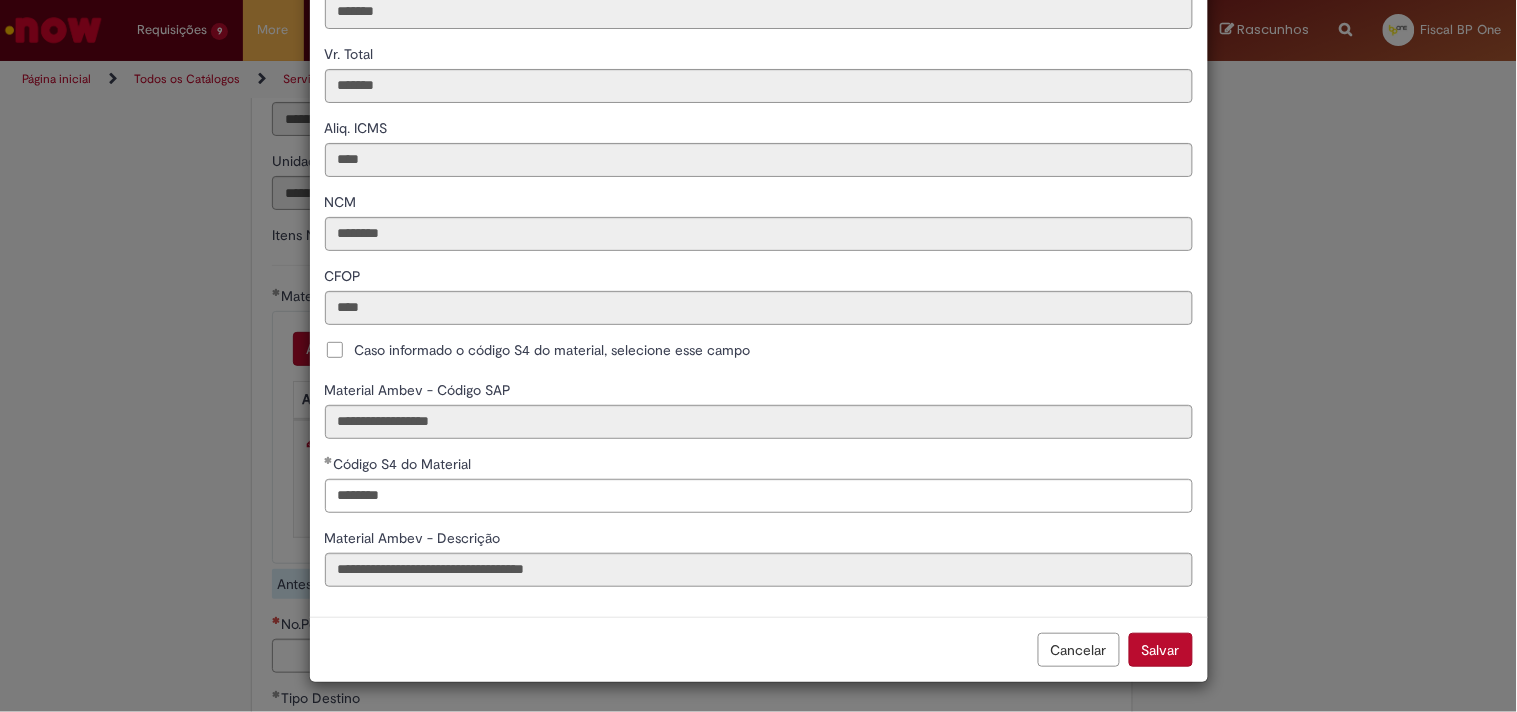 click on "Salvar" at bounding box center [1161, 650] 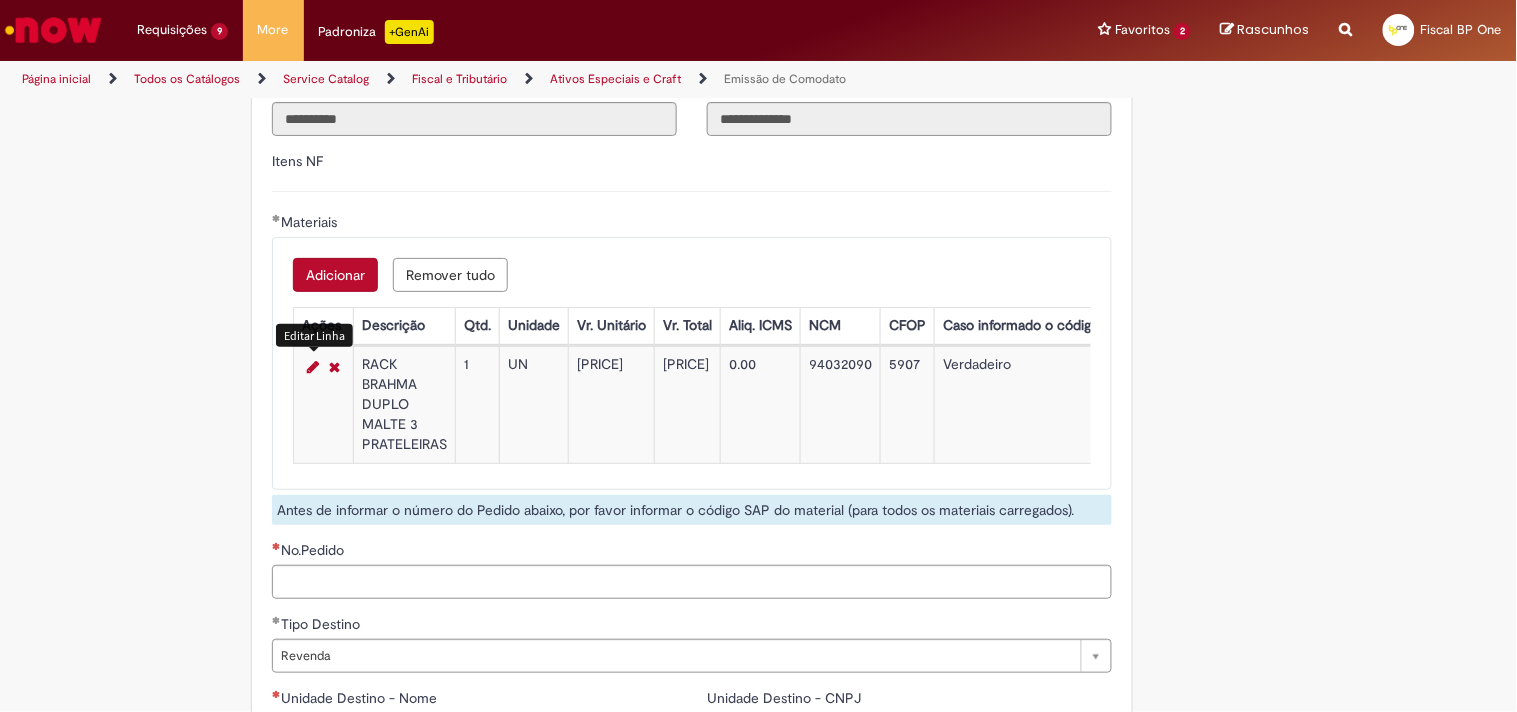 scroll, scrollTop: 2555, scrollLeft: 0, axis: vertical 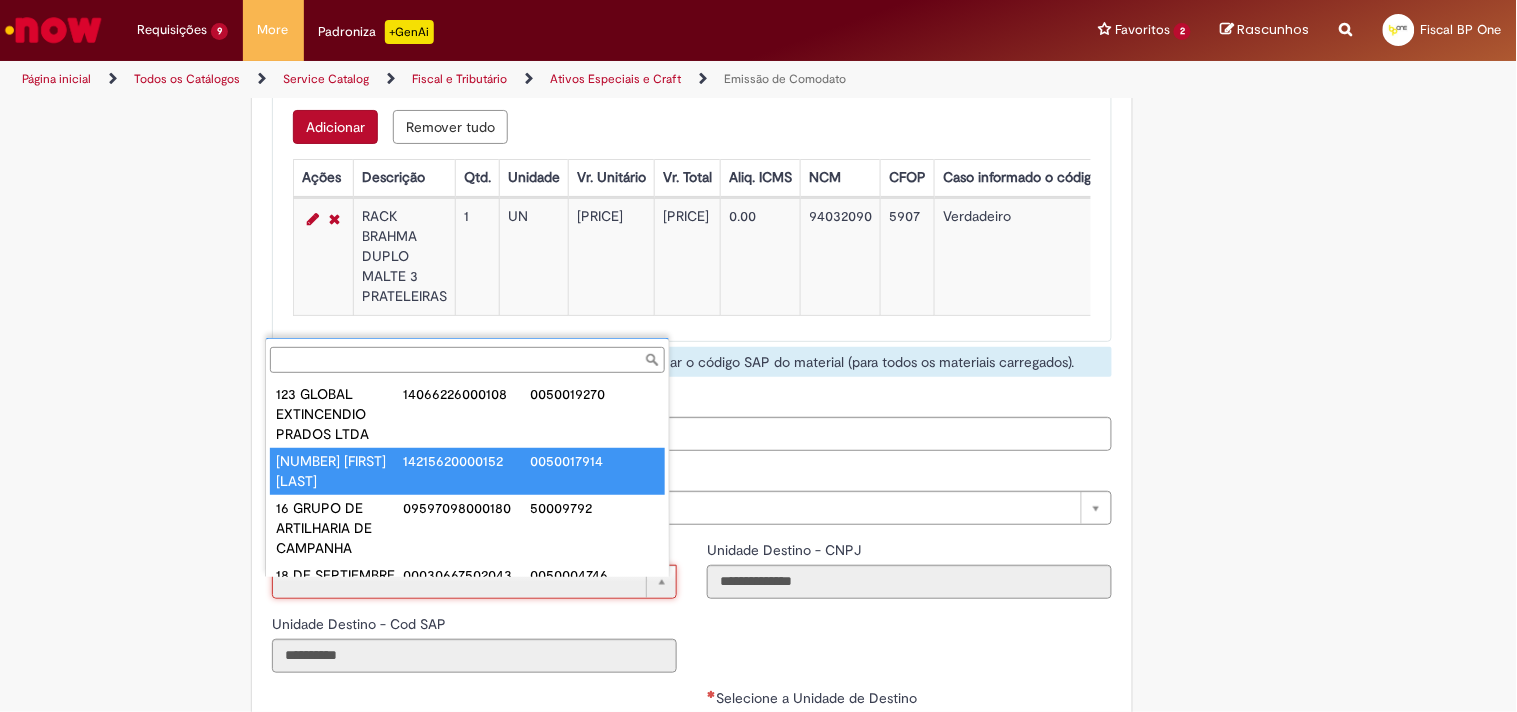 type on "**********" 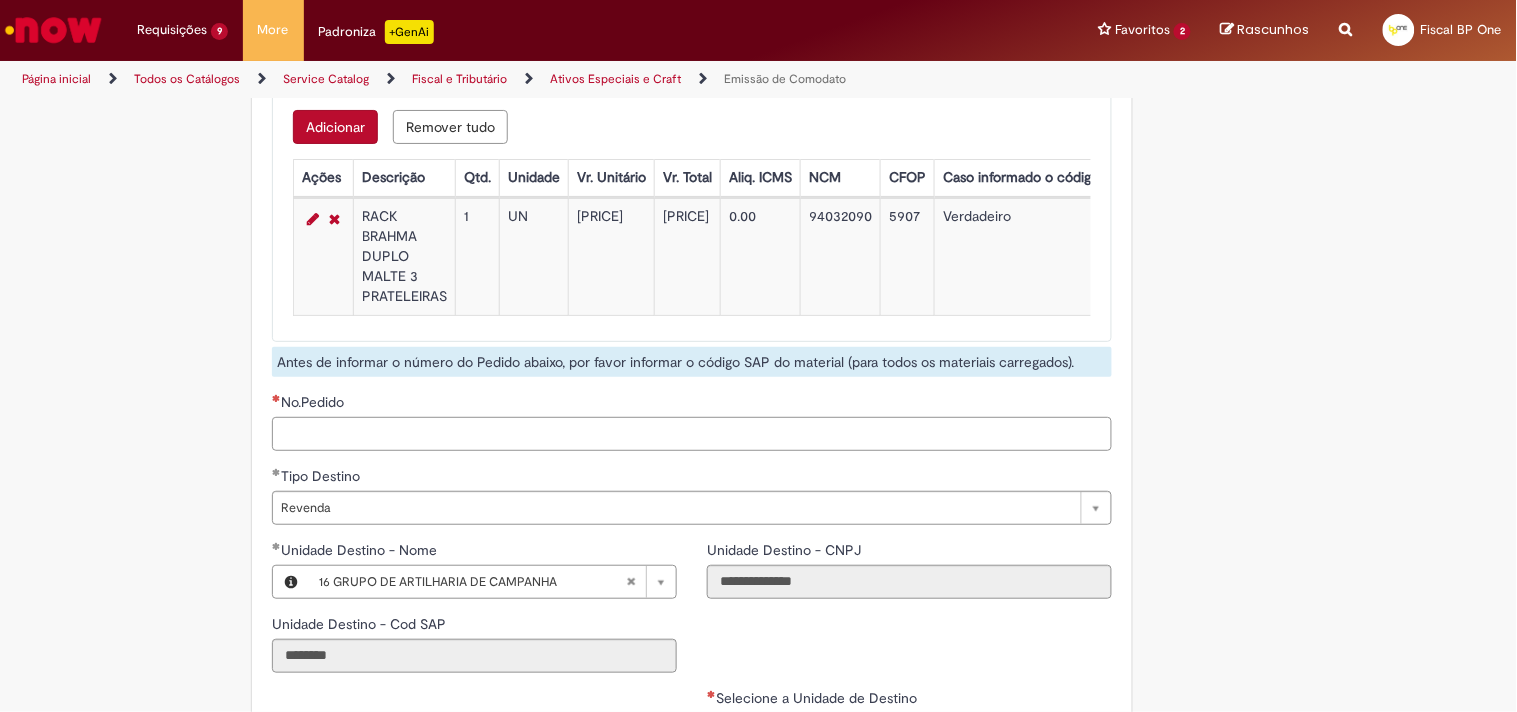 drag, startPoint x: 355, startPoint y: 428, endPoint x: 356, endPoint y: 442, distance: 14.035668 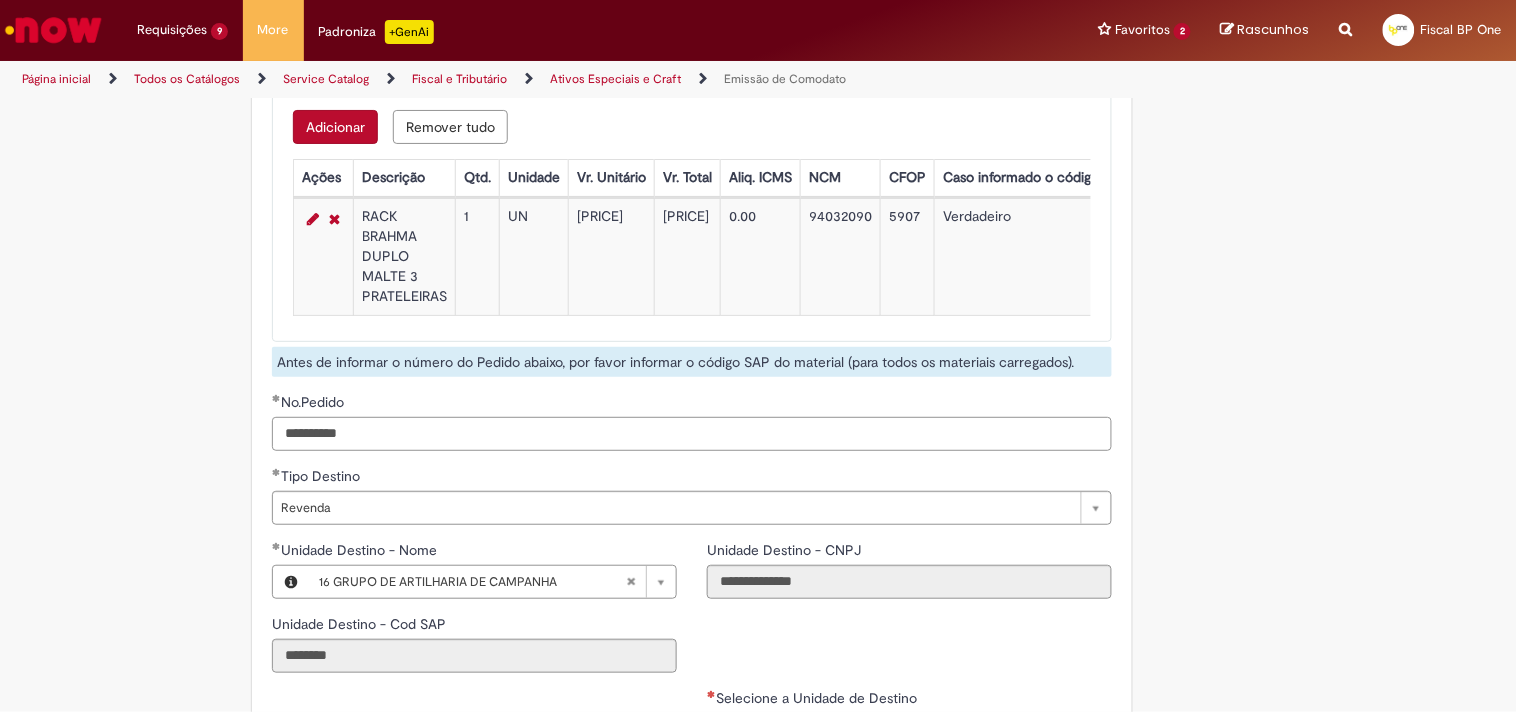 drag, startPoint x: 350, startPoint y: 487, endPoint x: 347, endPoint y: 504, distance: 17.262676 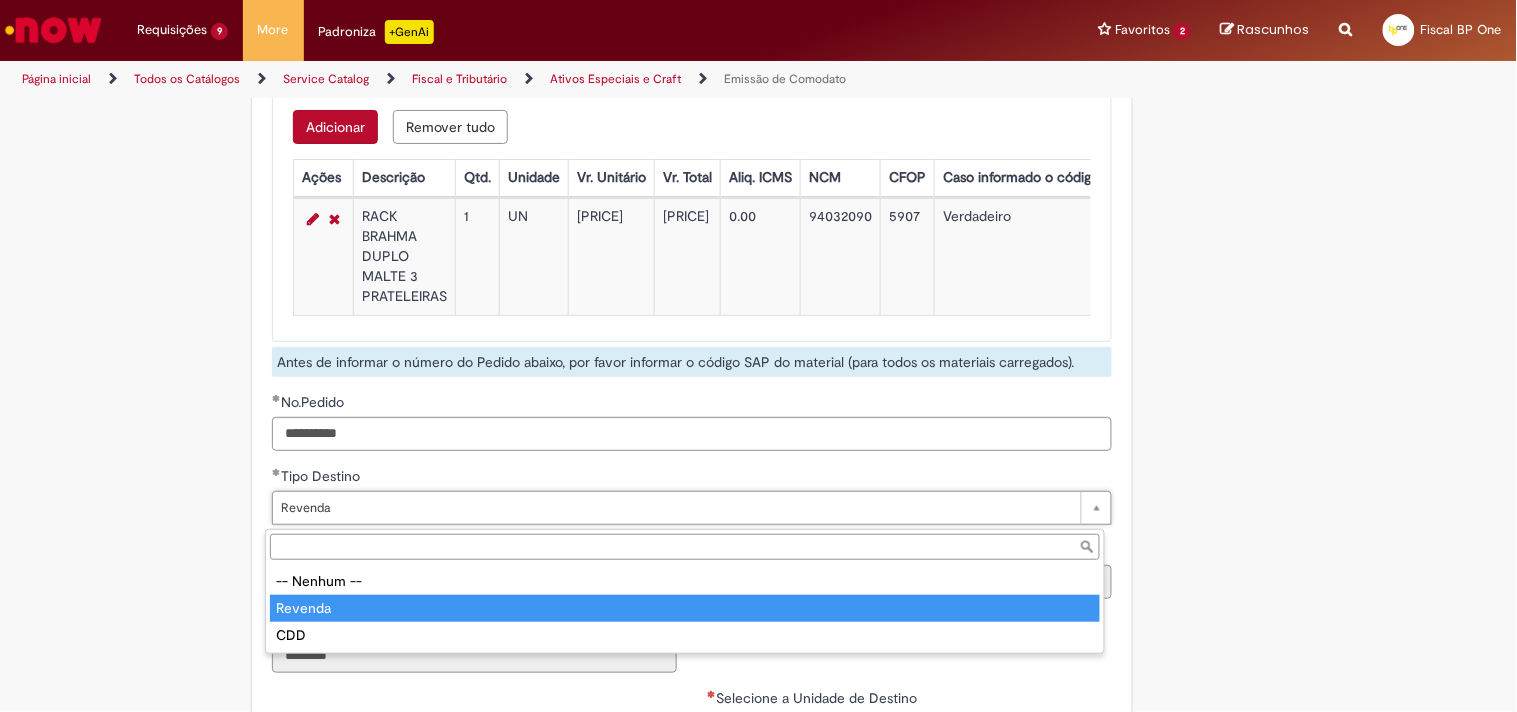 type on "*******" 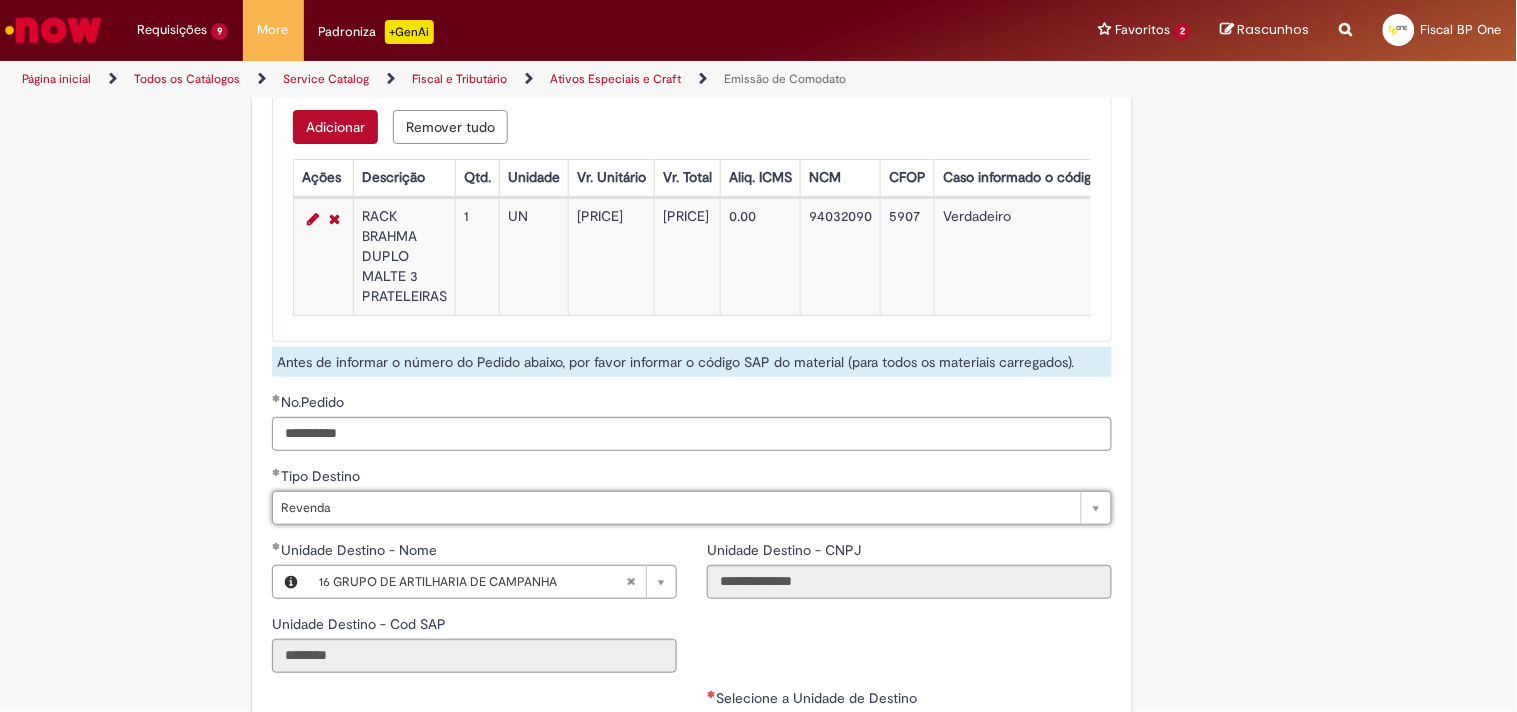 scroll, scrollTop: 0, scrollLeft: 52, axis: horizontal 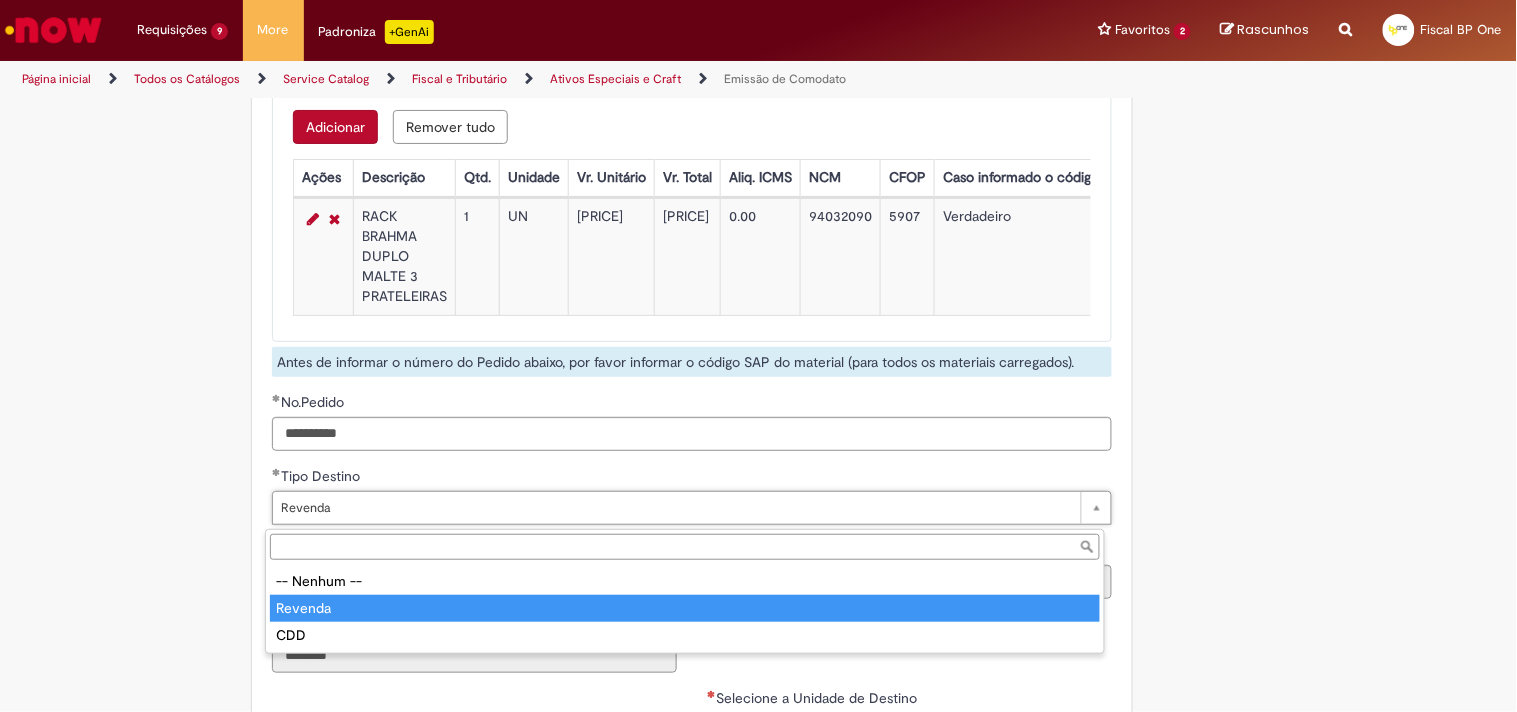 drag, startPoint x: 345, startPoint y: 505, endPoint x: 354, endPoint y: 553, distance: 48.83646 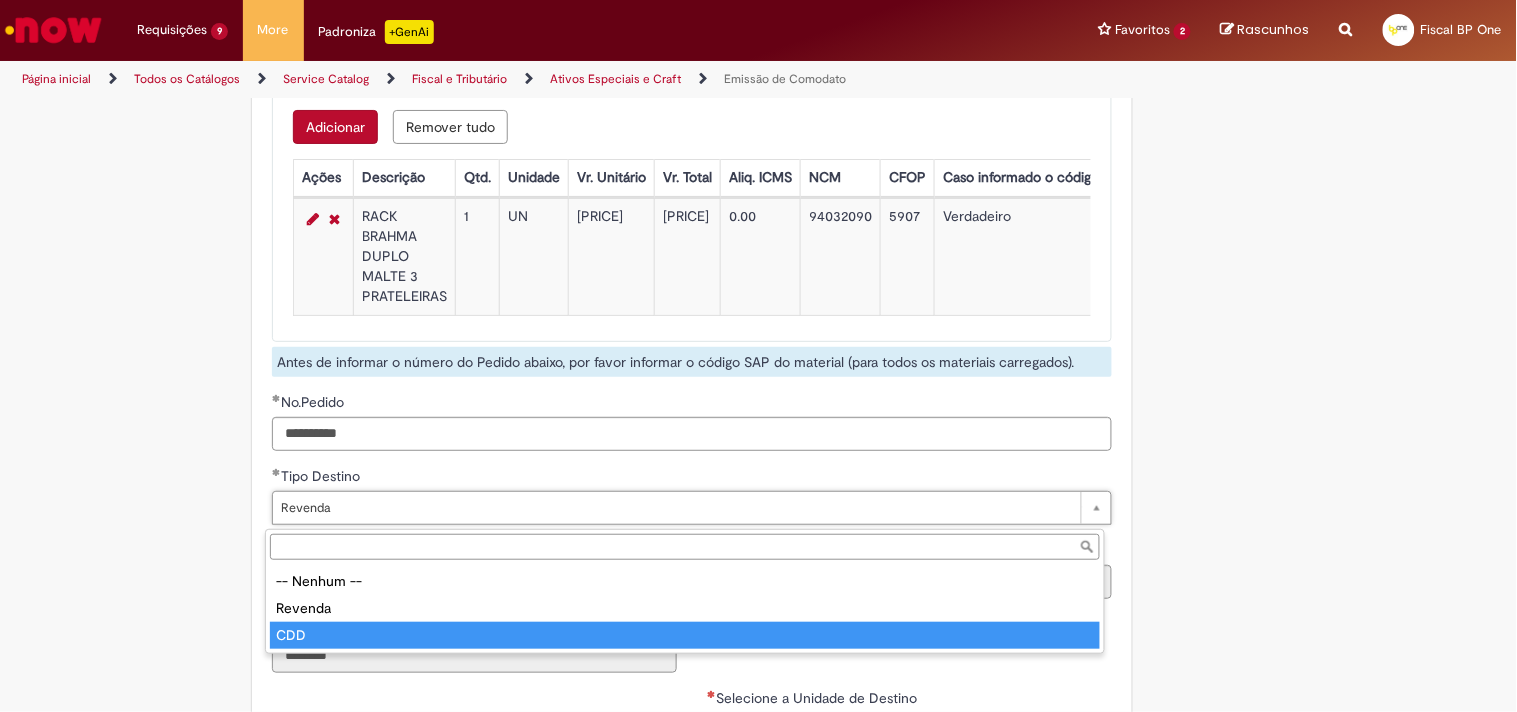 type on "***" 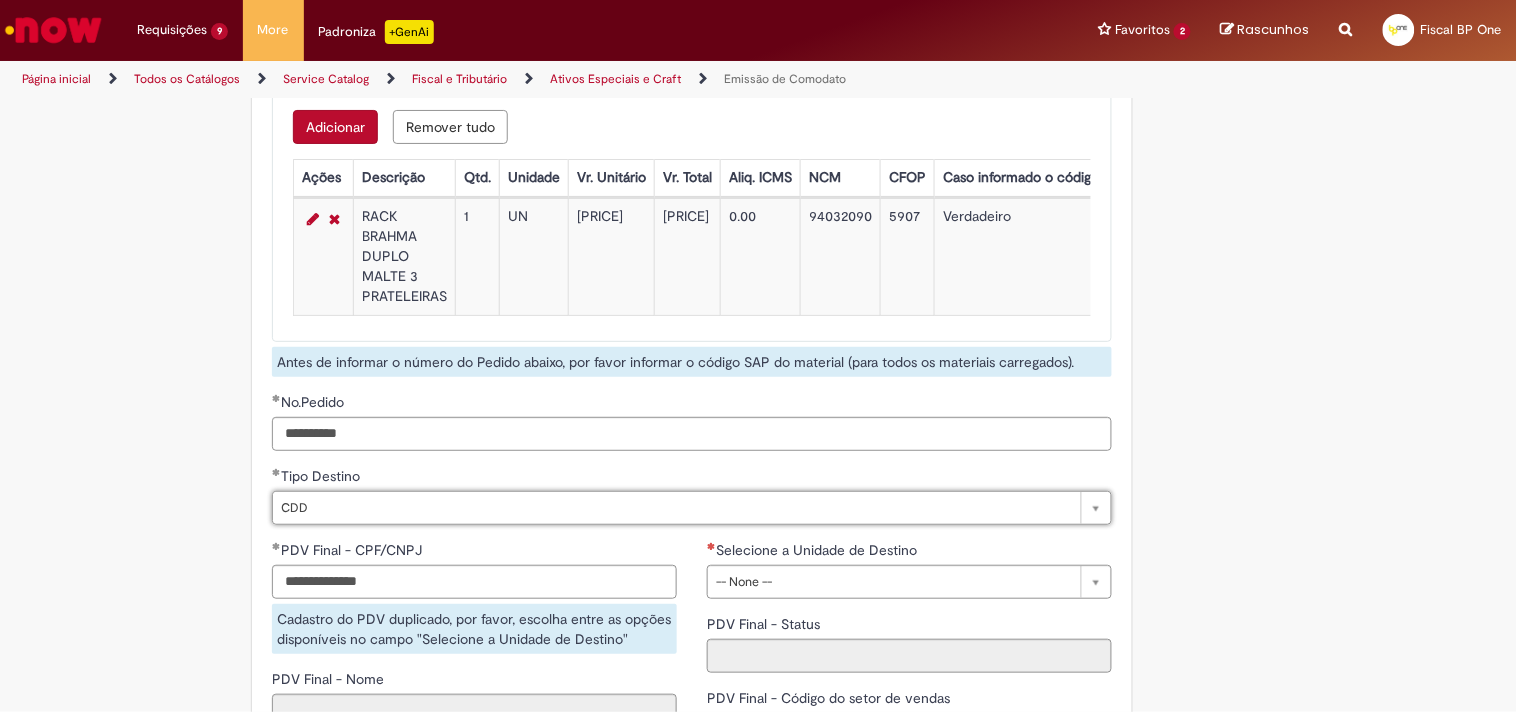 scroll, scrollTop: 0, scrollLeft: 28, axis: horizontal 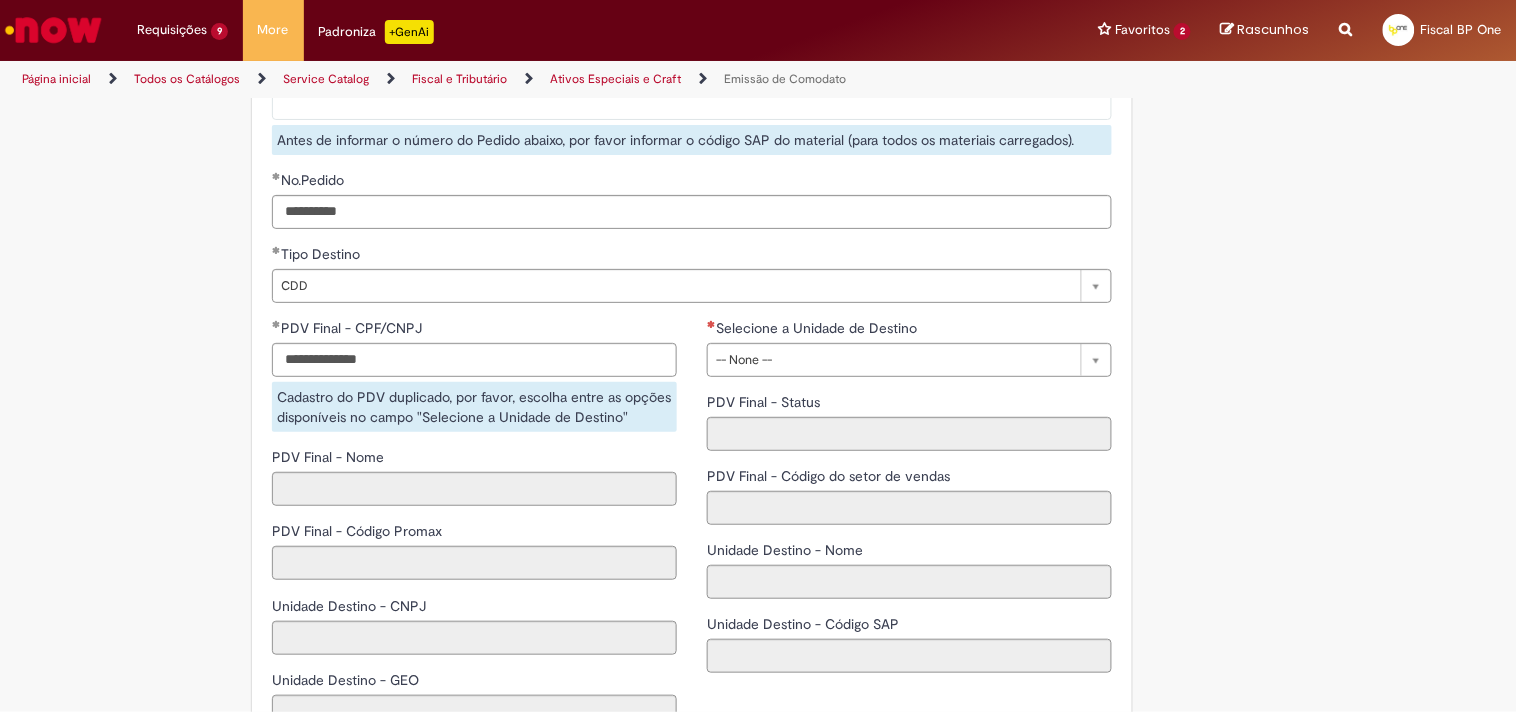 drag, startPoint x: 451, startPoint y: 341, endPoint x: 424, endPoint y: 365, distance: 36.124783 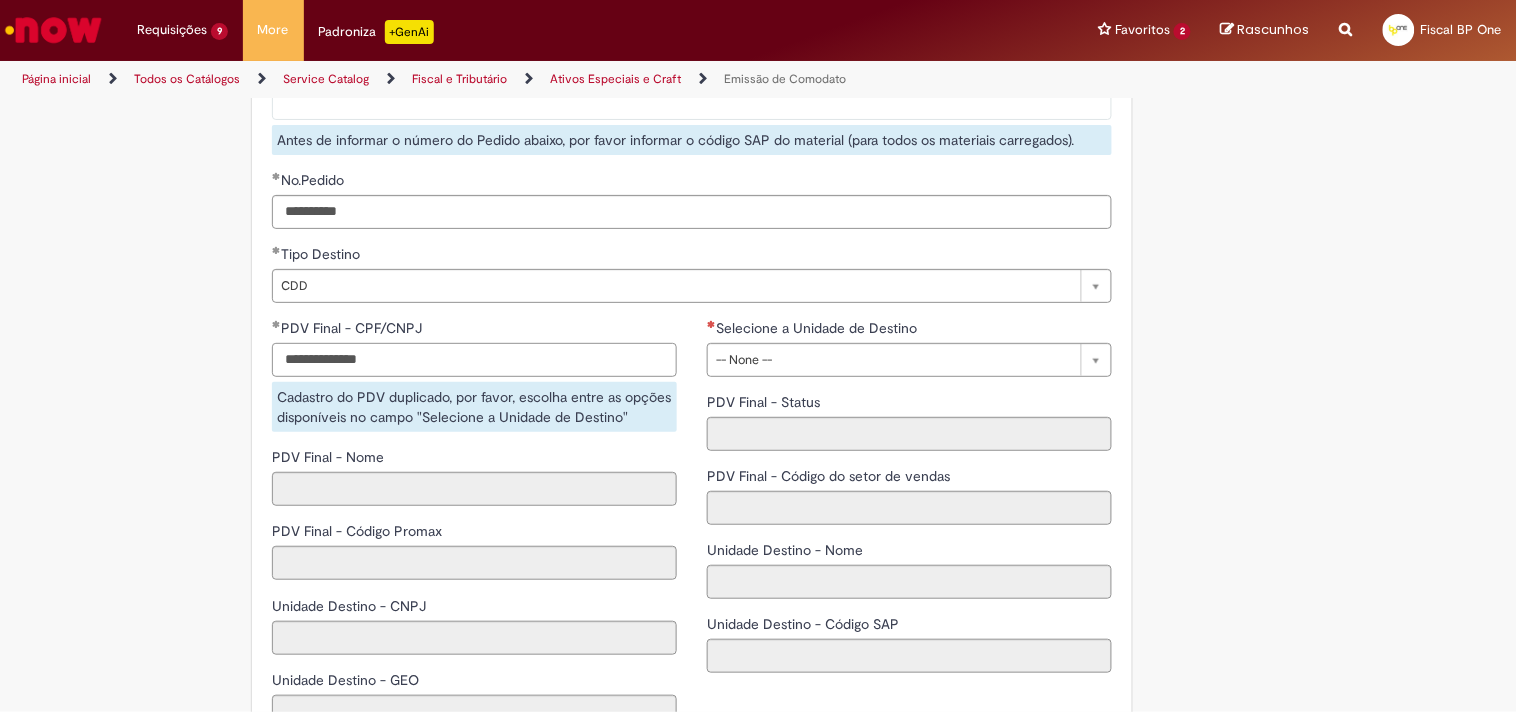 drag, startPoint x: 423, startPoint y: 367, endPoint x: 67, endPoint y: 356, distance: 356.1699 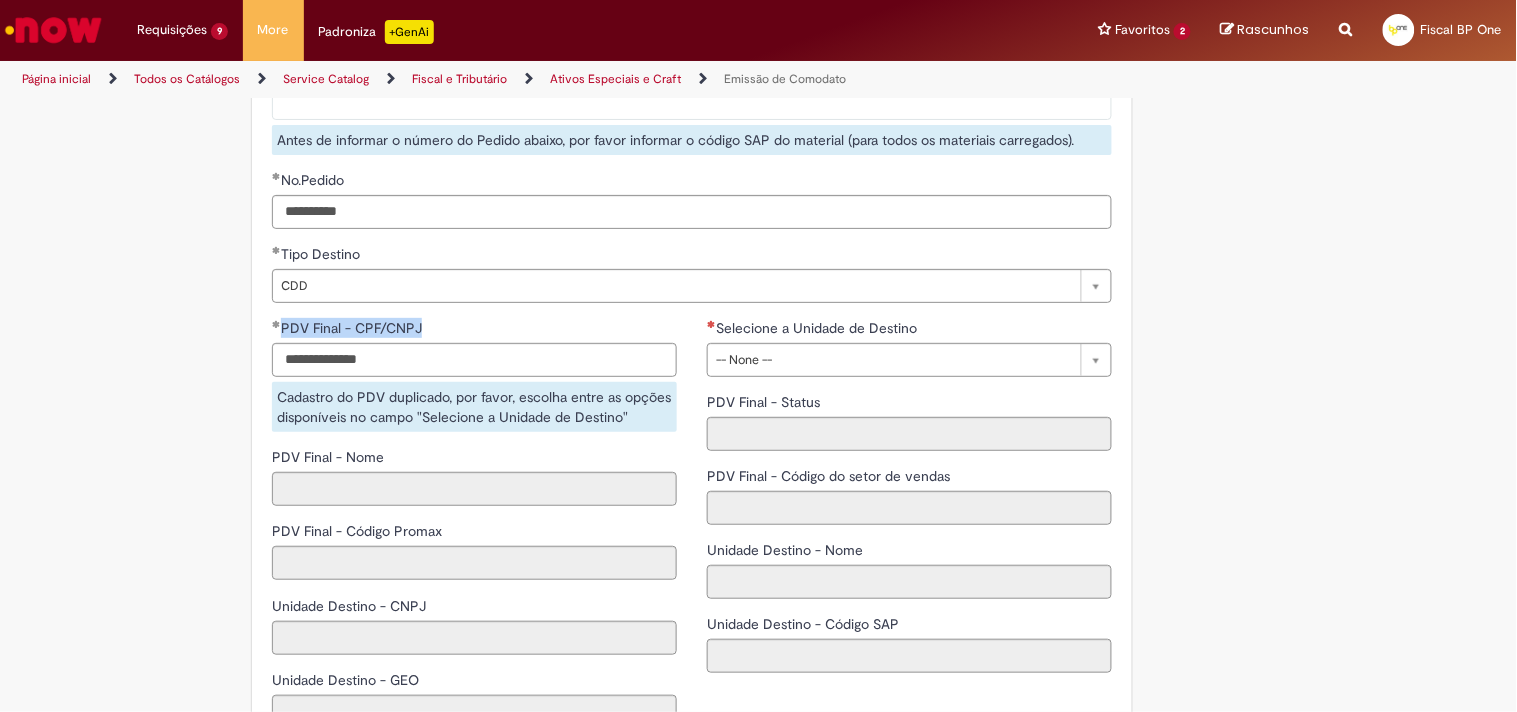 click on "Este item já está em sua lista atual. Se você tentar adicioná-lo novamente, o item atual será substituido  =)
Adicionar a Favoritos
Emissão de Comodato
Solicitar Emissão de Nota fiscal de Retorno de Armazenagem de Ativos Especiais e Craft.
Nessa oferta você   poderá solicitar   as seguintes opções:
Ativos Especiais: Lançamentos (entrada) e emissões (saída) de notas fiscais de  materiais/bens comodatáveis , por exemplo: ponta de gôndola, racks, refrigeradores, chopeiras, pit stop, máquina de gelo, post mix, TVs, entre outros.
Craft: Materiais das marcas linha Premium, tais como colorado, patagonia entre outras
Verificar antes da abertura do chamado:
Se o projeto está alinhado com a Administração Central – AC (gerência);
Se o  código SAP
utilizar campo de descrição/justificativa;" at bounding box center [758, -632] 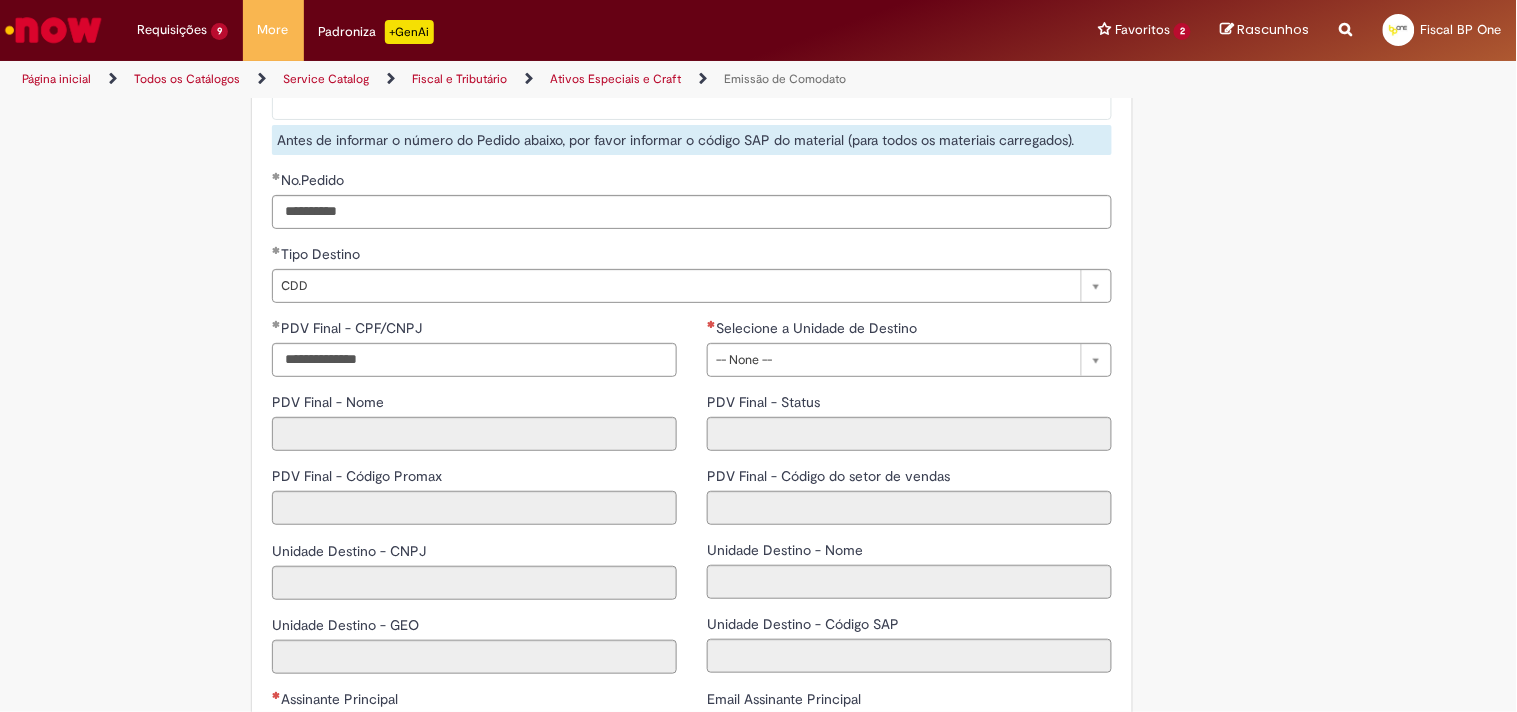 scroll, scrollTop: 0, scrollLeft: 0, axis: both 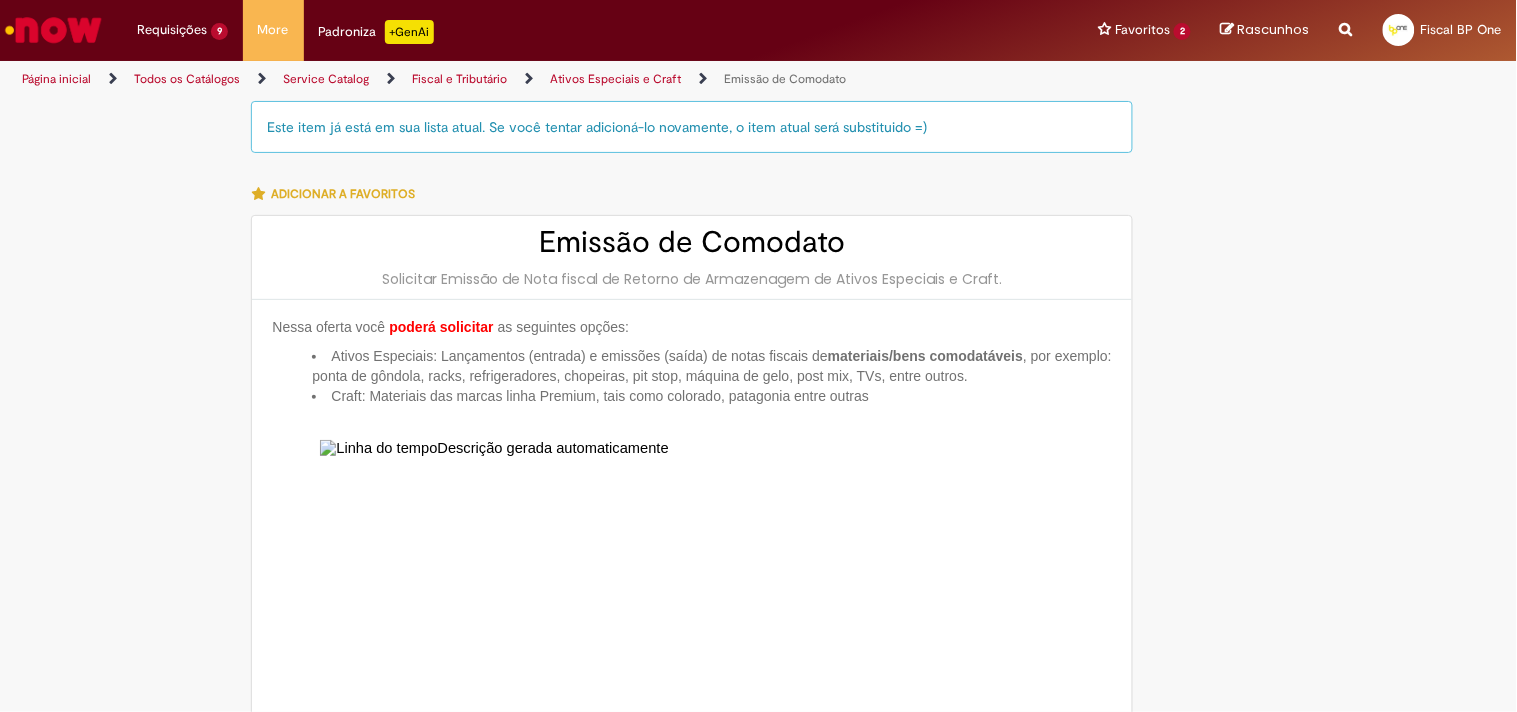 type 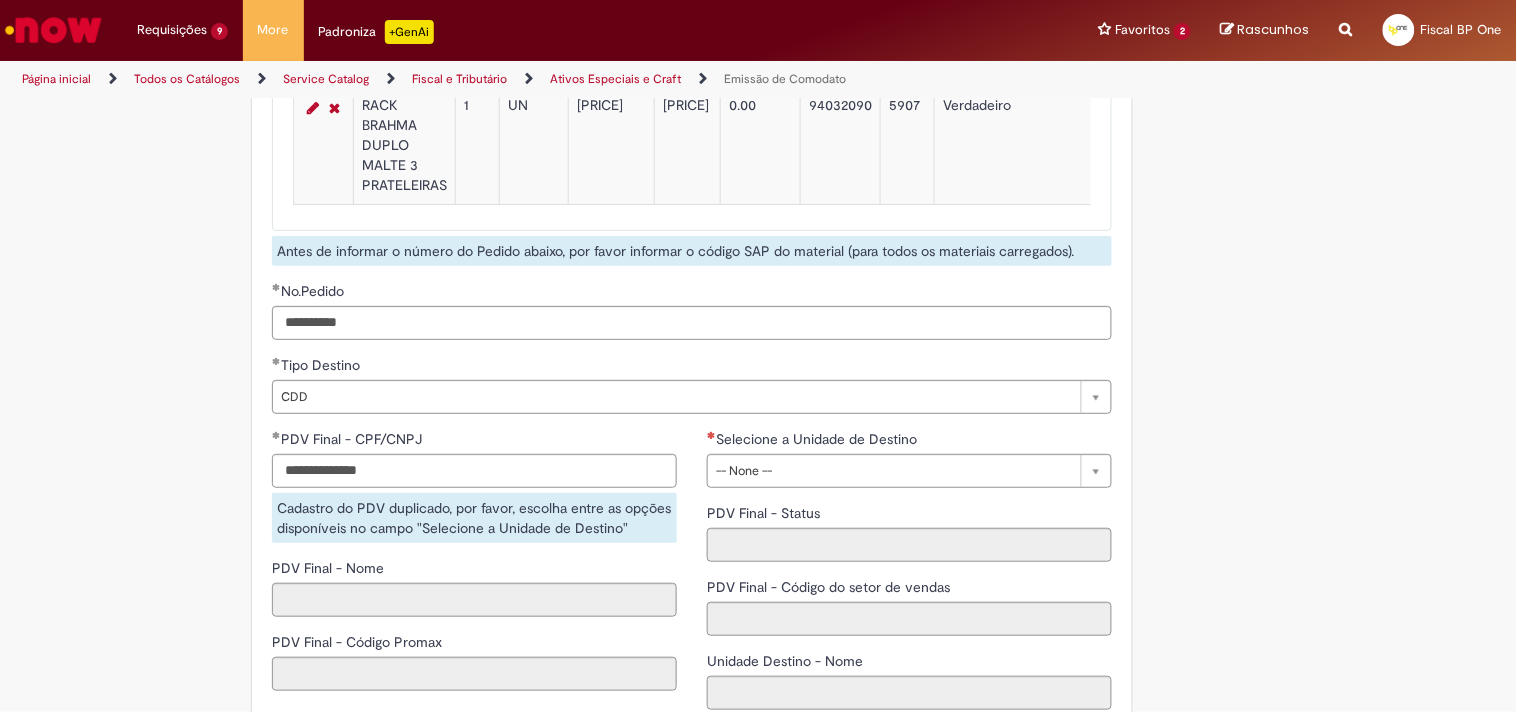 scroll, scrollTop: 2888, scrollLeft: 0, axis: vertical 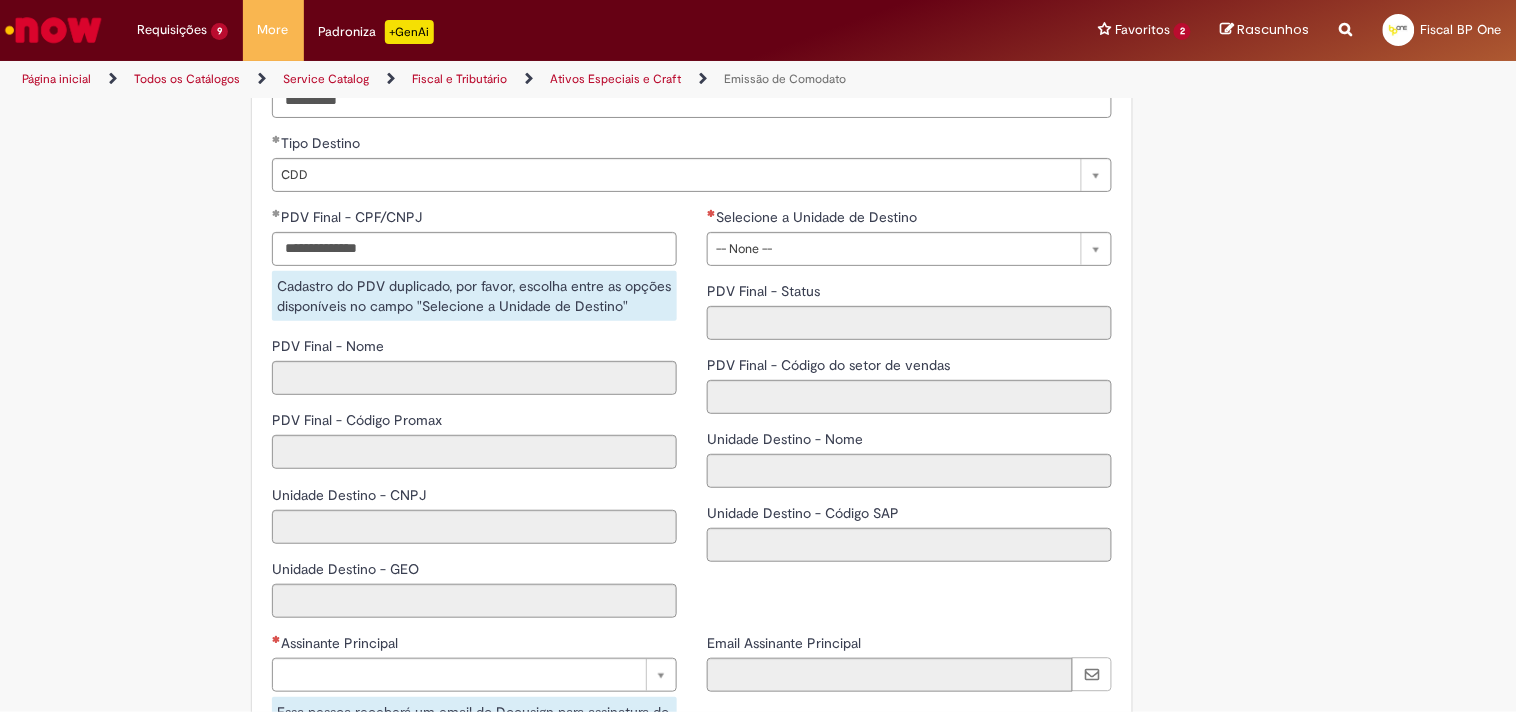 drag, startPoint x: 754, startPoint y: 273, endPoint x: 753, endPoint y: 260, distance: 13.038404 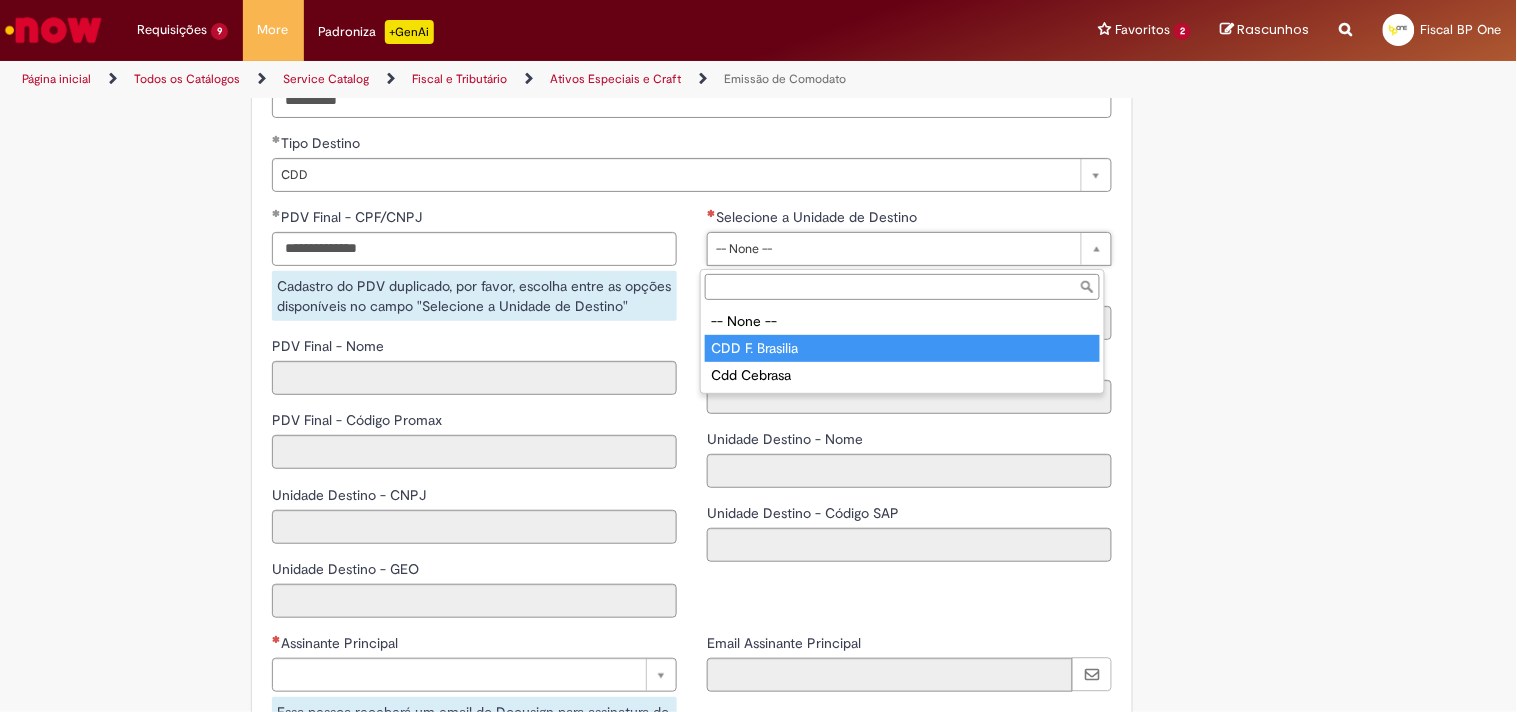 type on "**********" 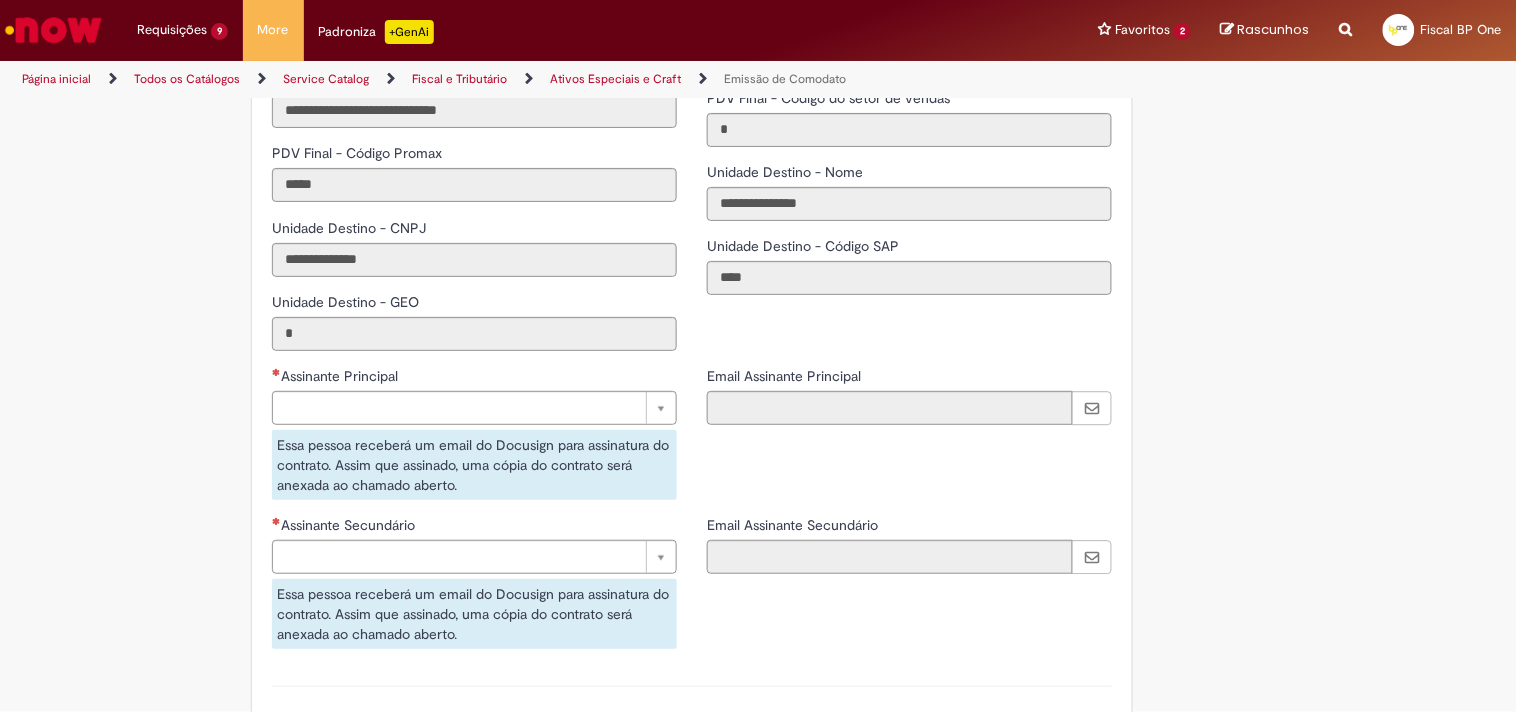scroll, scrollTop: 3222, scrollLeft: 0, axis: vertical 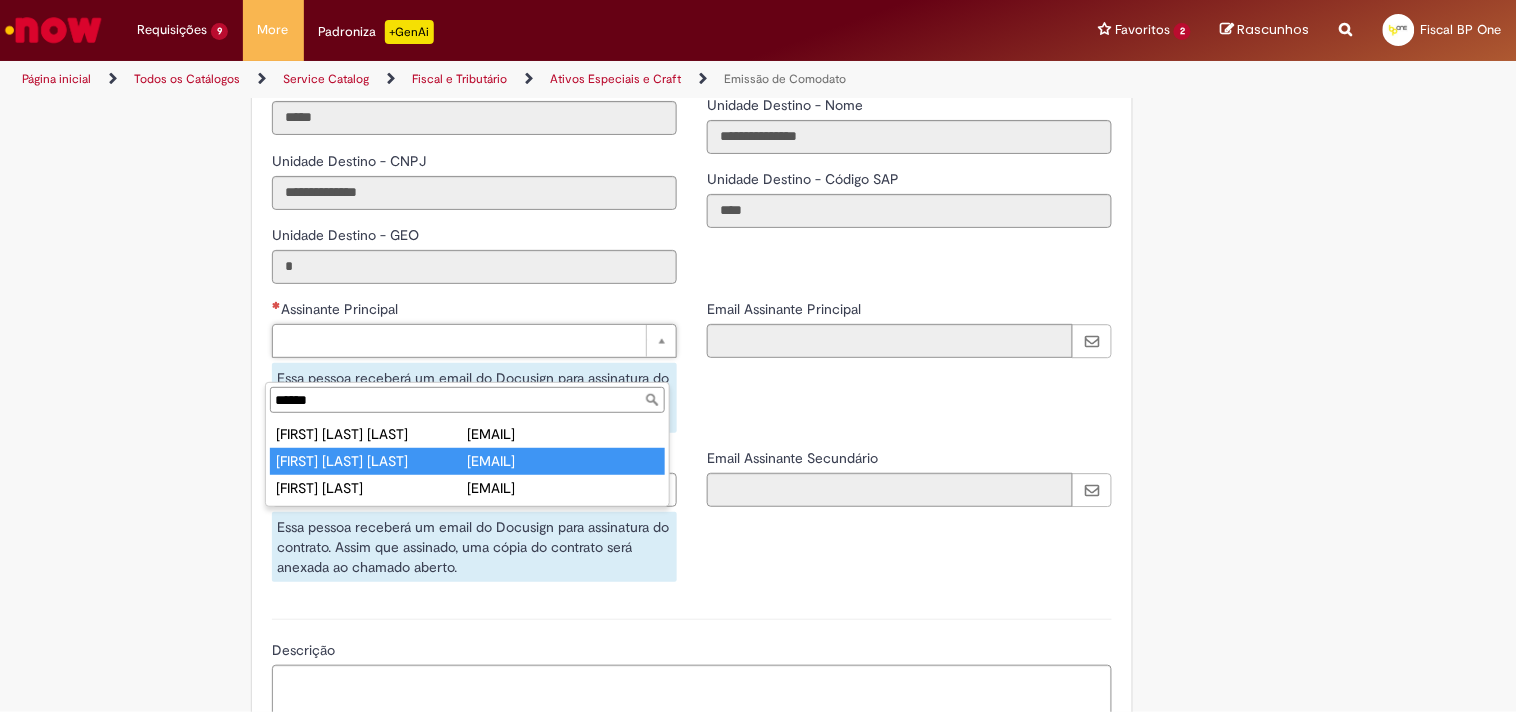 type on "******" 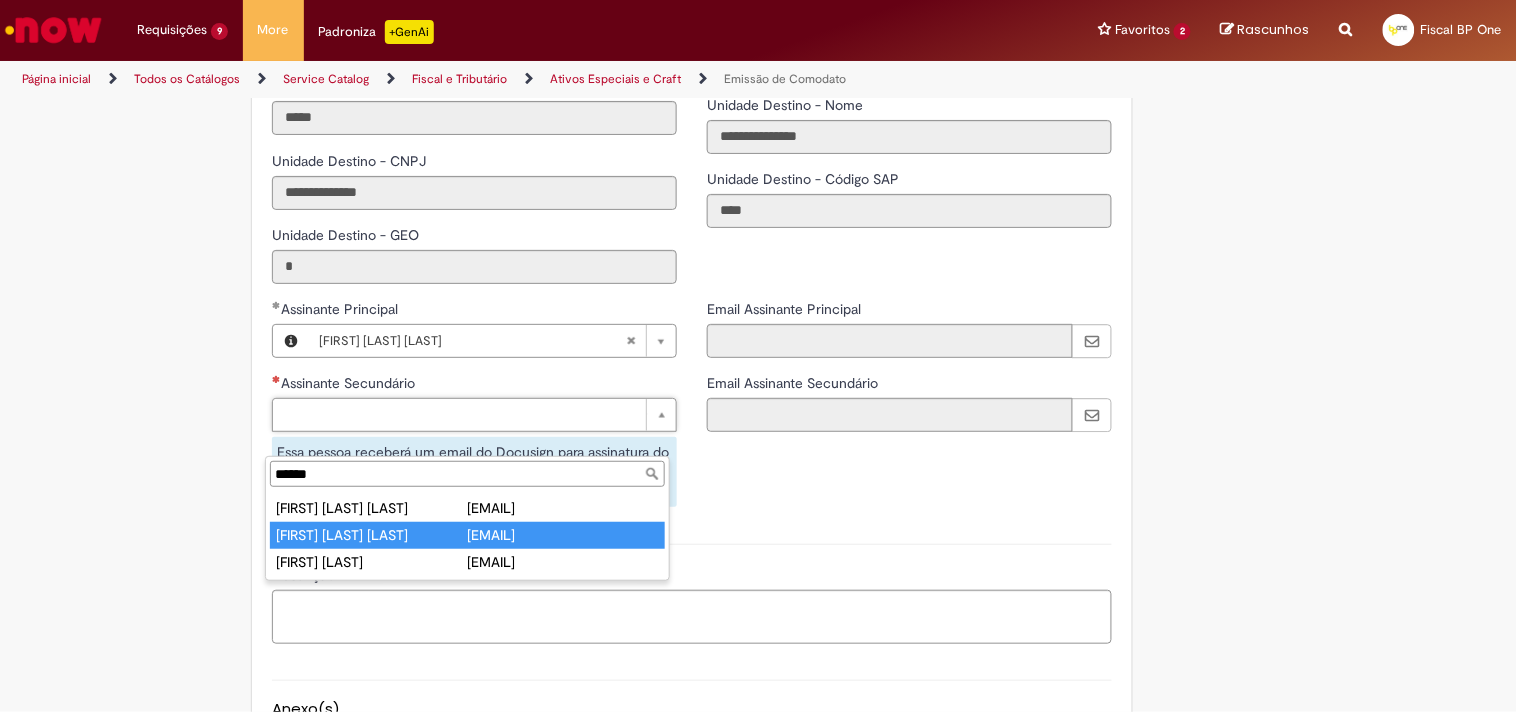 type on "******" 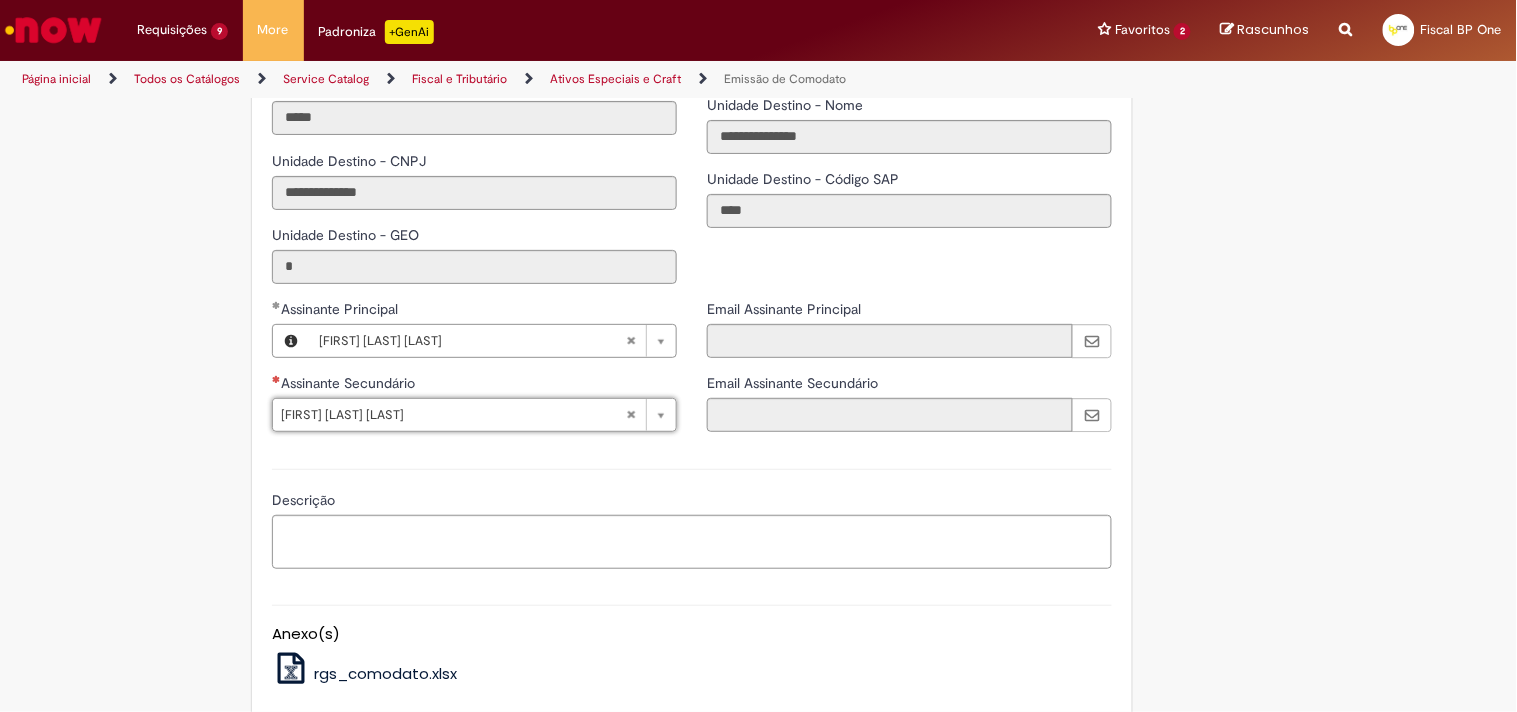 type on "**********" 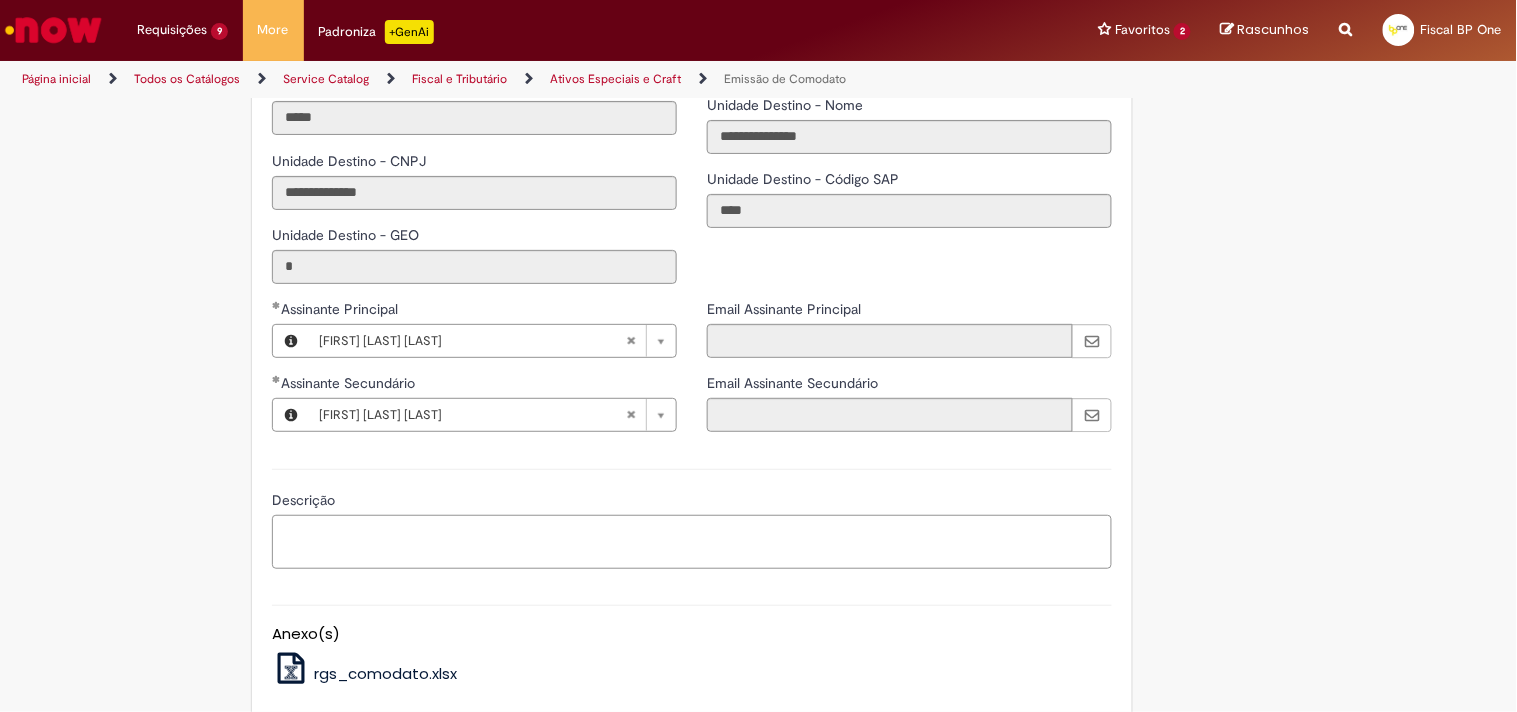 click on "Descrição" at bounding box center [692, 542] 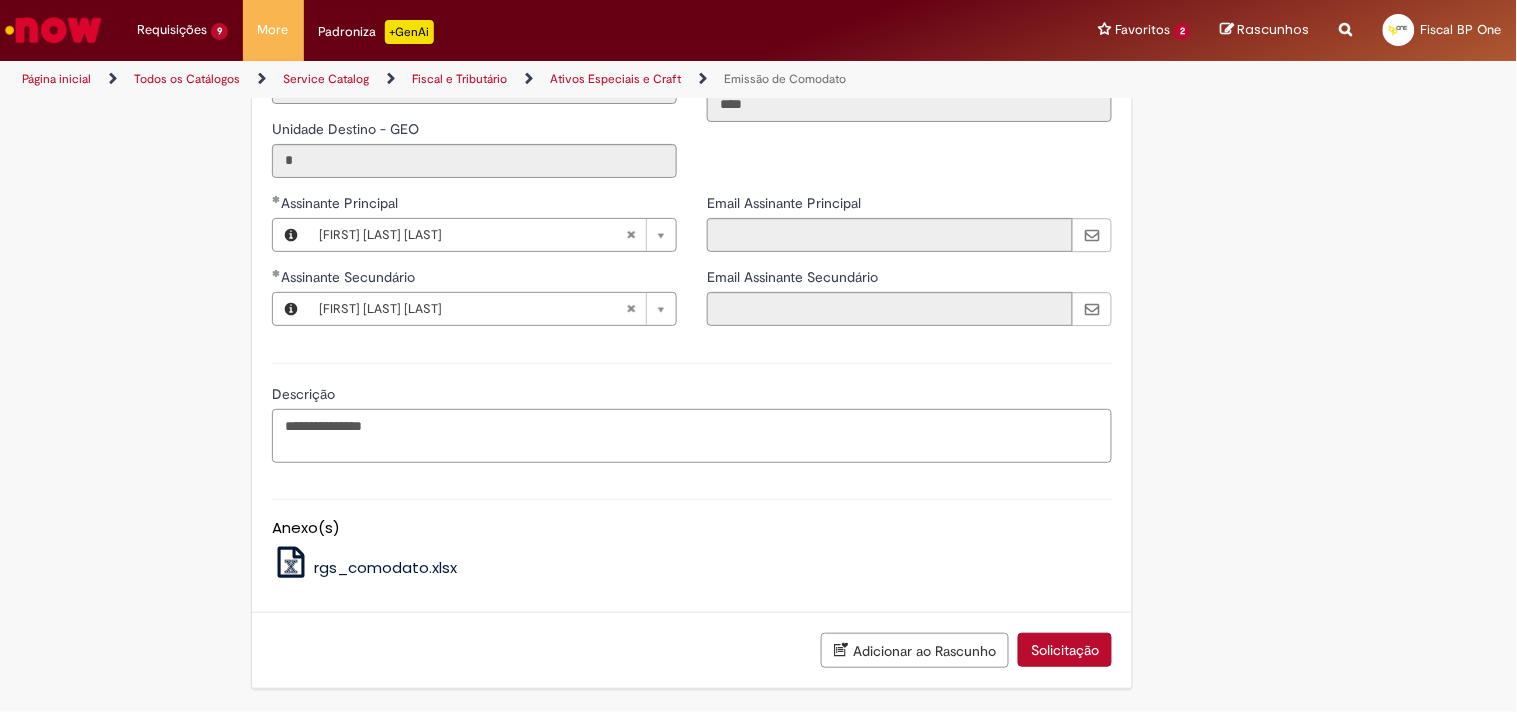 scroll, scrollTop: 3358, scrollLeft: 0, axis: vertical 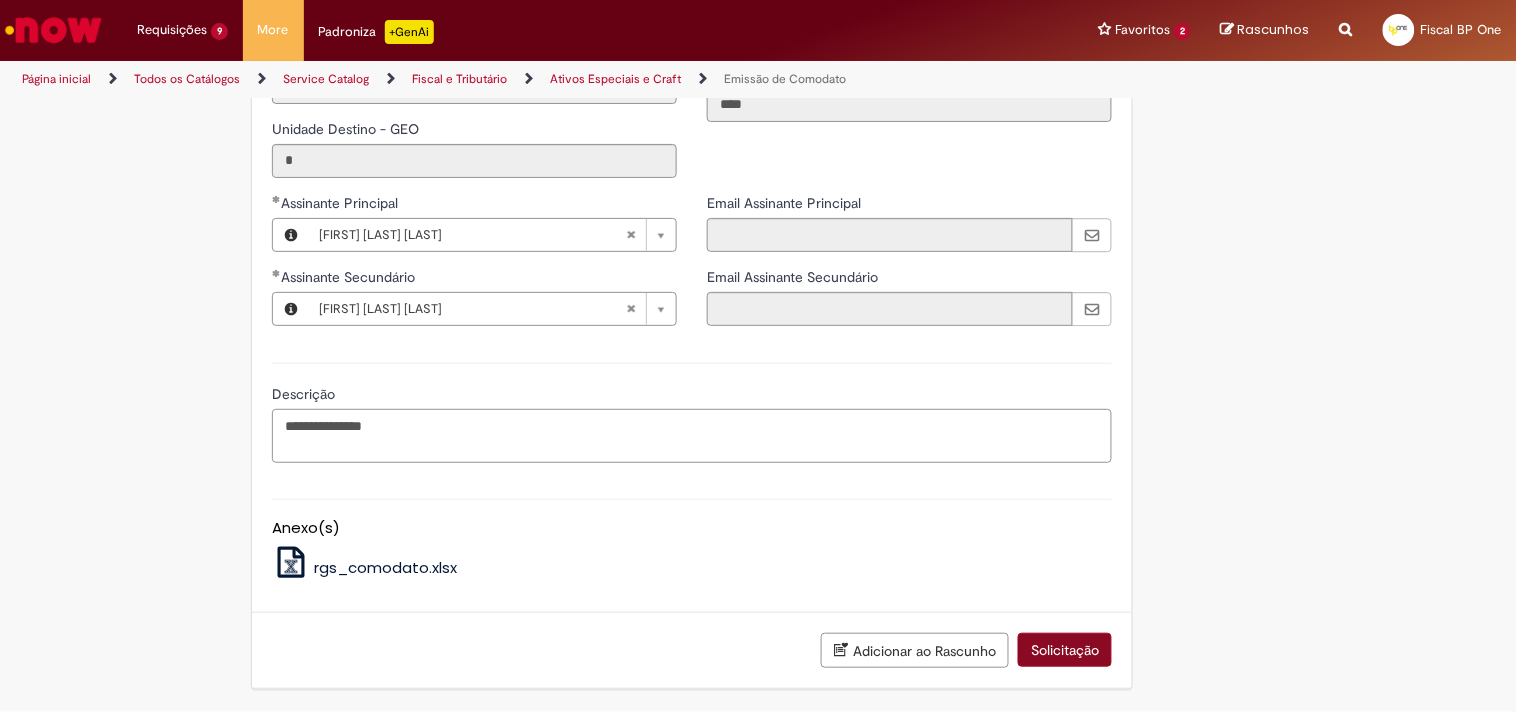 type on "**********" 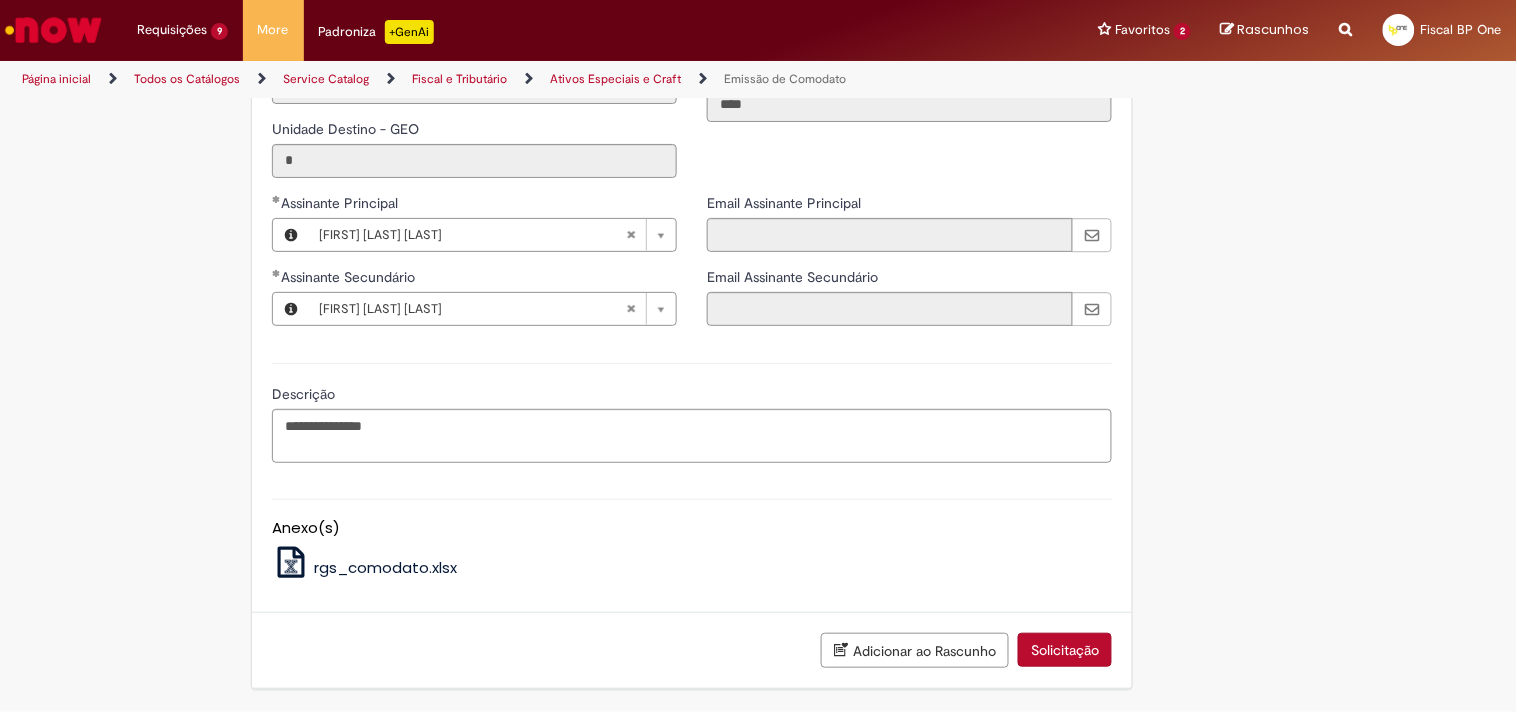 click on "Solicitação" at bounding box center [1065, 650] 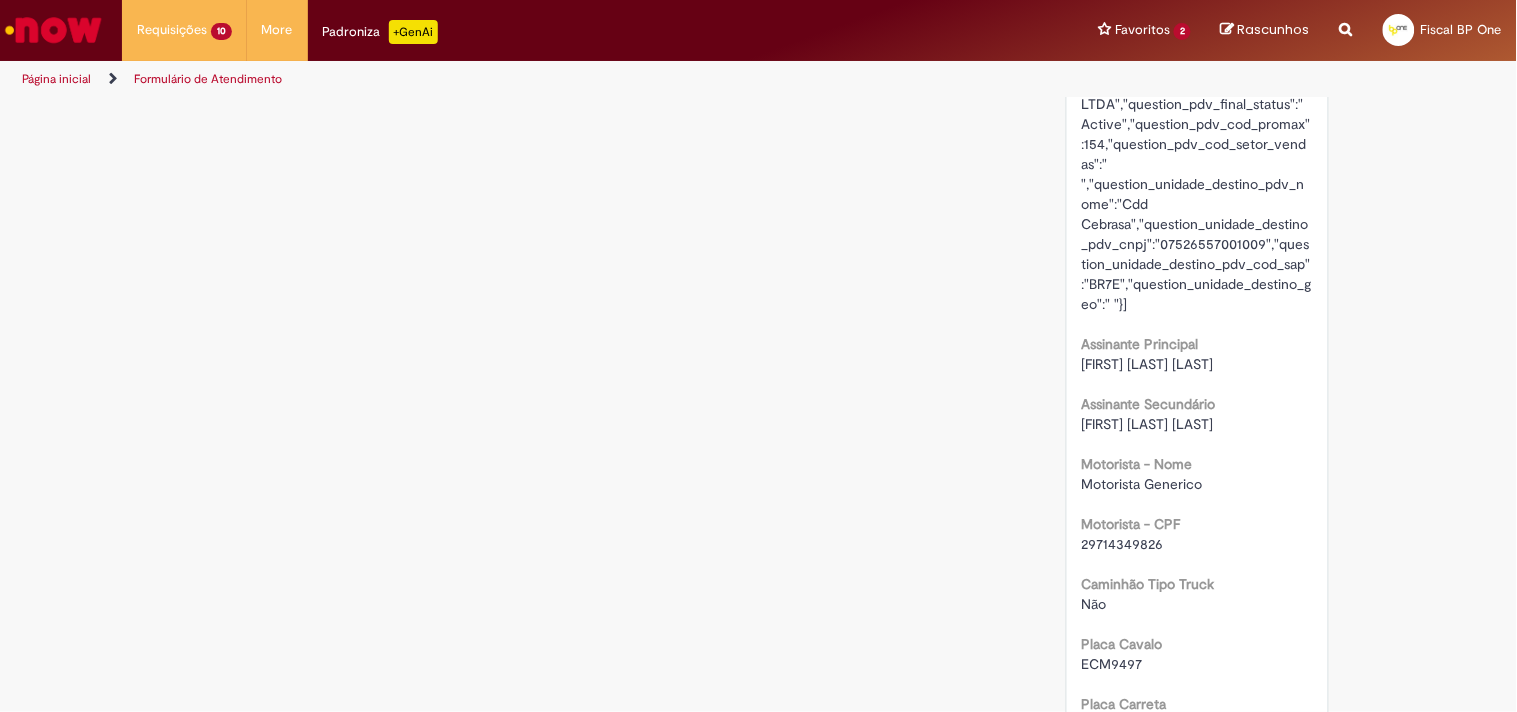 scroll, scrollTop: 0, scrollLeft: 0, axis: both 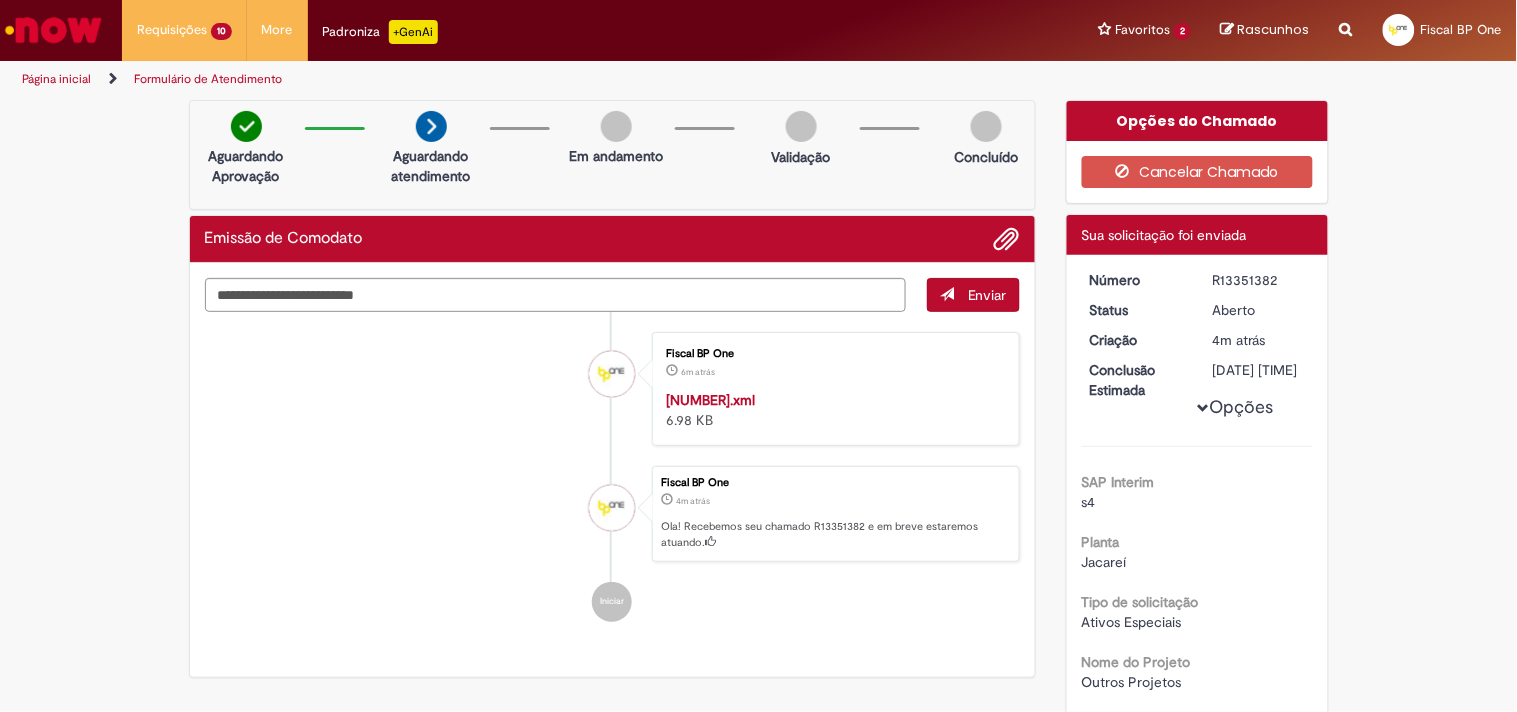click on "R13351382" at bounding box center (1259, 280) 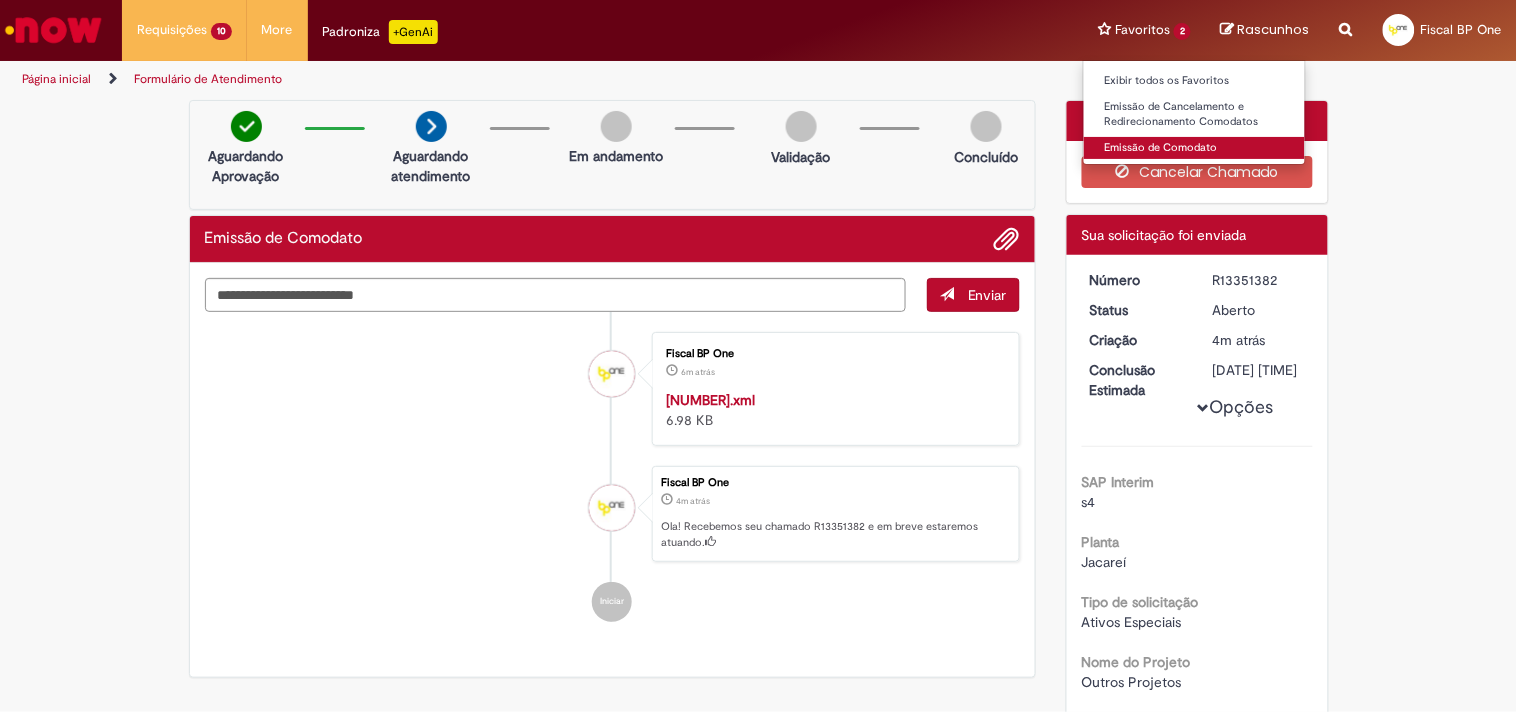 click on "Emissão de Comodato" at bounding box center [1194, 148] 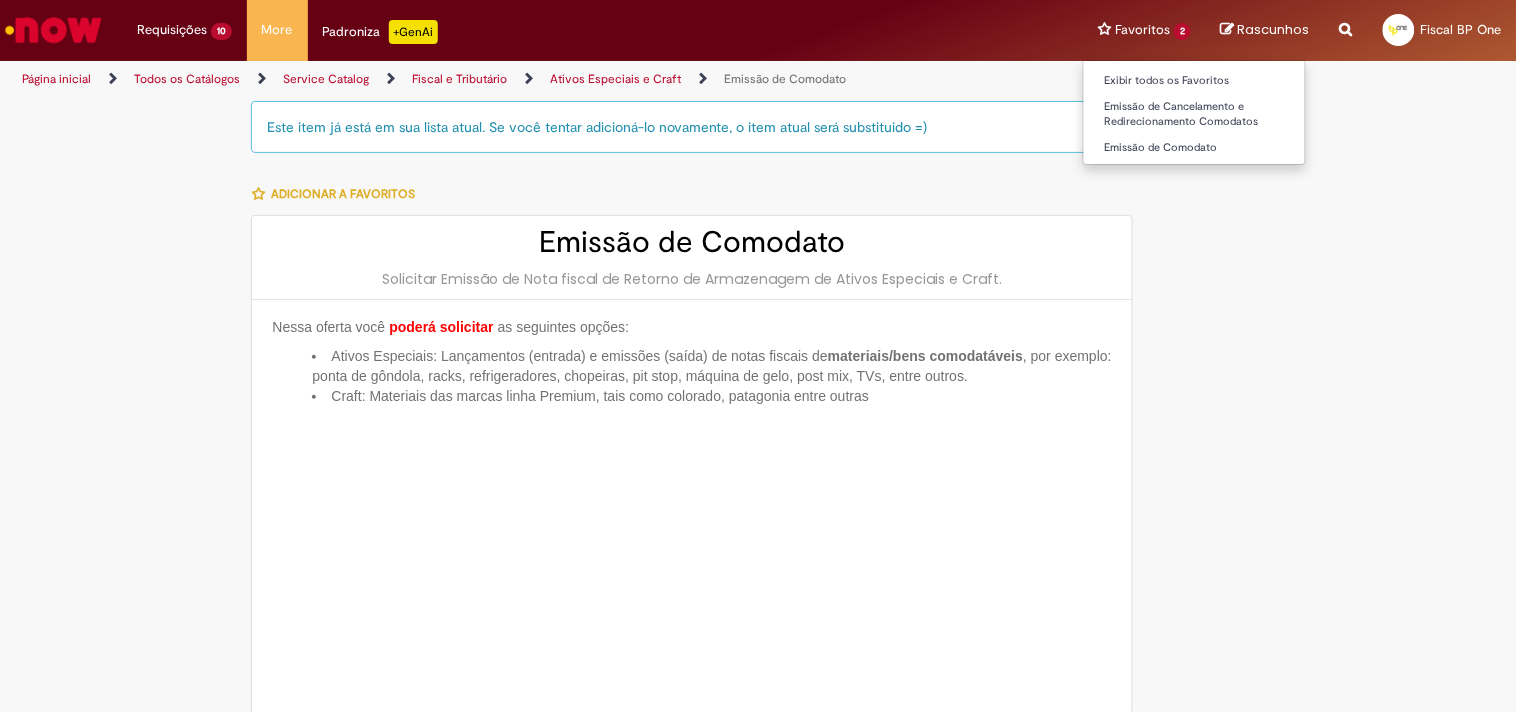 type on "**********" 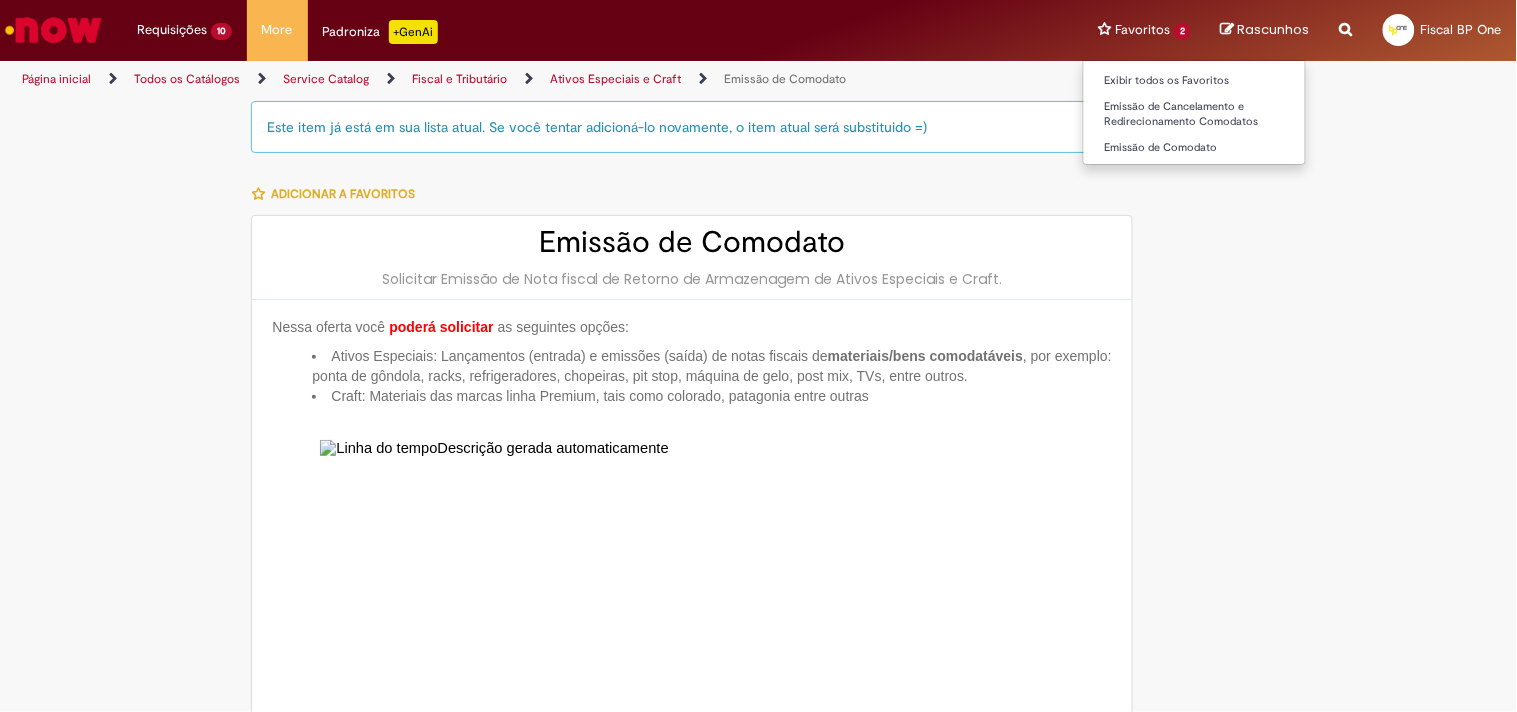 type on "**********" 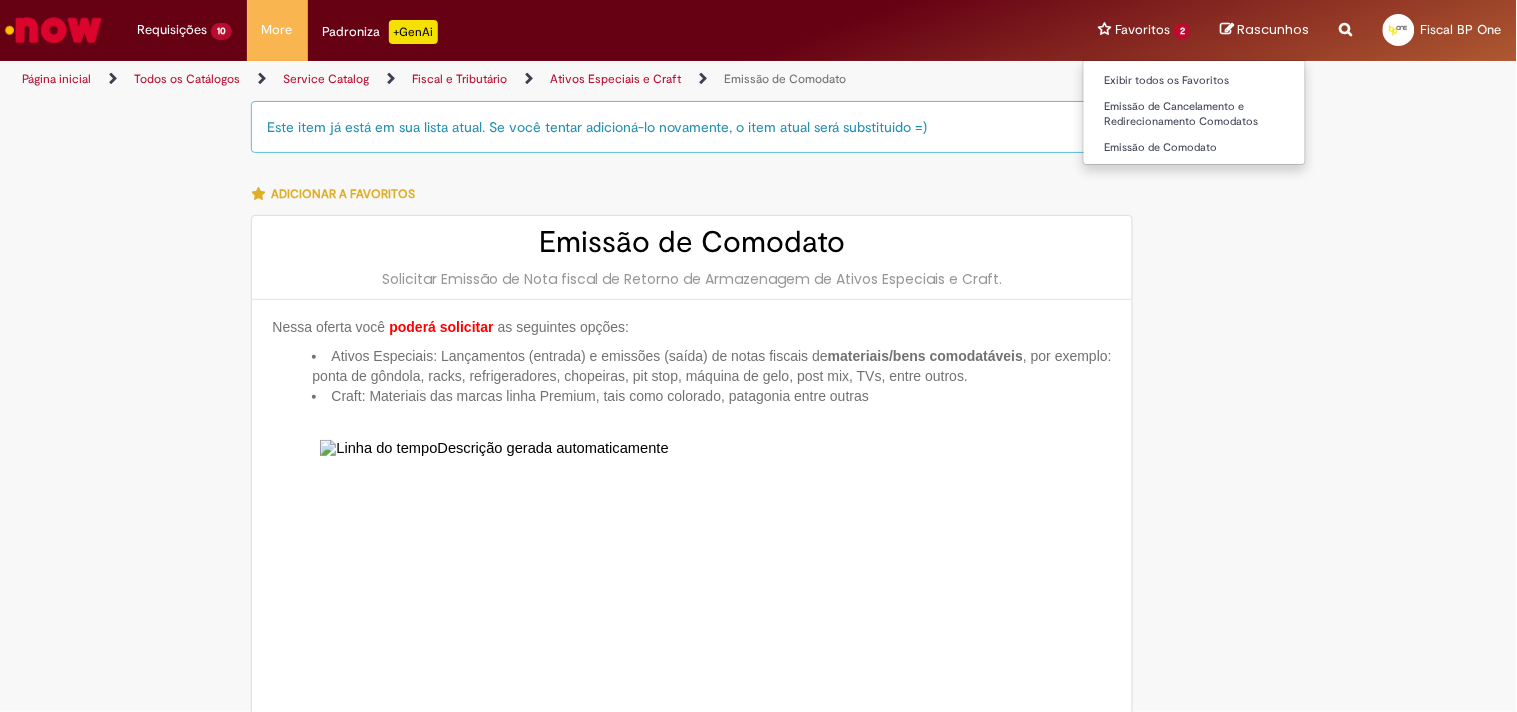 type on "**********" 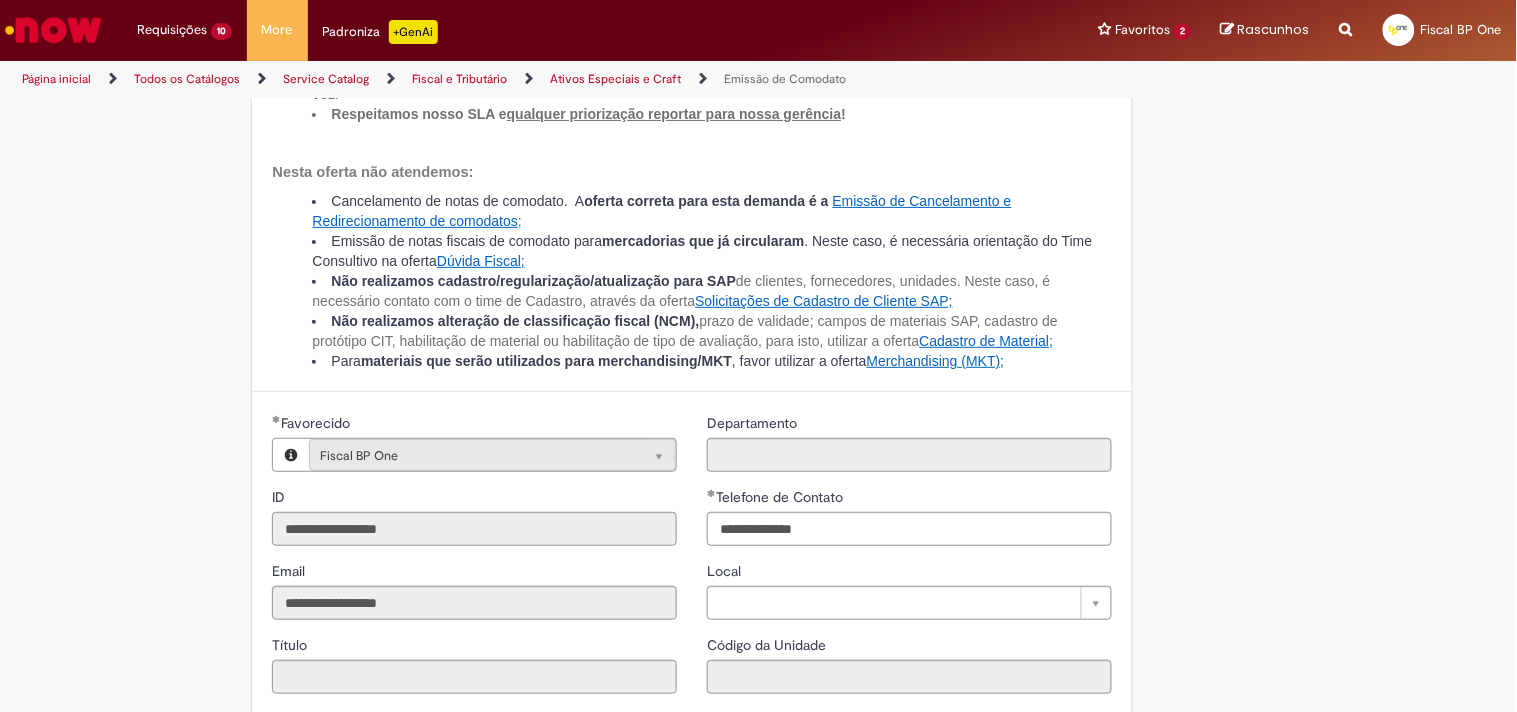 scroll, scrollTop: 1444, scrollLeft: 0, axis: vertical 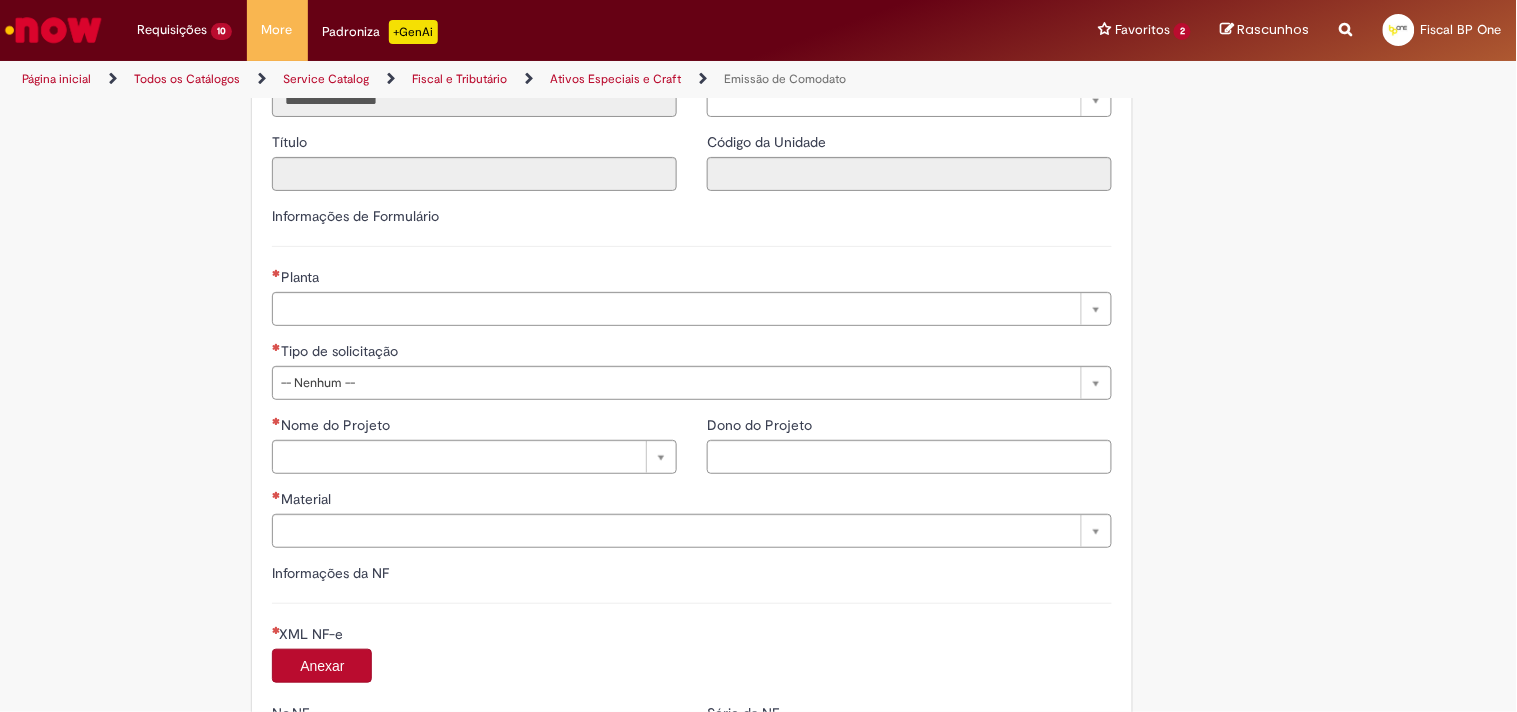 click on "Planta" at bounding box center [297, 277] 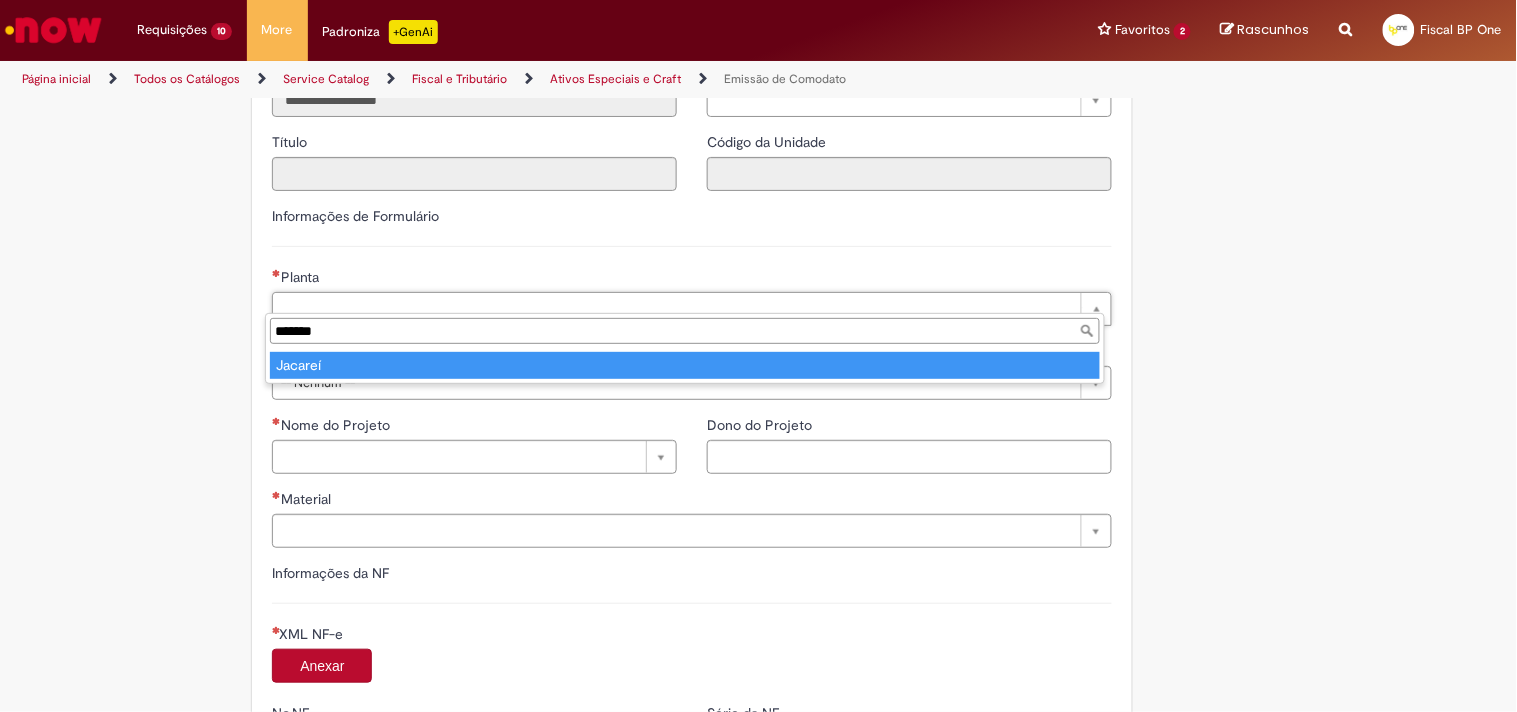 type on "*******" 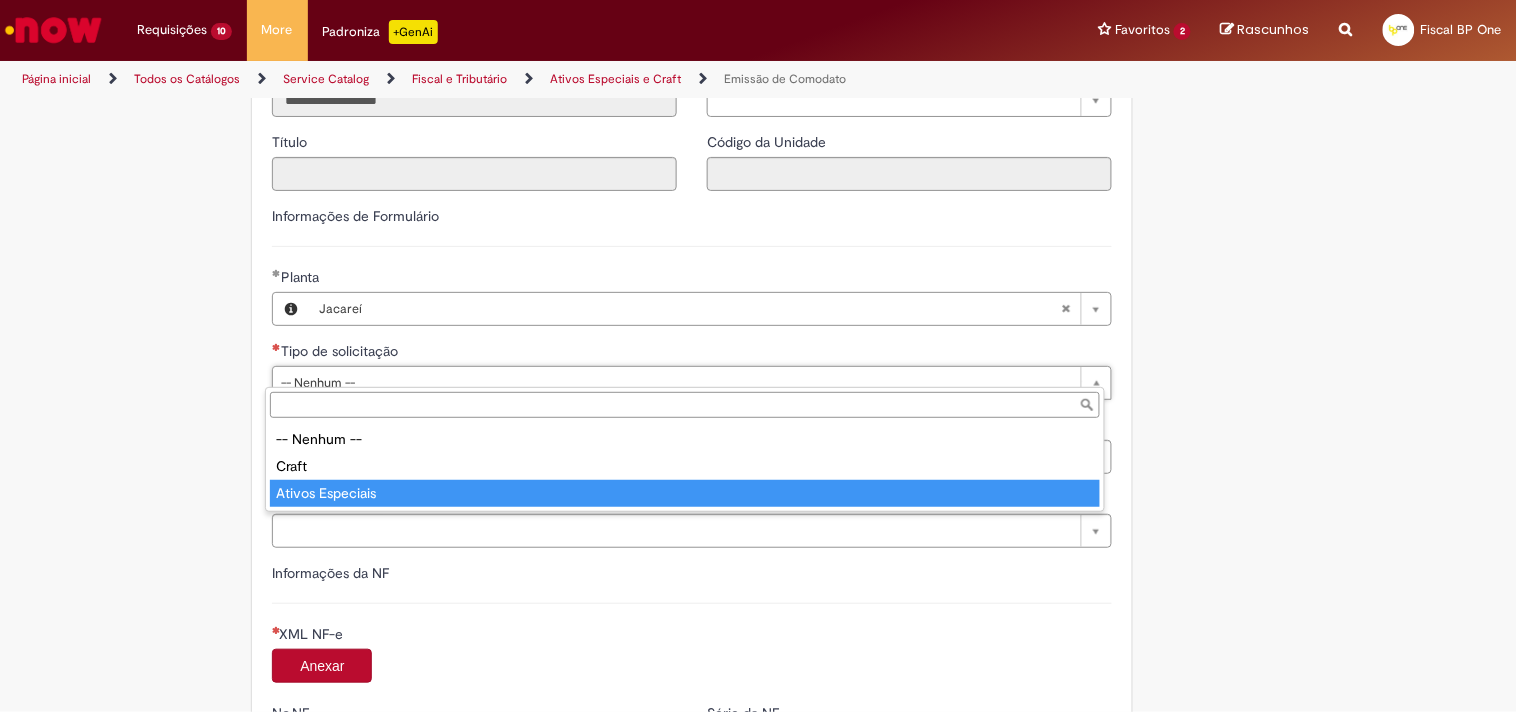 type on "**********" 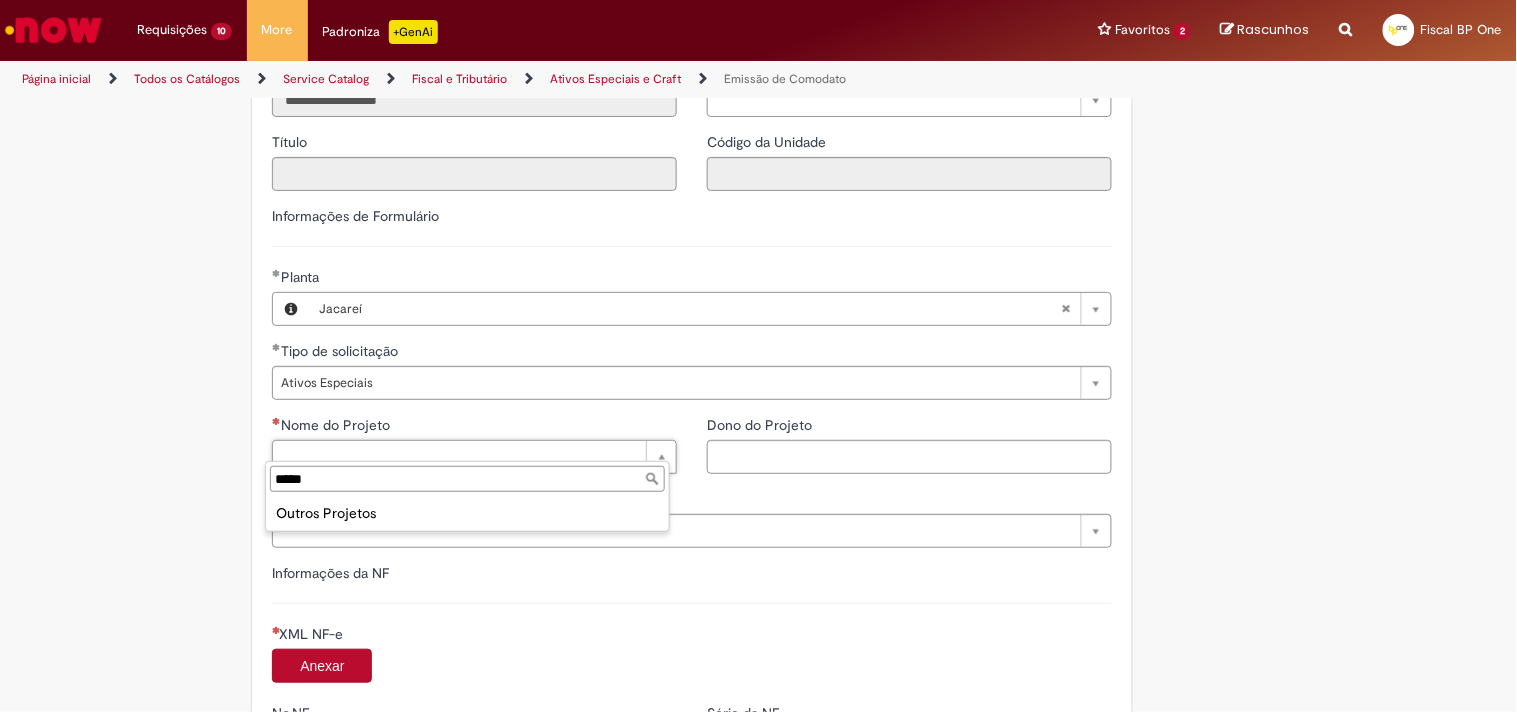 type on "*****" 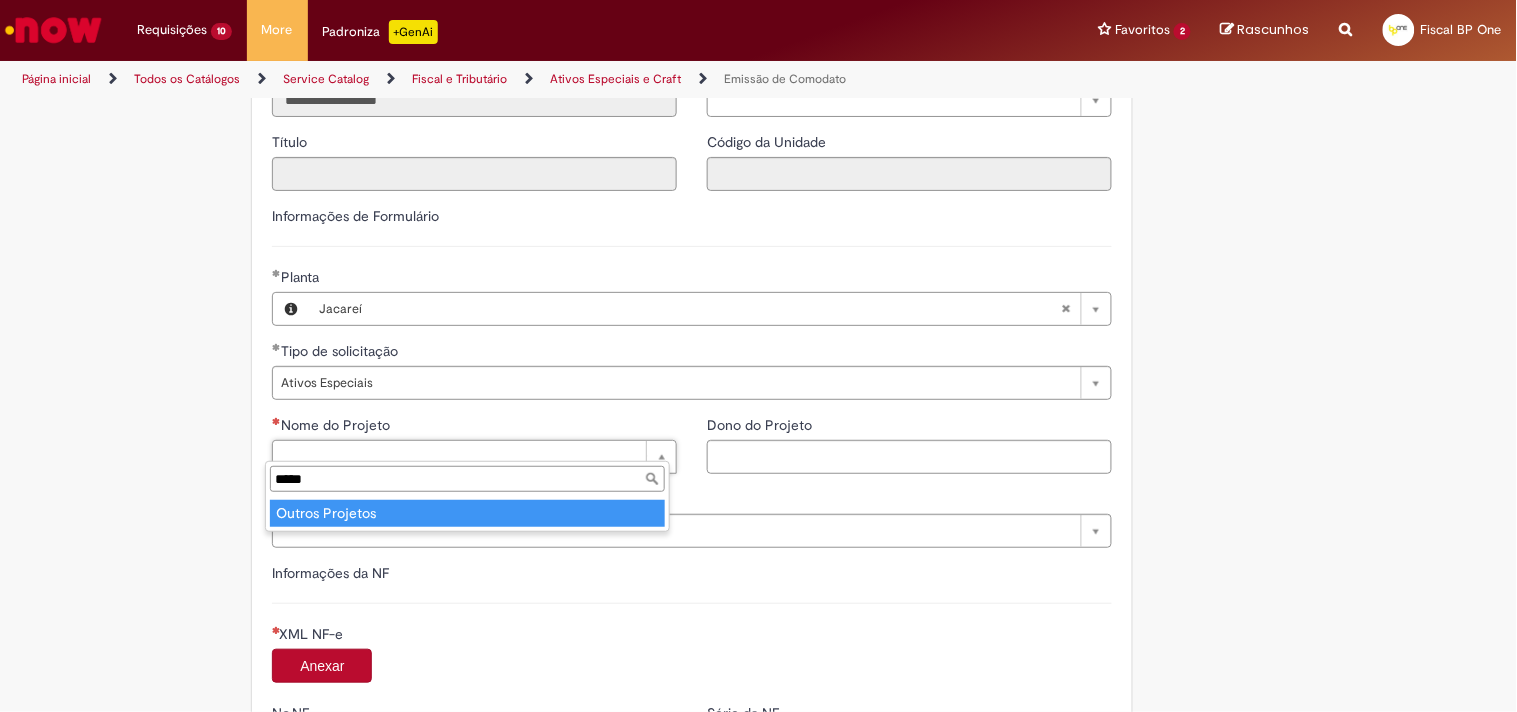 type on "**********" 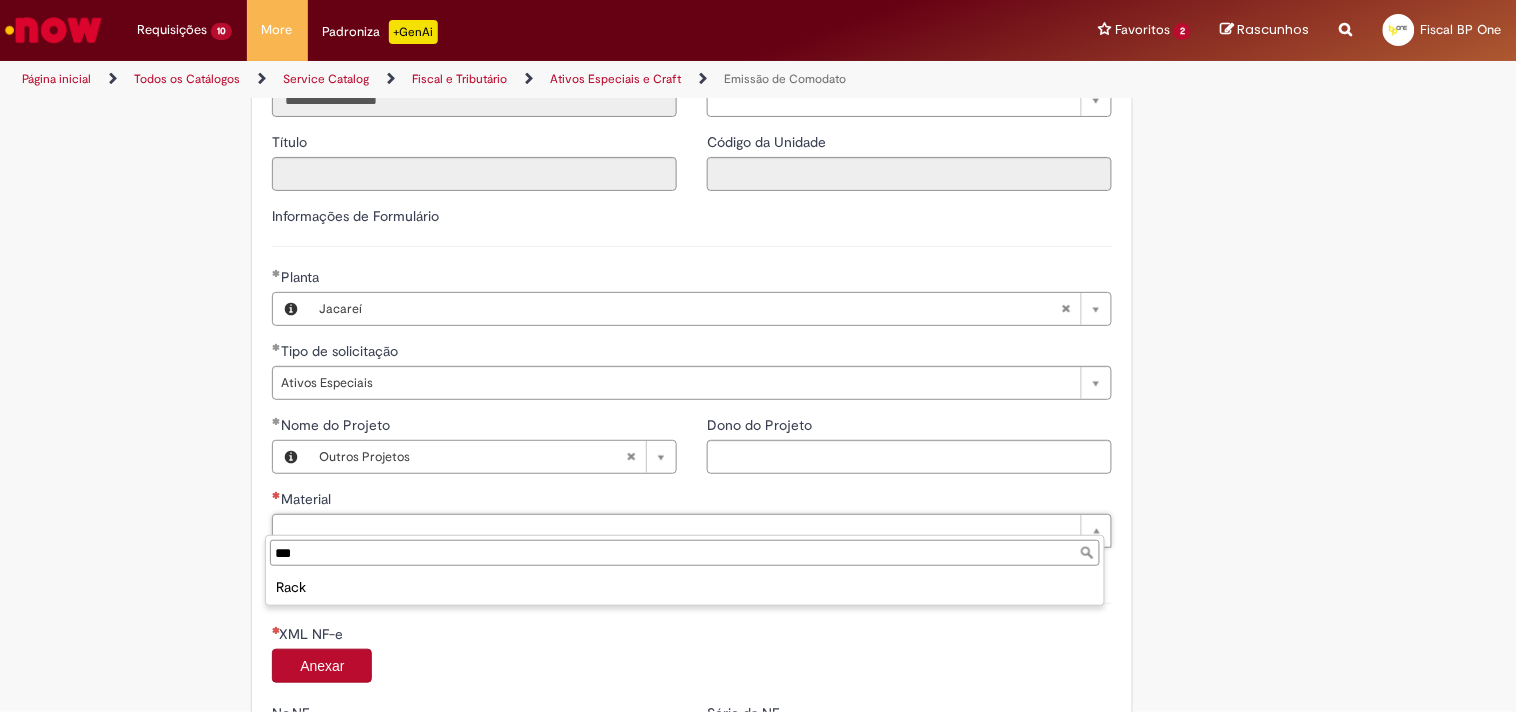 type on "***" 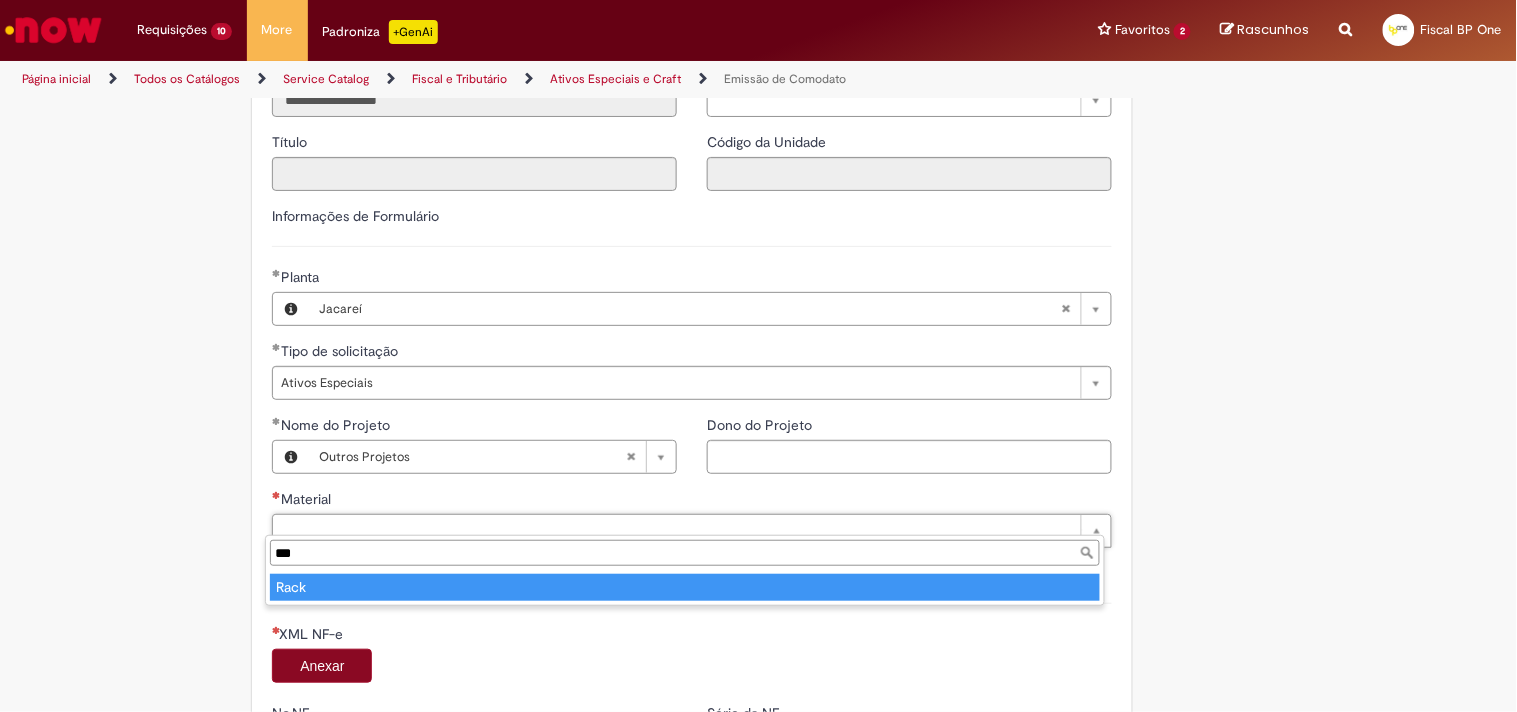 type on "****" 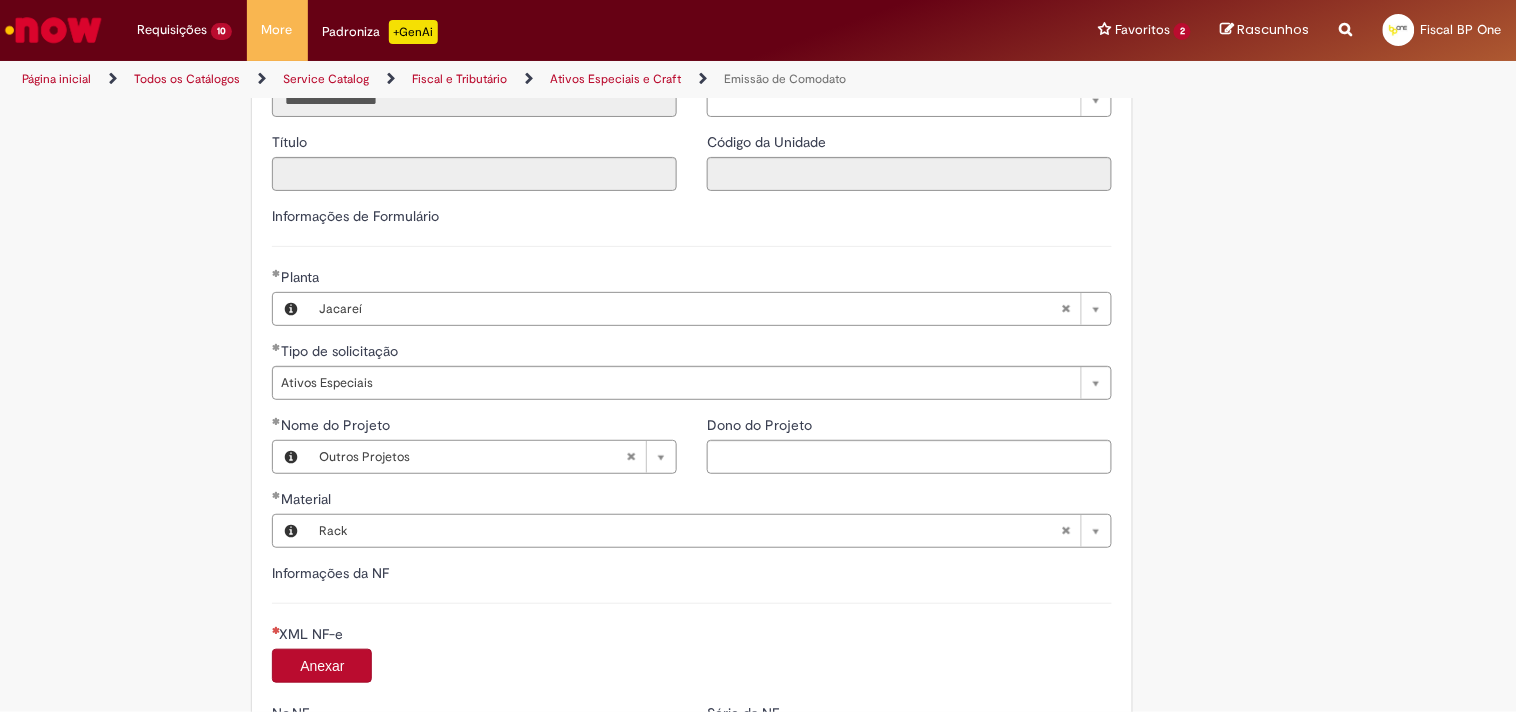 click on "Anexar" at bounding box center [322, 666] 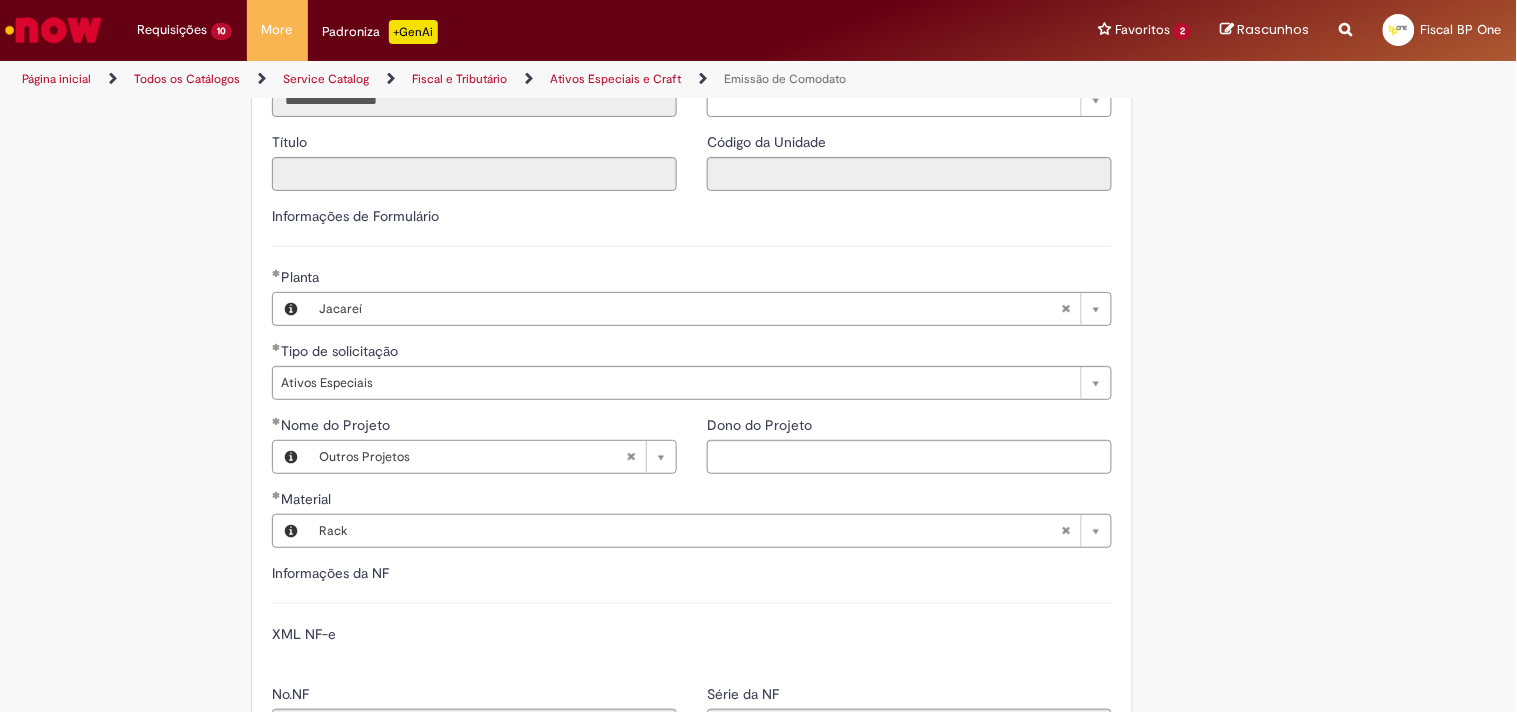 type on "******" 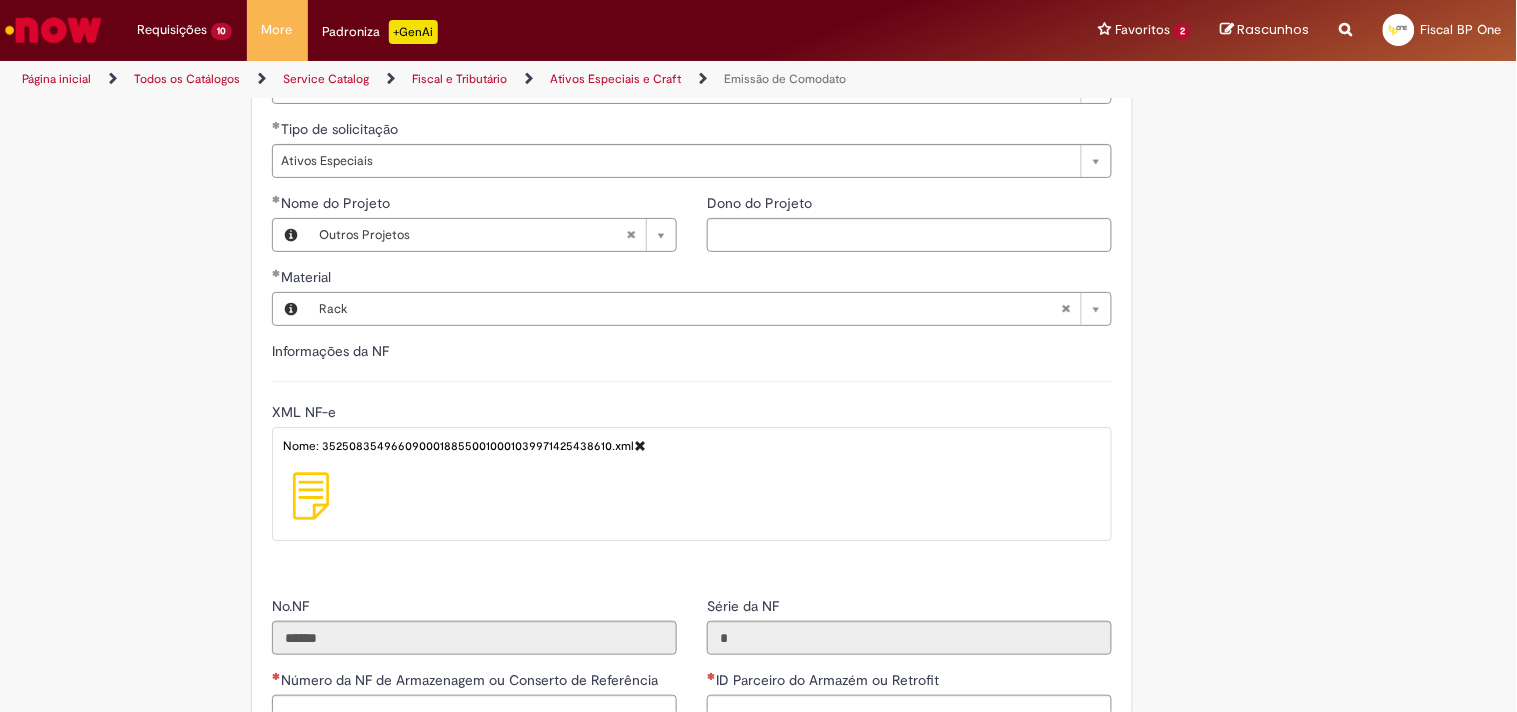 scroll, scrollTop: 1777, scrollLeft: 0, axis: vertical 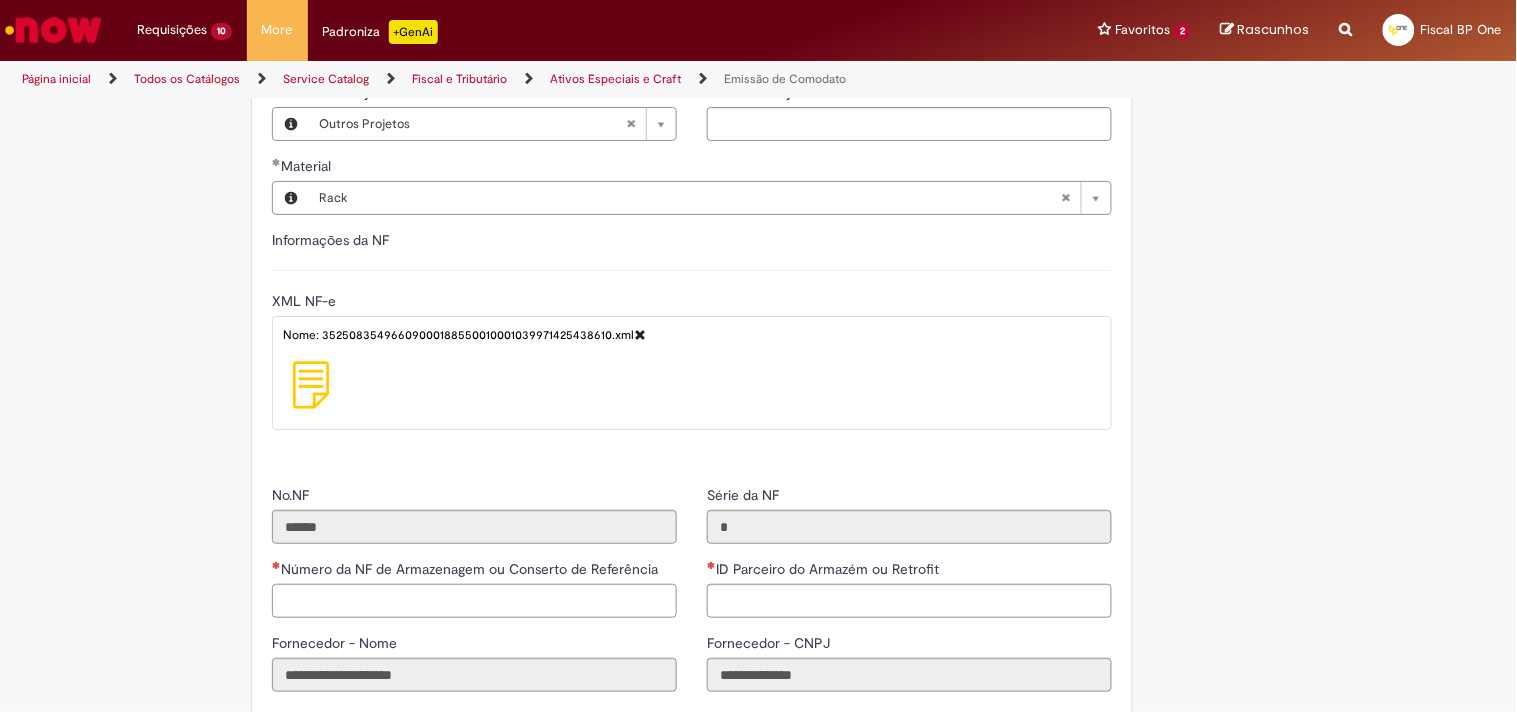 click on "Número da NF de Armazenagem ou Conserto de Referência" at bounding box center [474, 601] 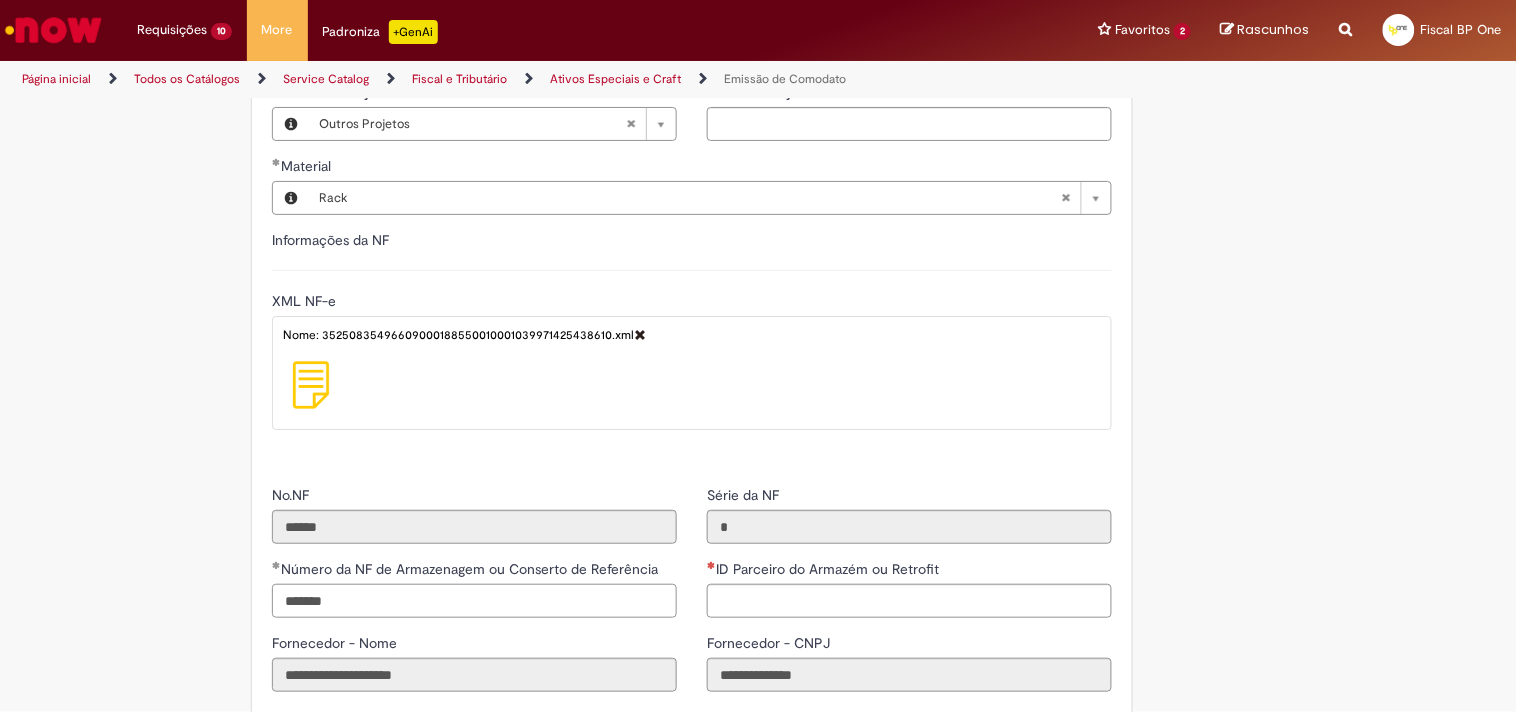 click on "*******" at bounding box center (474, 601) 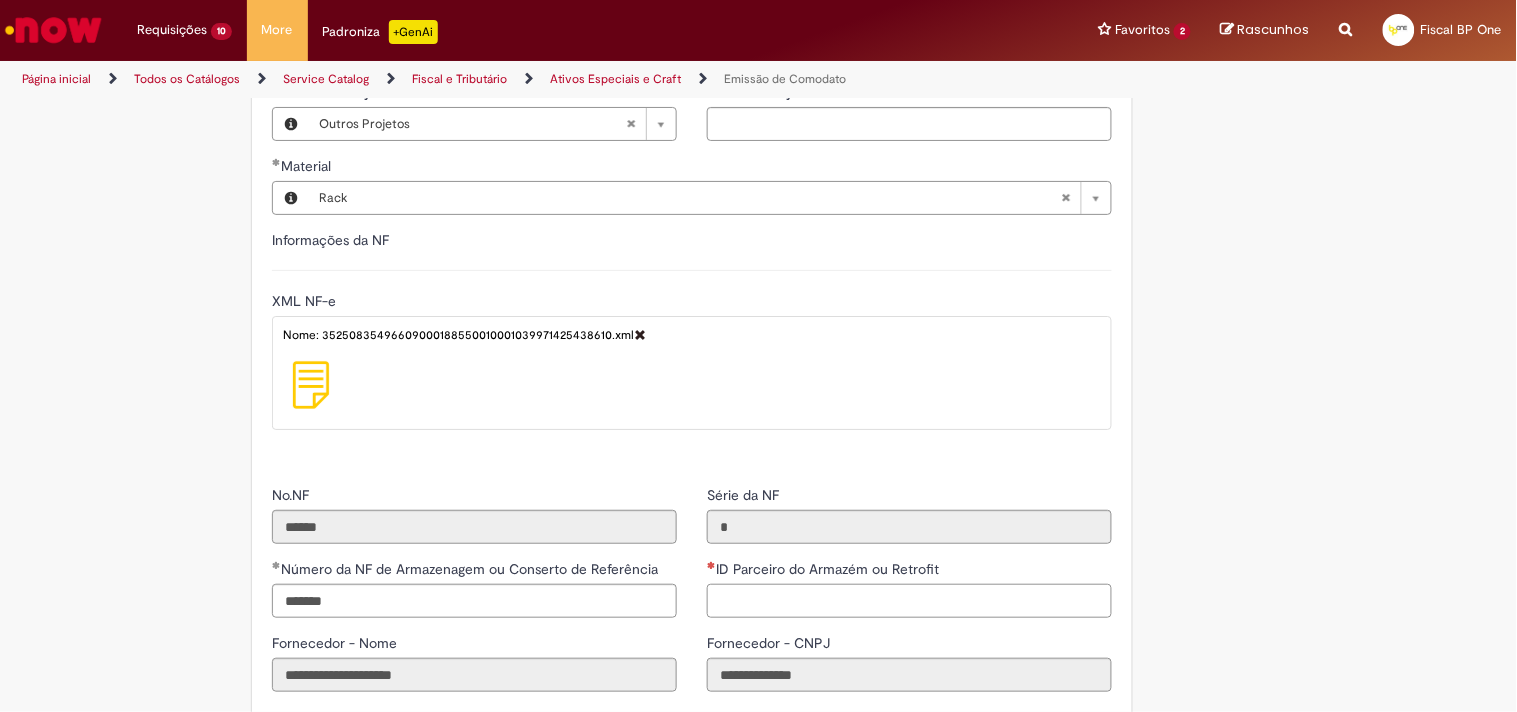drag, startPoint x: 754, startPoint y: 598, endPoint x: 752, endPoint y: 587, distance: 11.18034 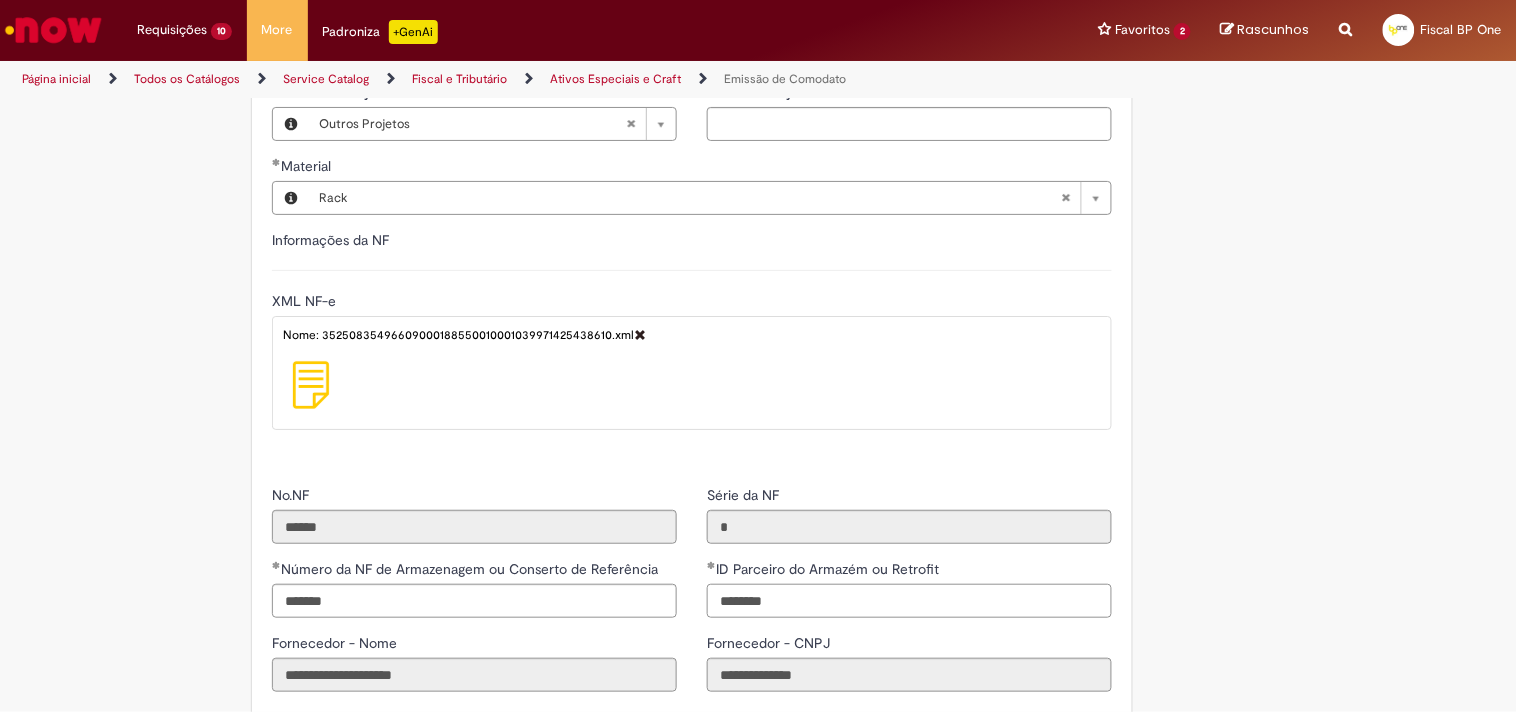 drag, startPoint x: 752, startPoint y: 587, endPoint x: 693, endPoint y: 403, distance: 193.22784 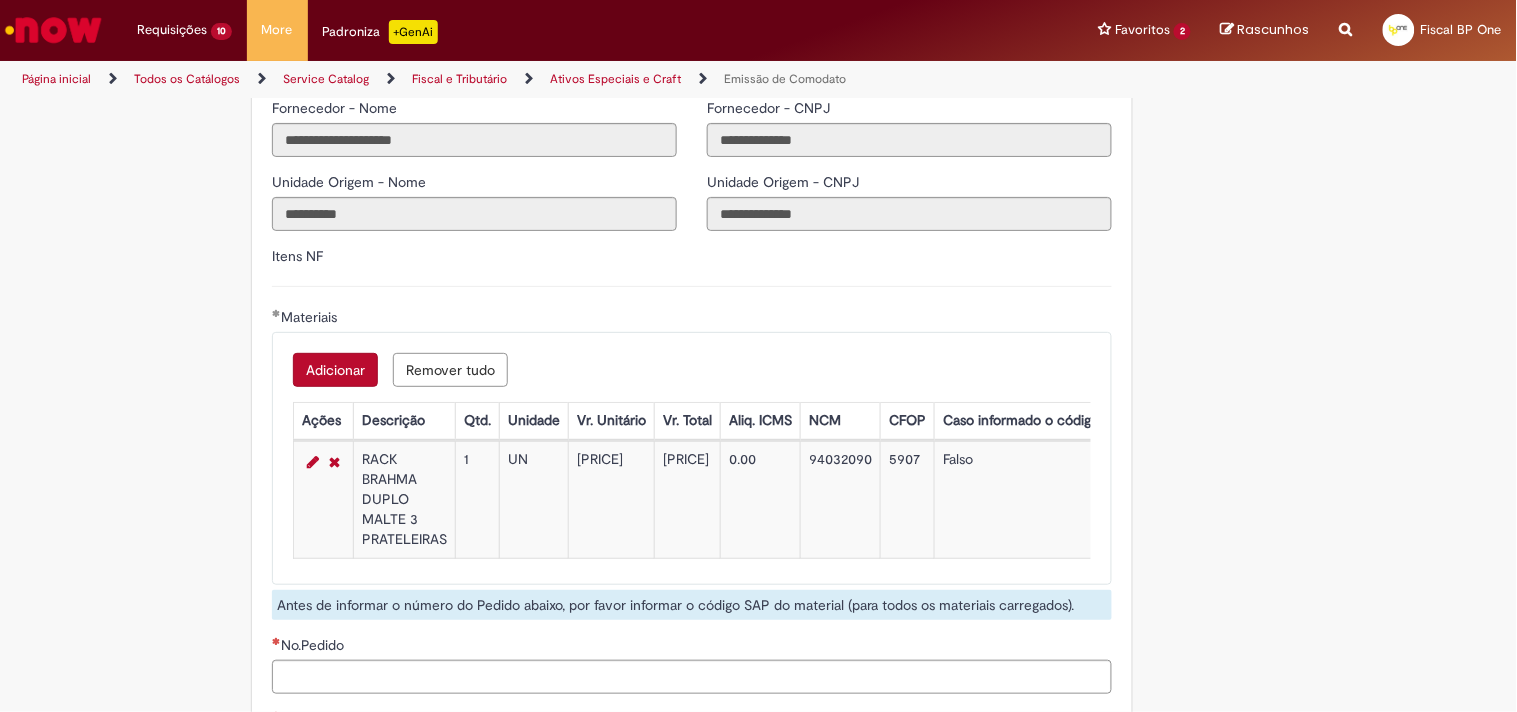 scroll, scrollTop: 2333, scrollLeft: 0, axis: vertical 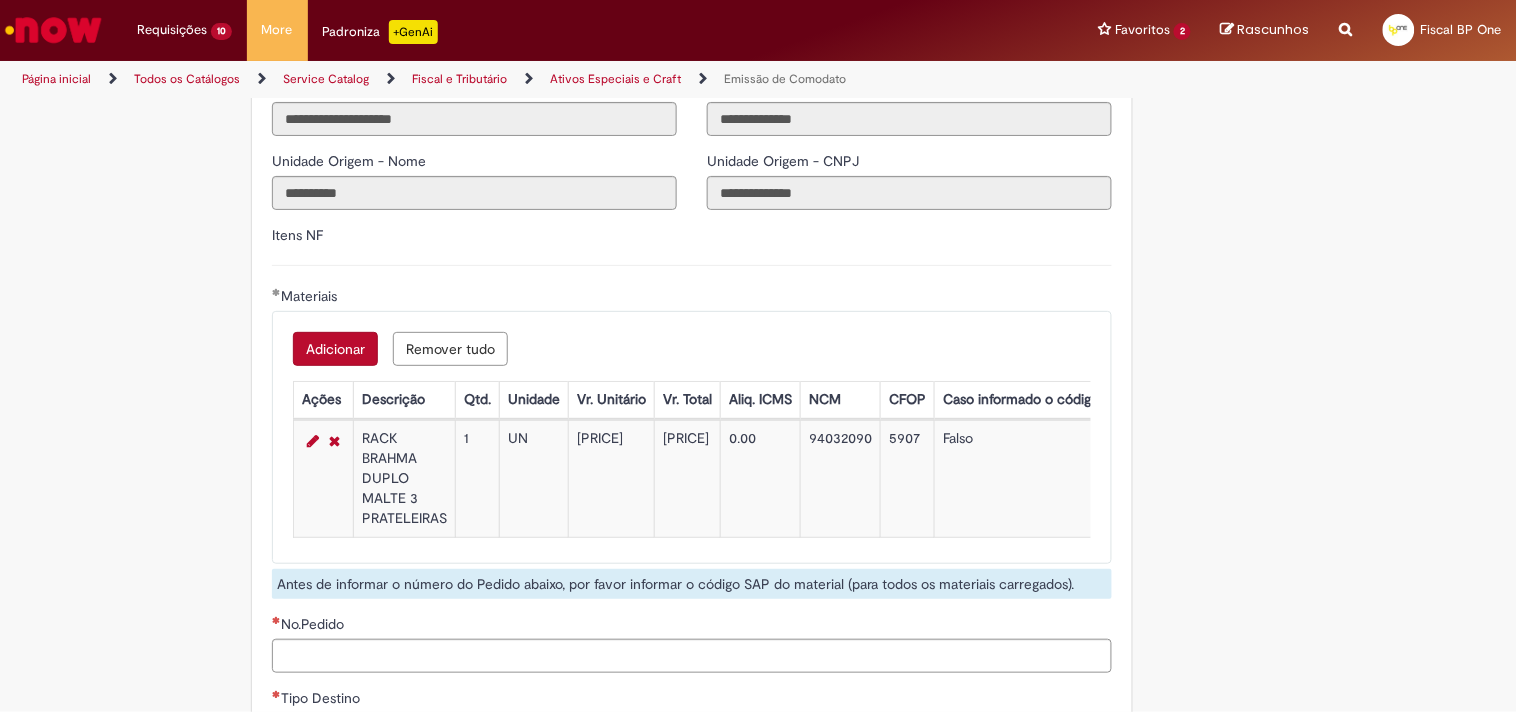 type on "********" 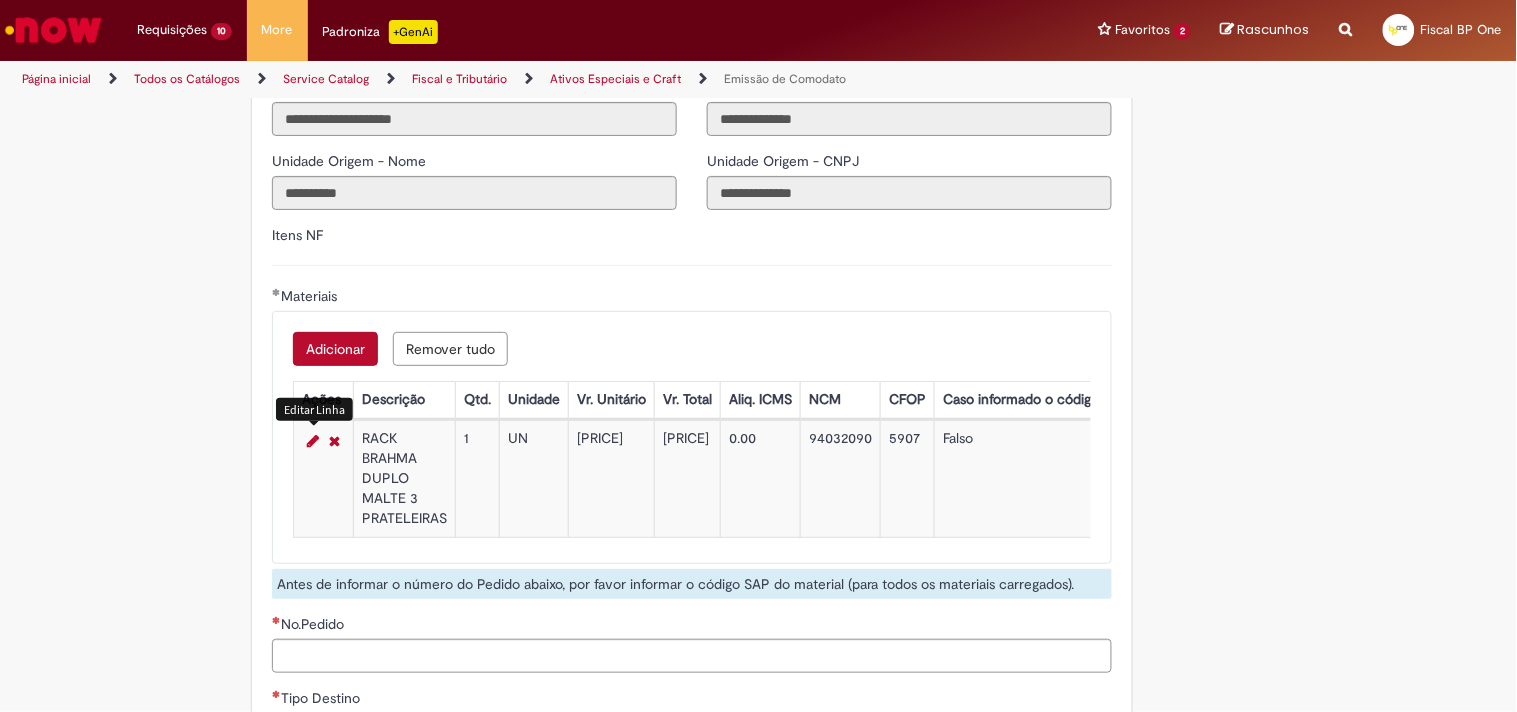 click at bounding box center [313, 441] 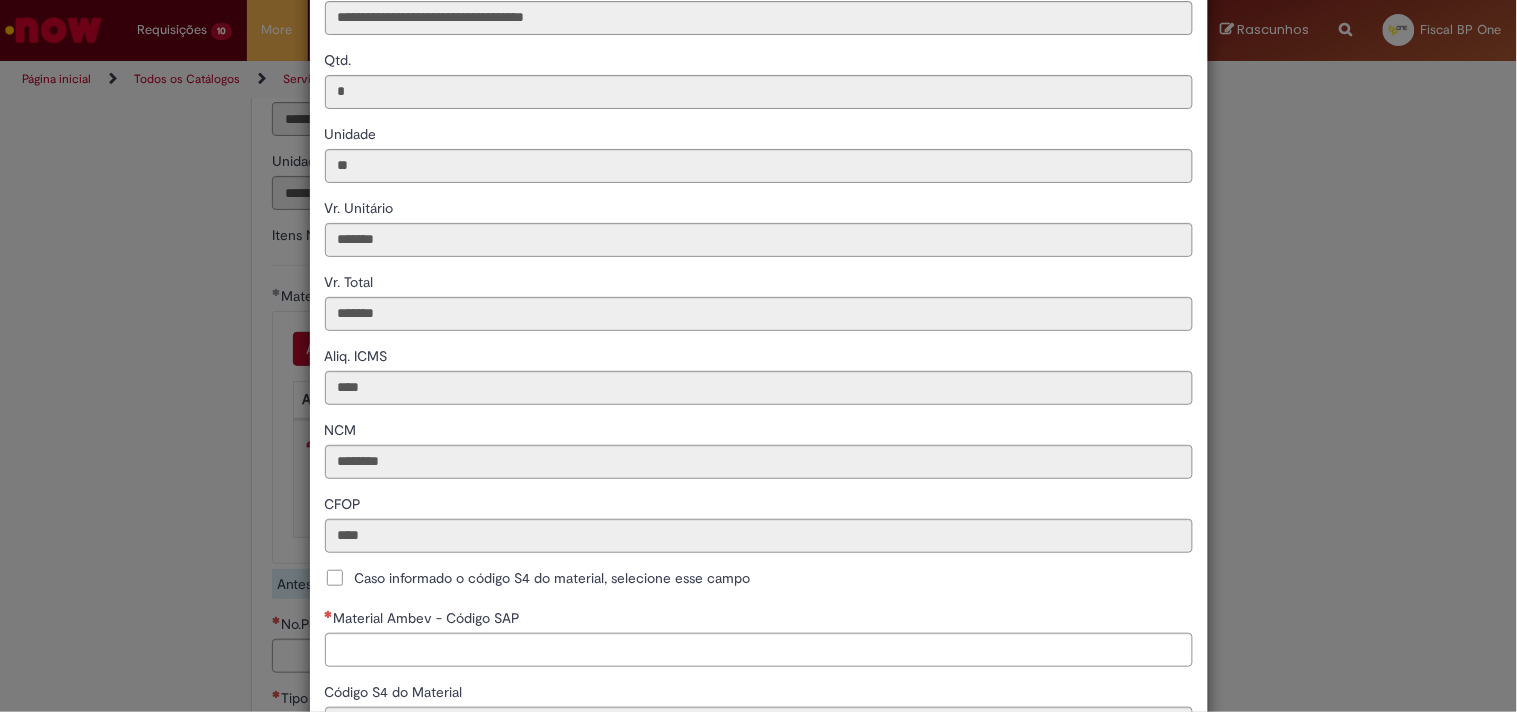 scroll, scrollTop: 222, scrollLeft: 0, axis: vertical 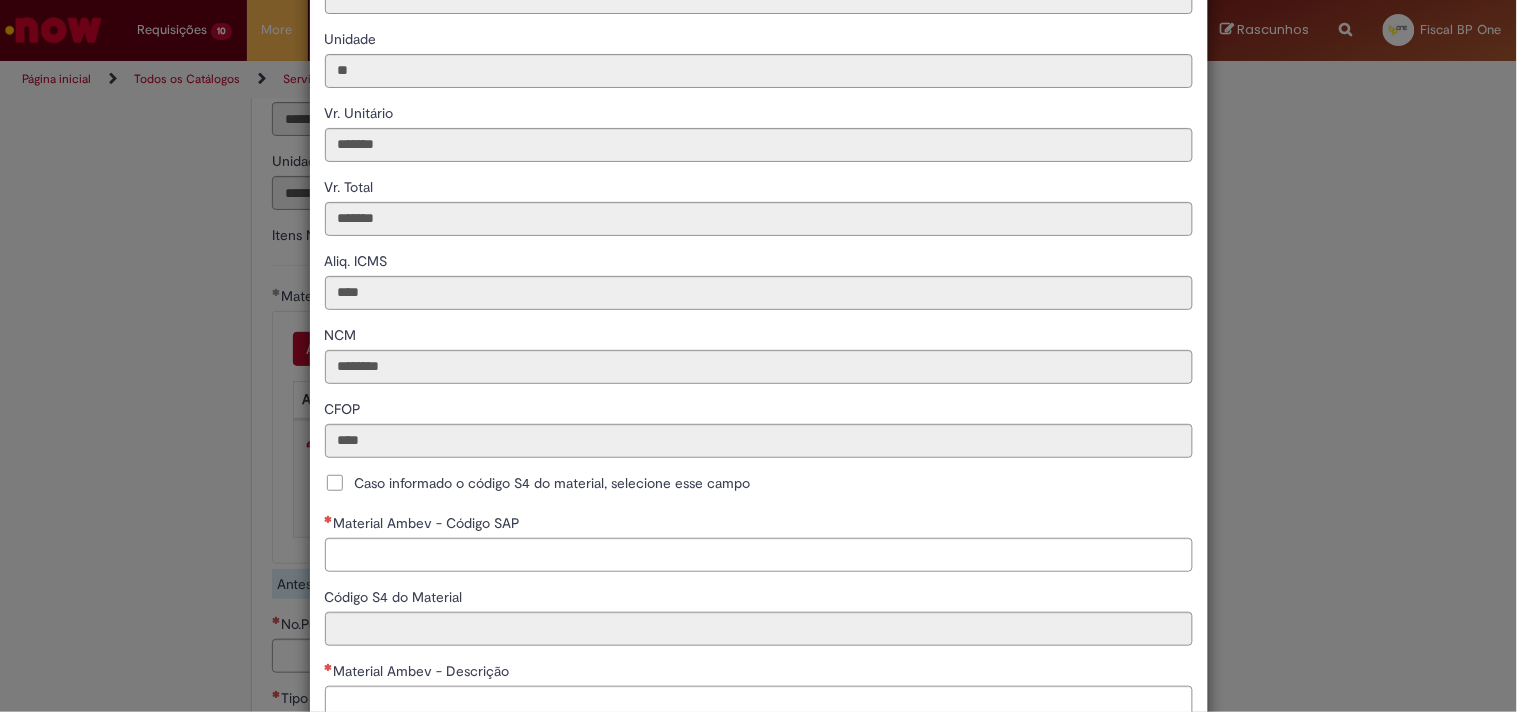 drag, startPoint x: 314, startPoint y: 472, endPoint x: 324, endPoint y: 481, distance: 13.453624 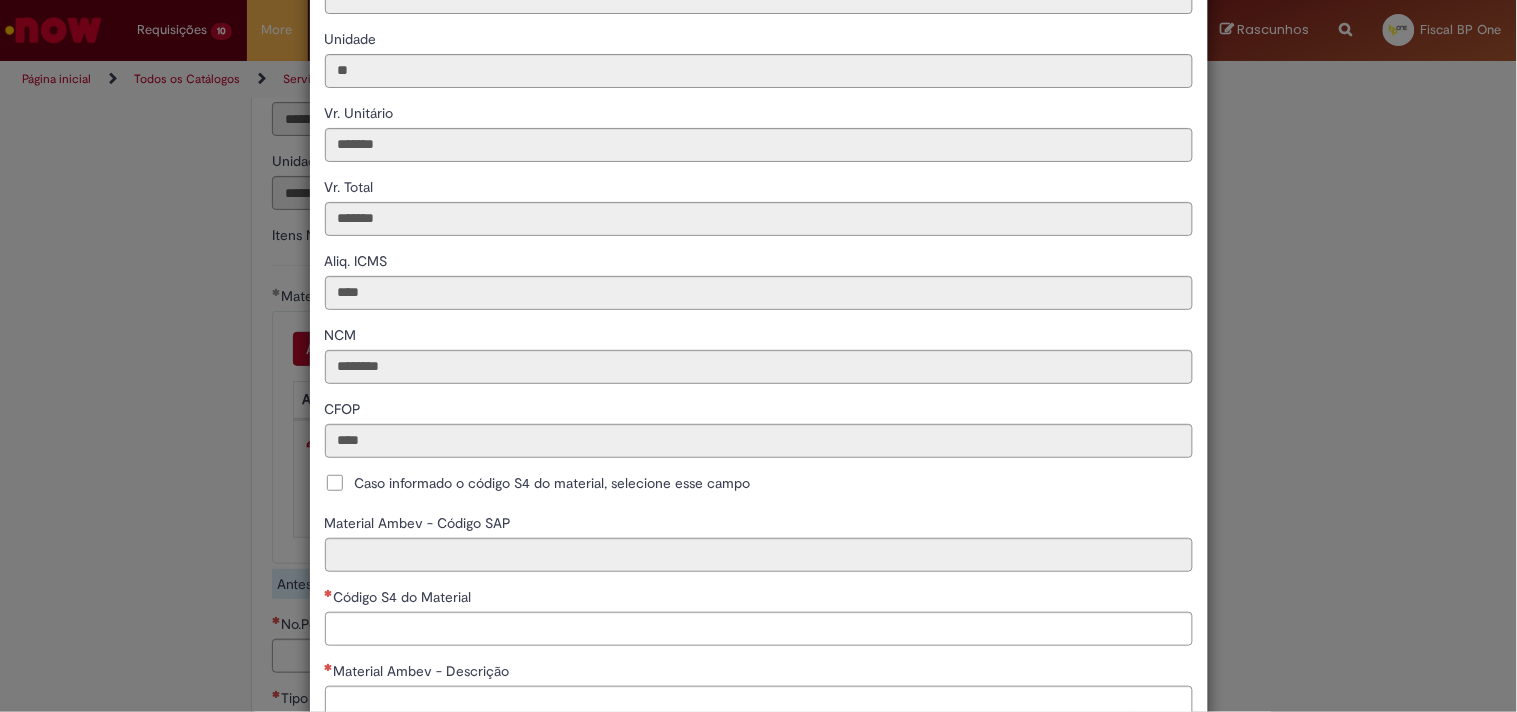 scroll, scrollTop: 221, scrollLeft: 0, axis: vertical 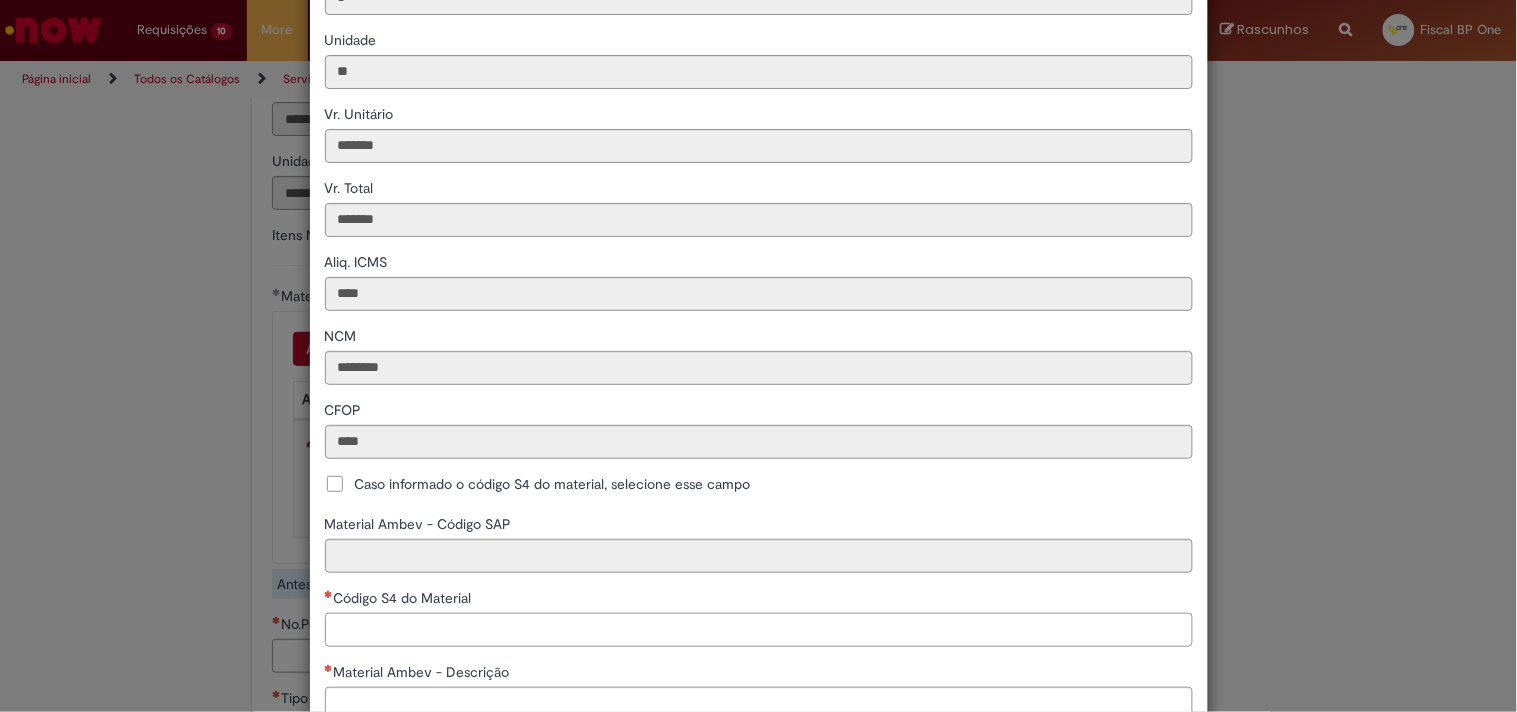 click on "Código S4 do Material" at bounding box center (759, 630) 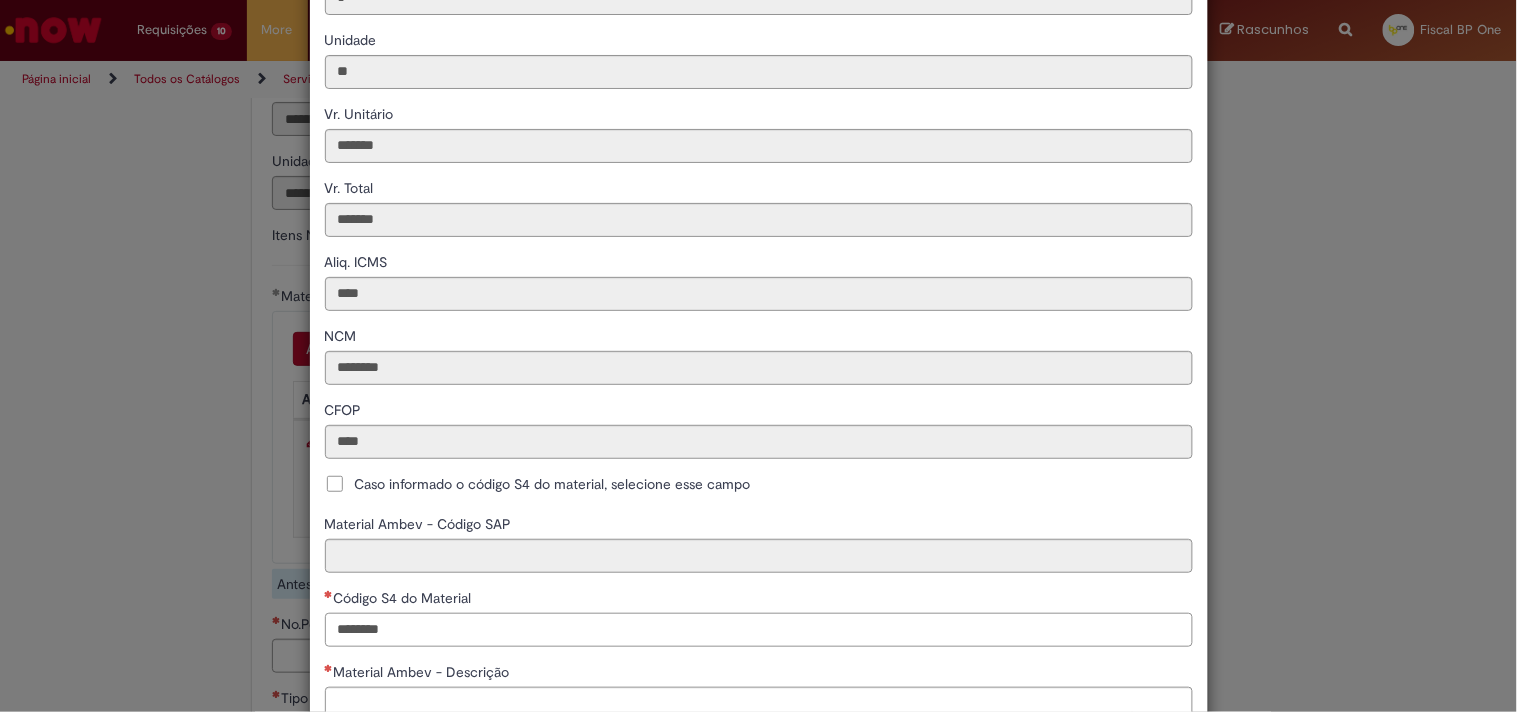 click on "********" at bounding box center [759, 630] 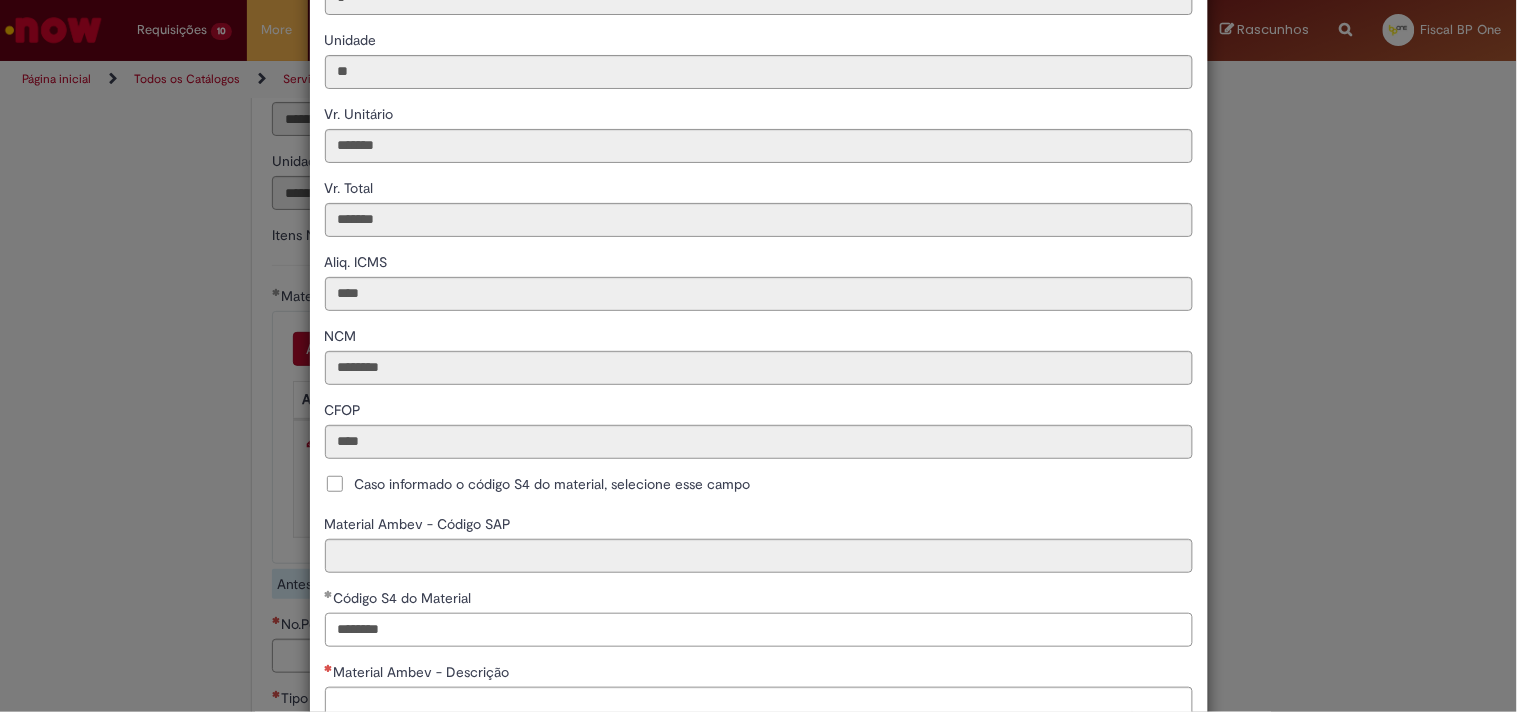 type on "********" 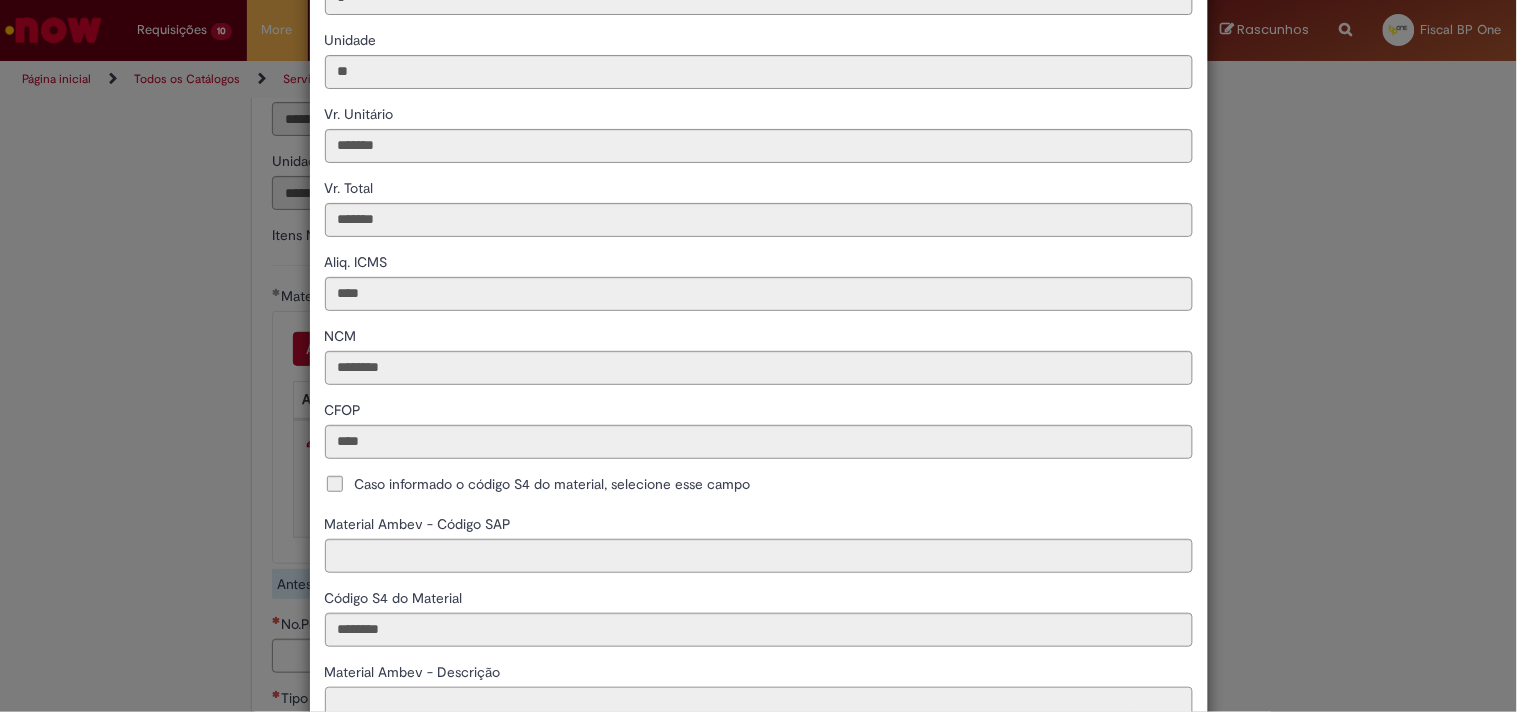 type on "**********" 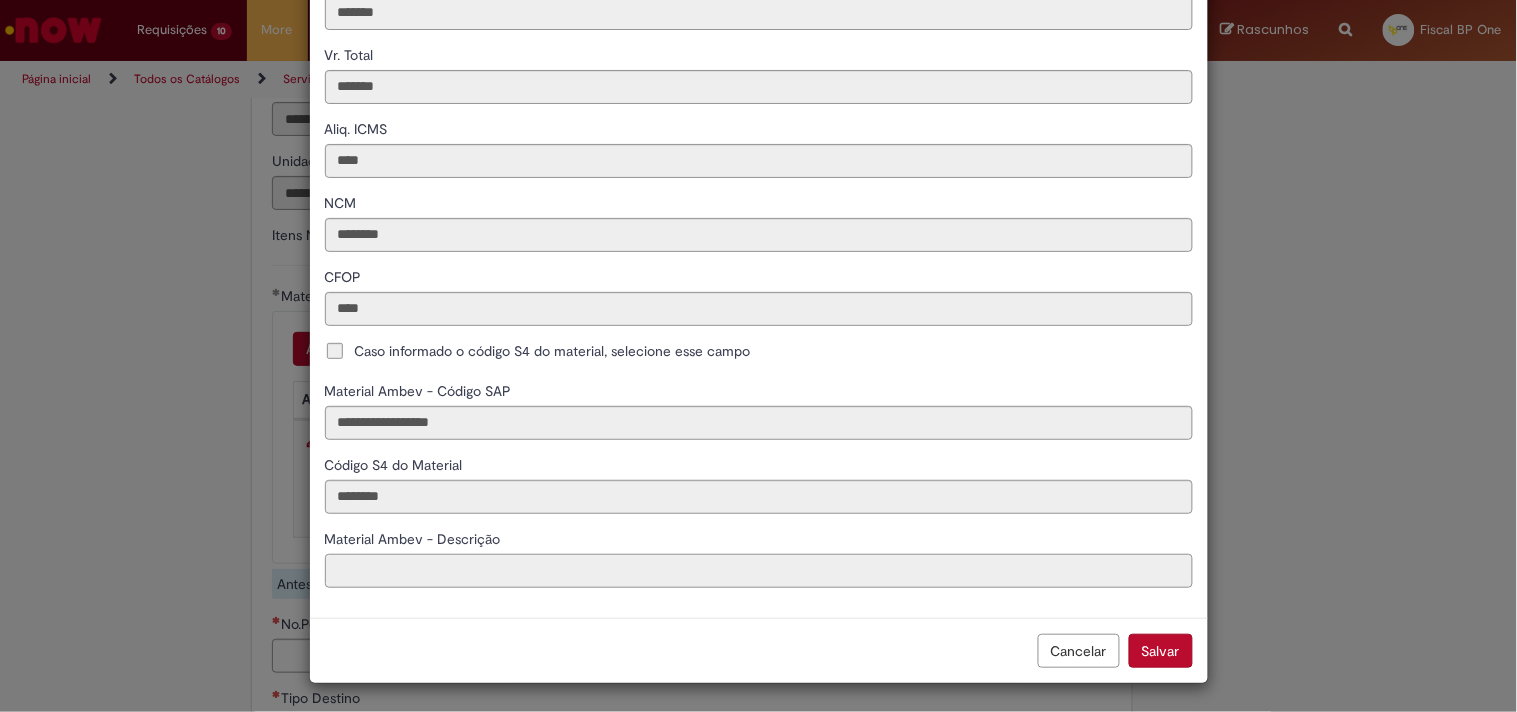 scroll, scrollTop: 355, scrollLeft: 0, axis: vertical 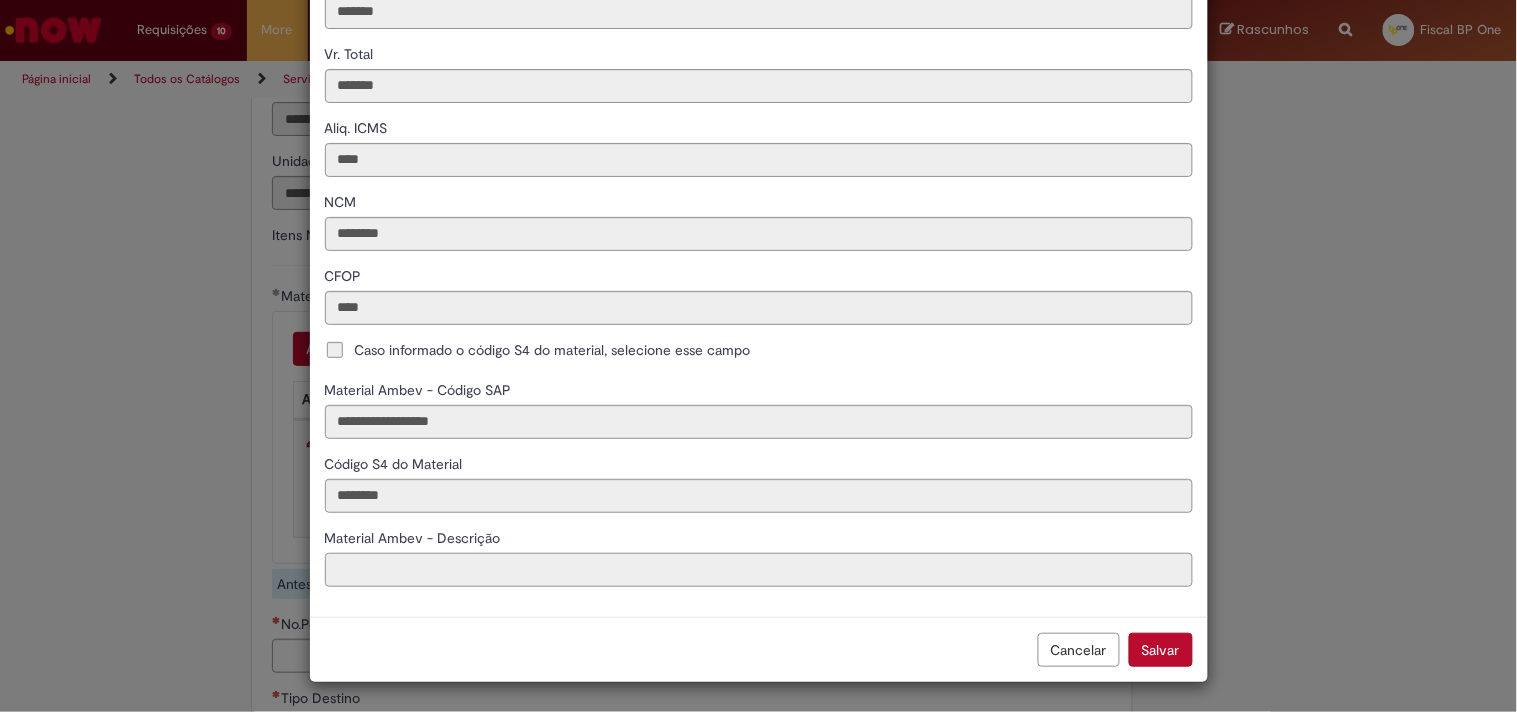 type on "**********" 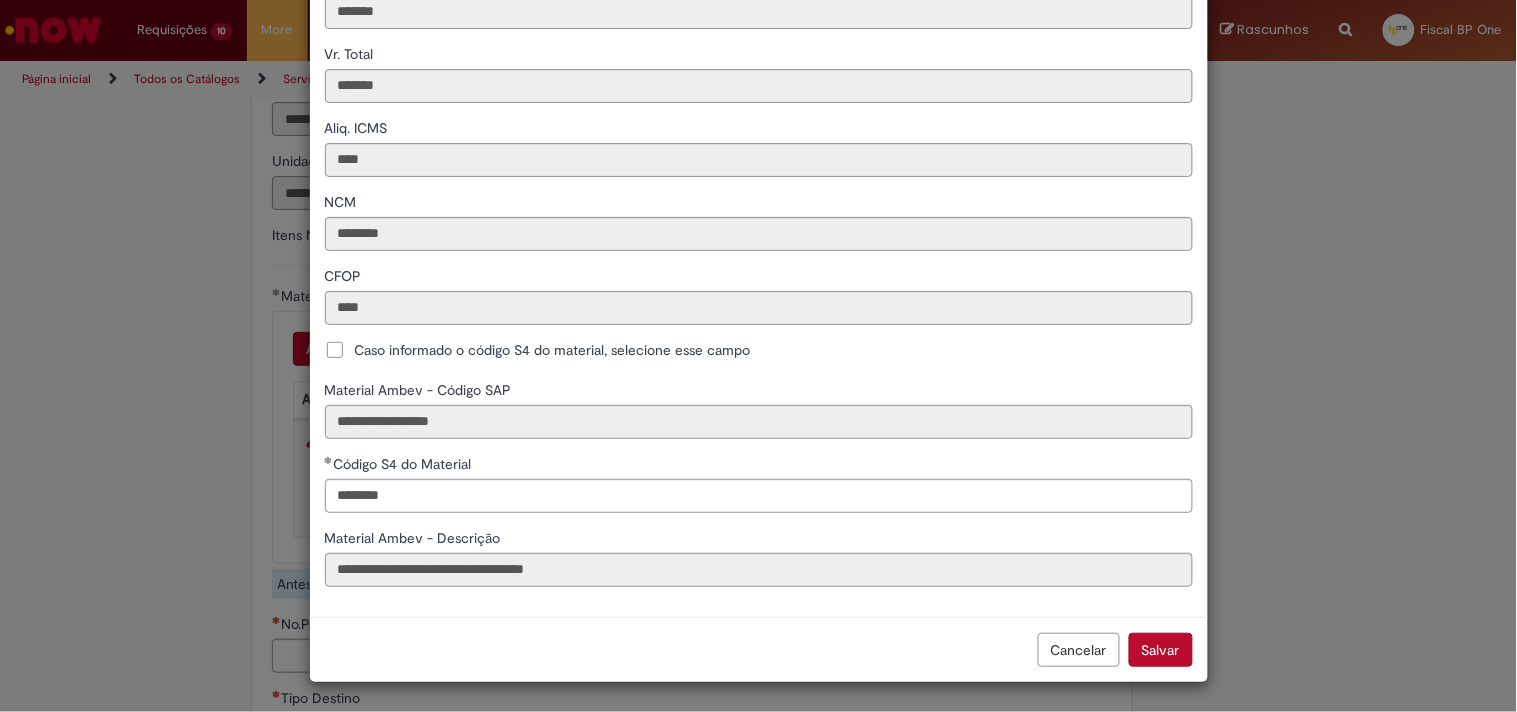 click on "Salvar" at bounding box center (1161, 650) 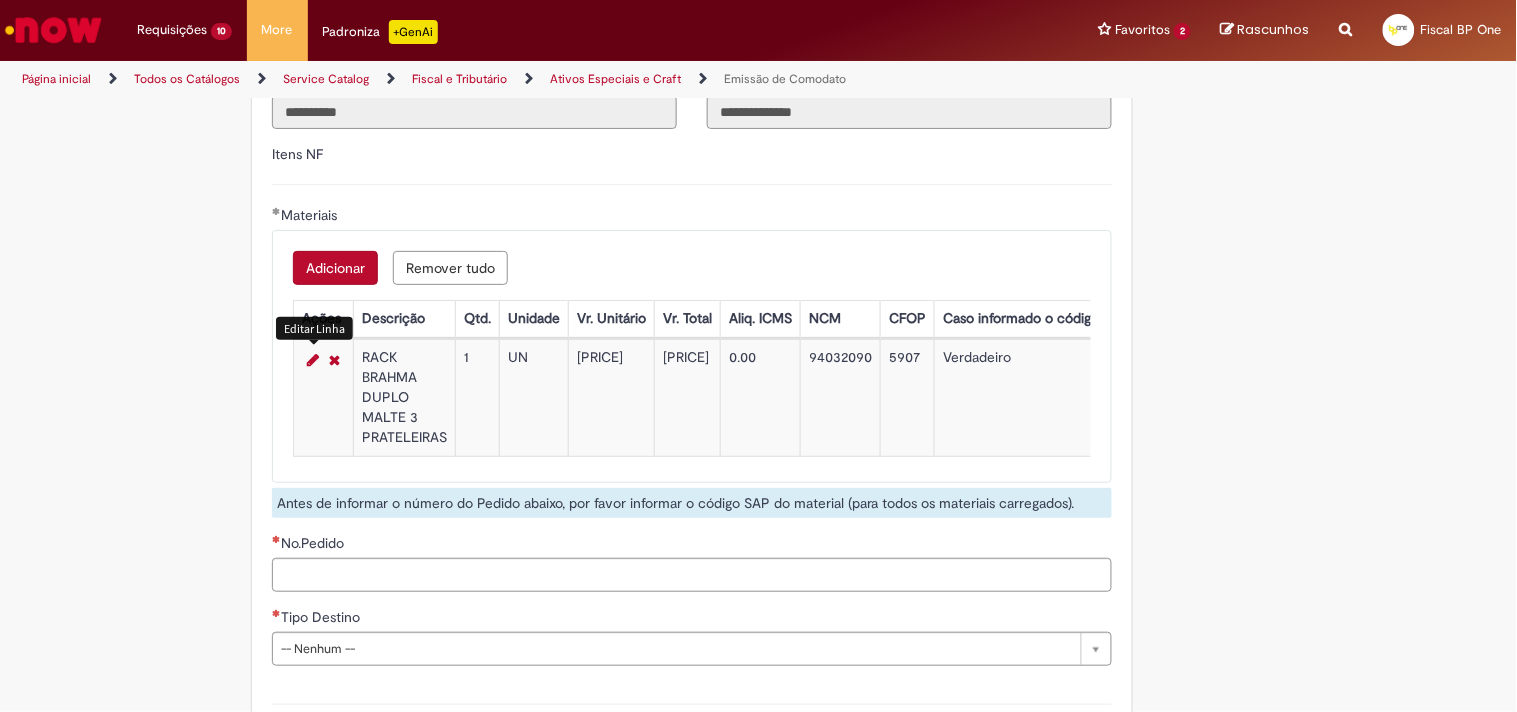 scroll, scrollTop: 2555, scrollLeft: 0, axis: vertical 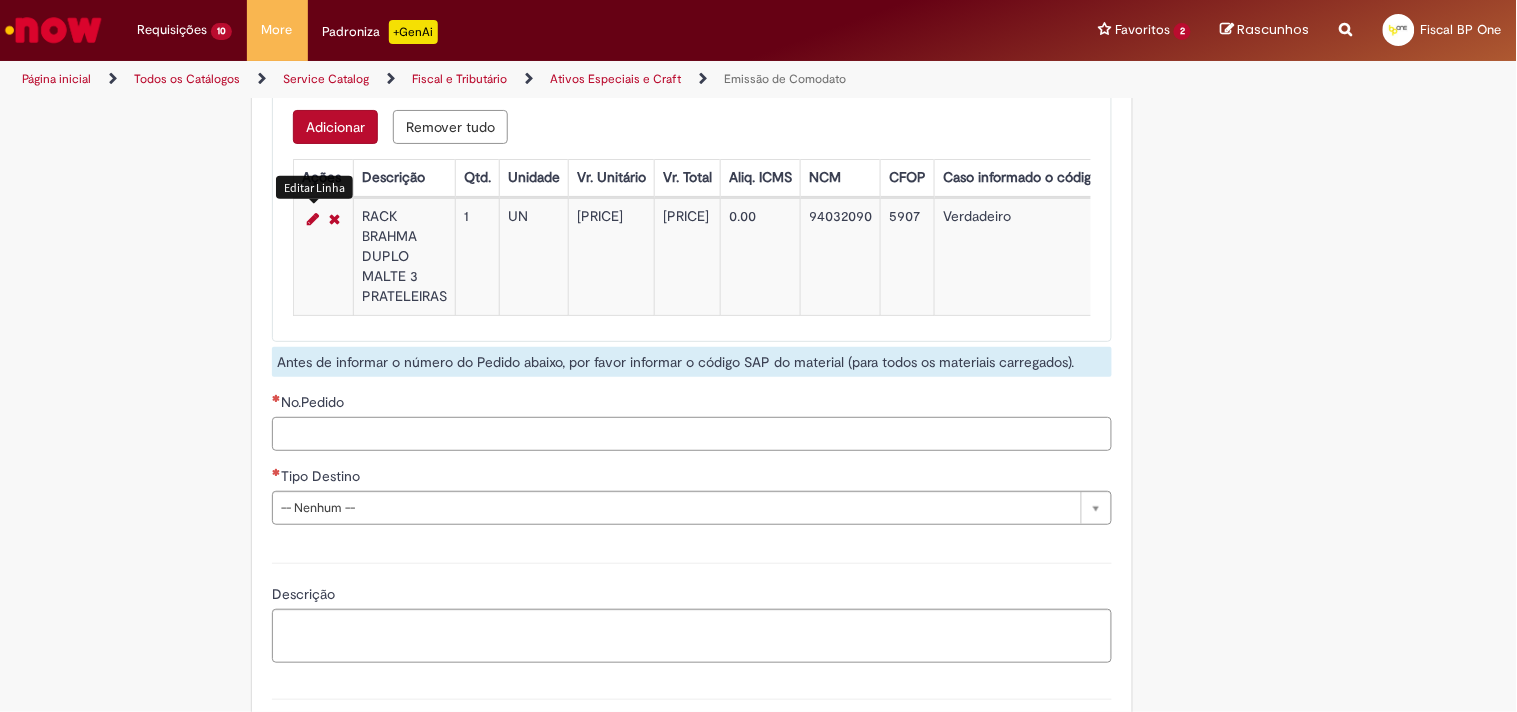 click on "No.Pedido" at bounding box center (692, 434) 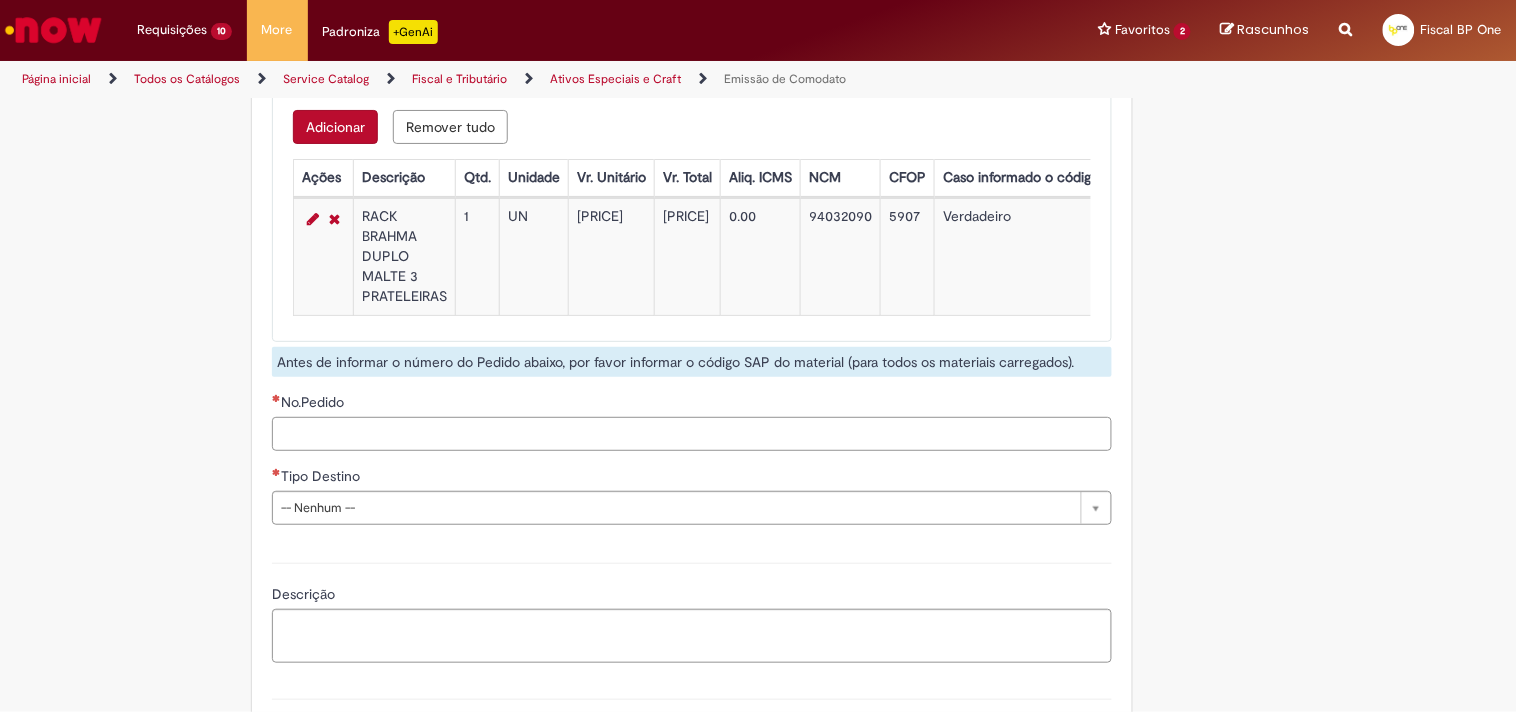 paste on "**********" 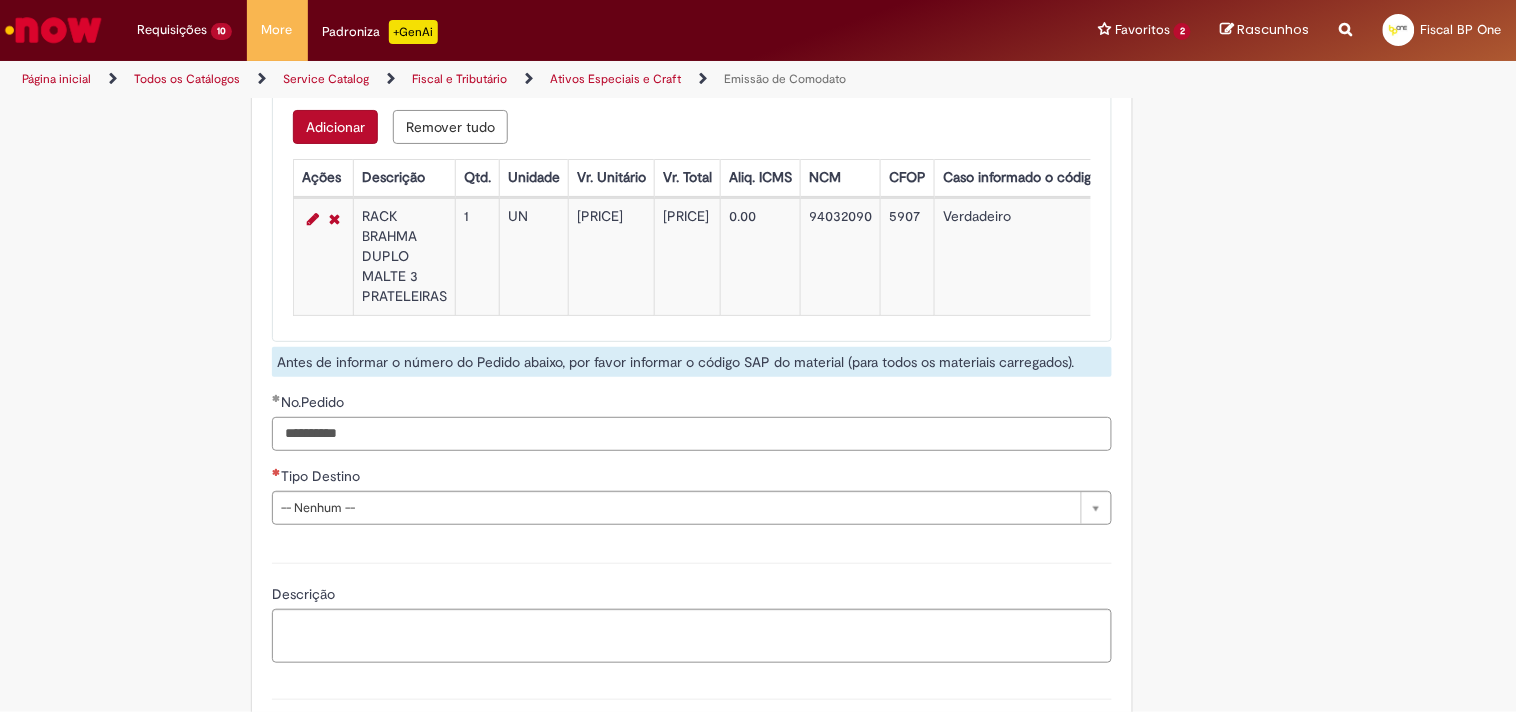 type on "**********" 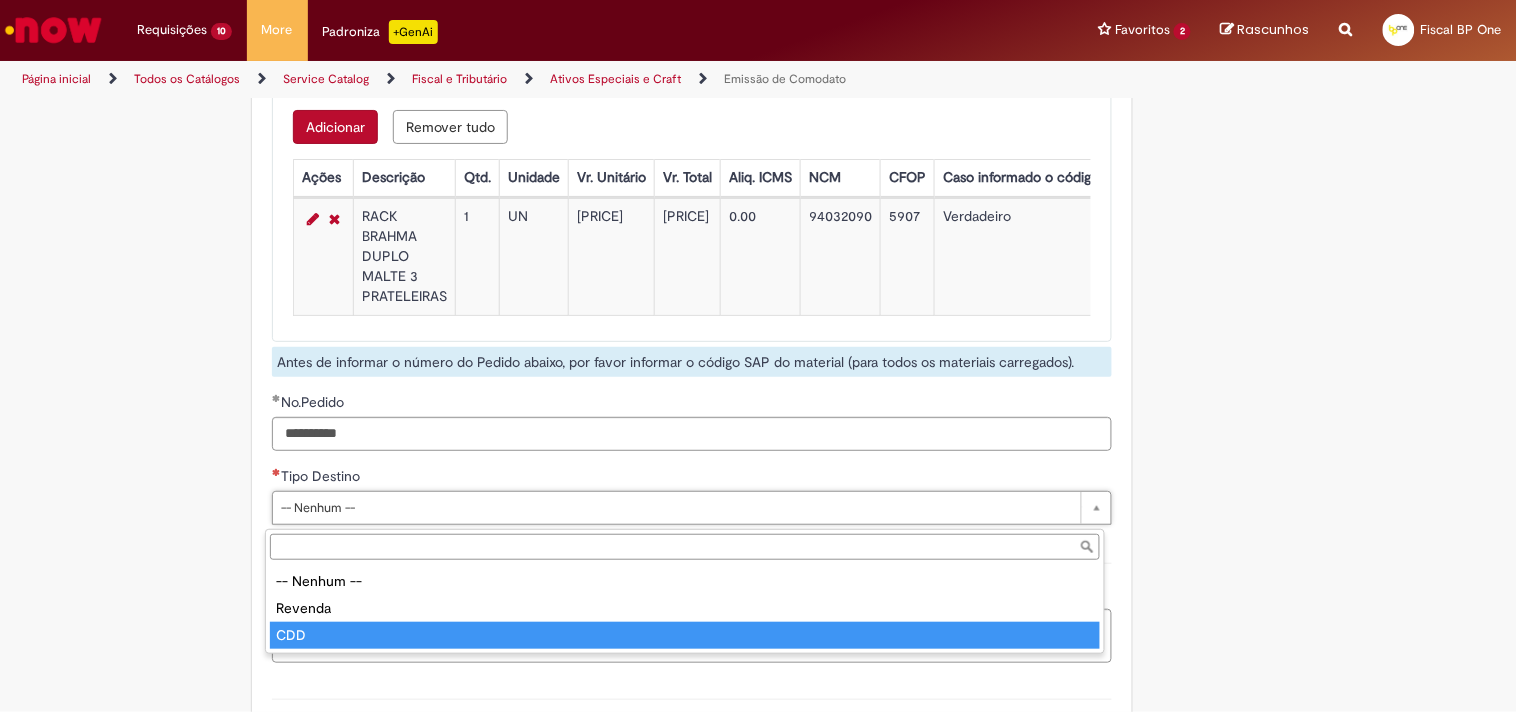 type on "***" 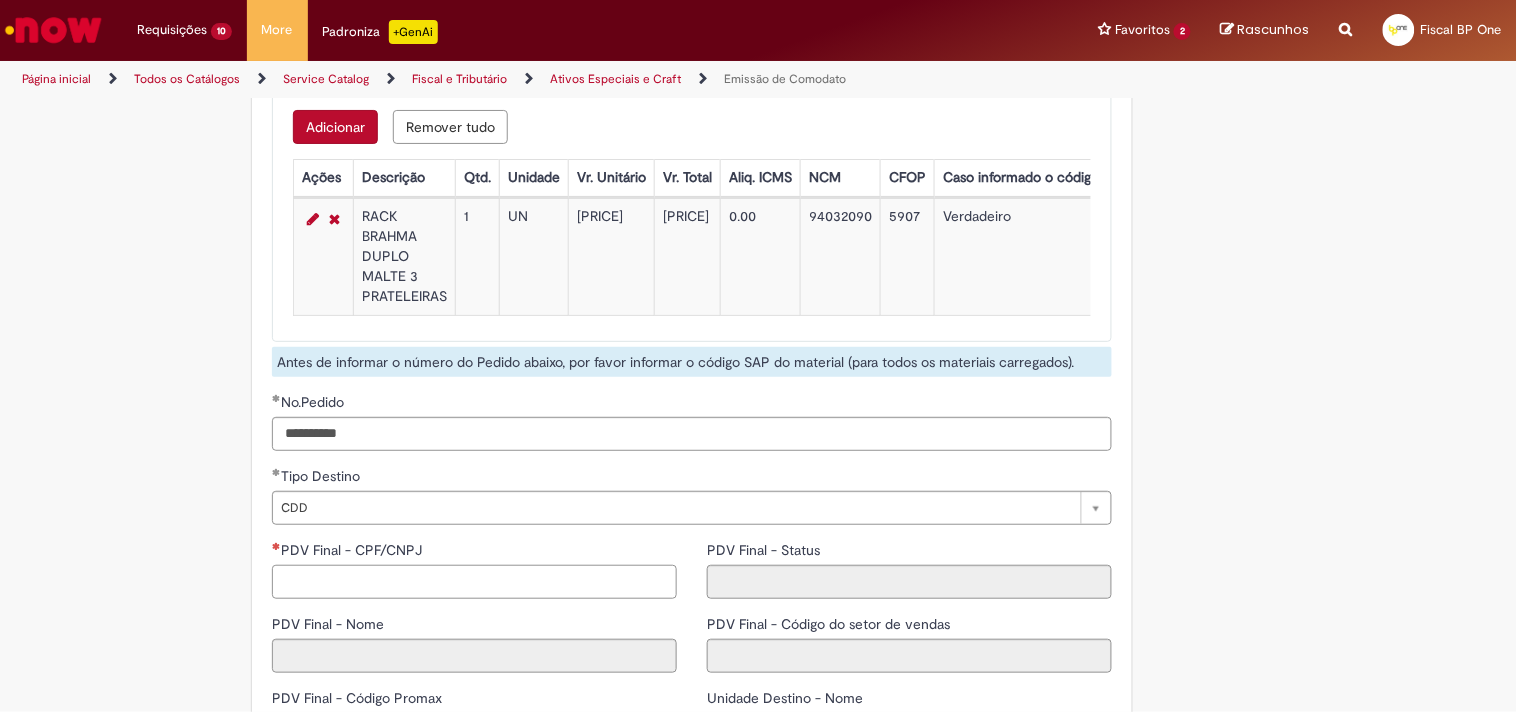 click on "PDV Final - CPF/CNPJ" at bounding box center [474, 582] 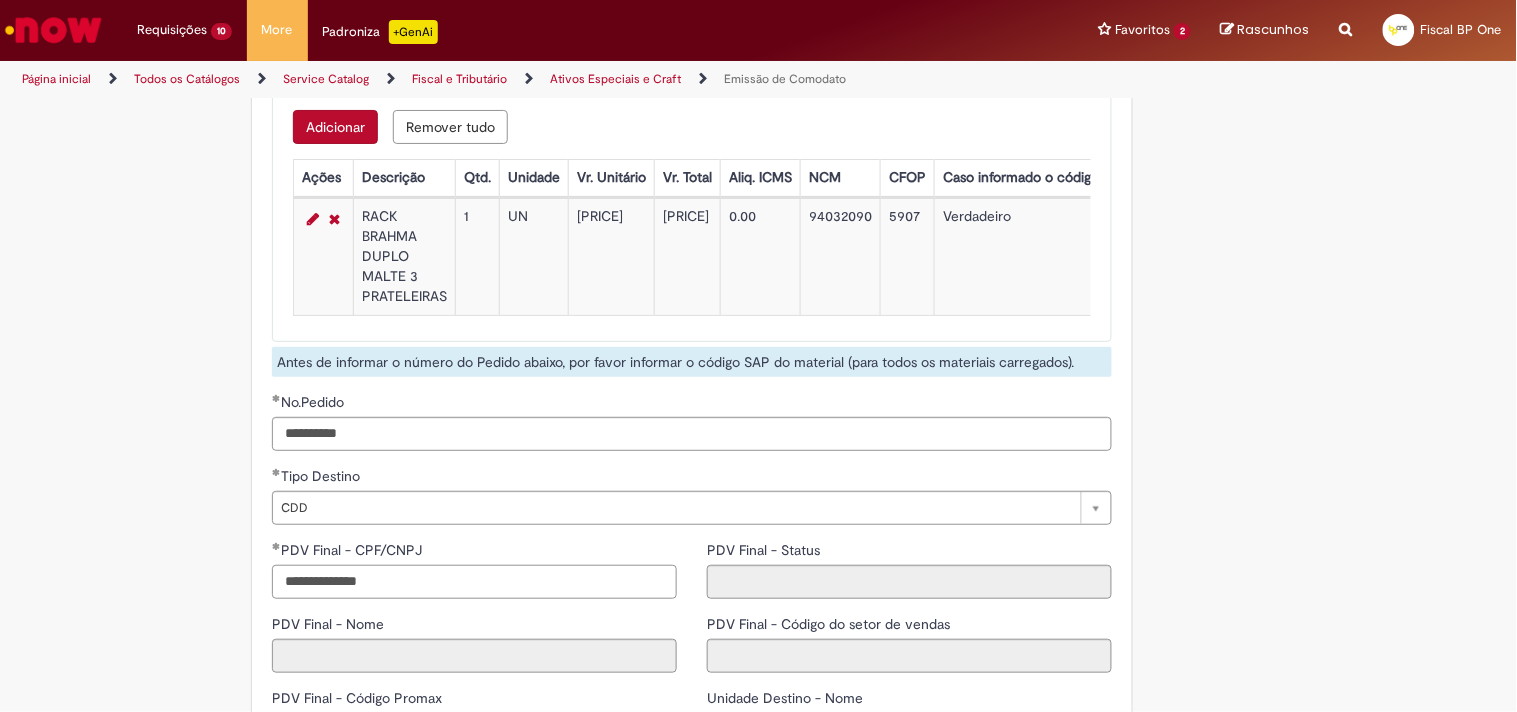 type on "**********" 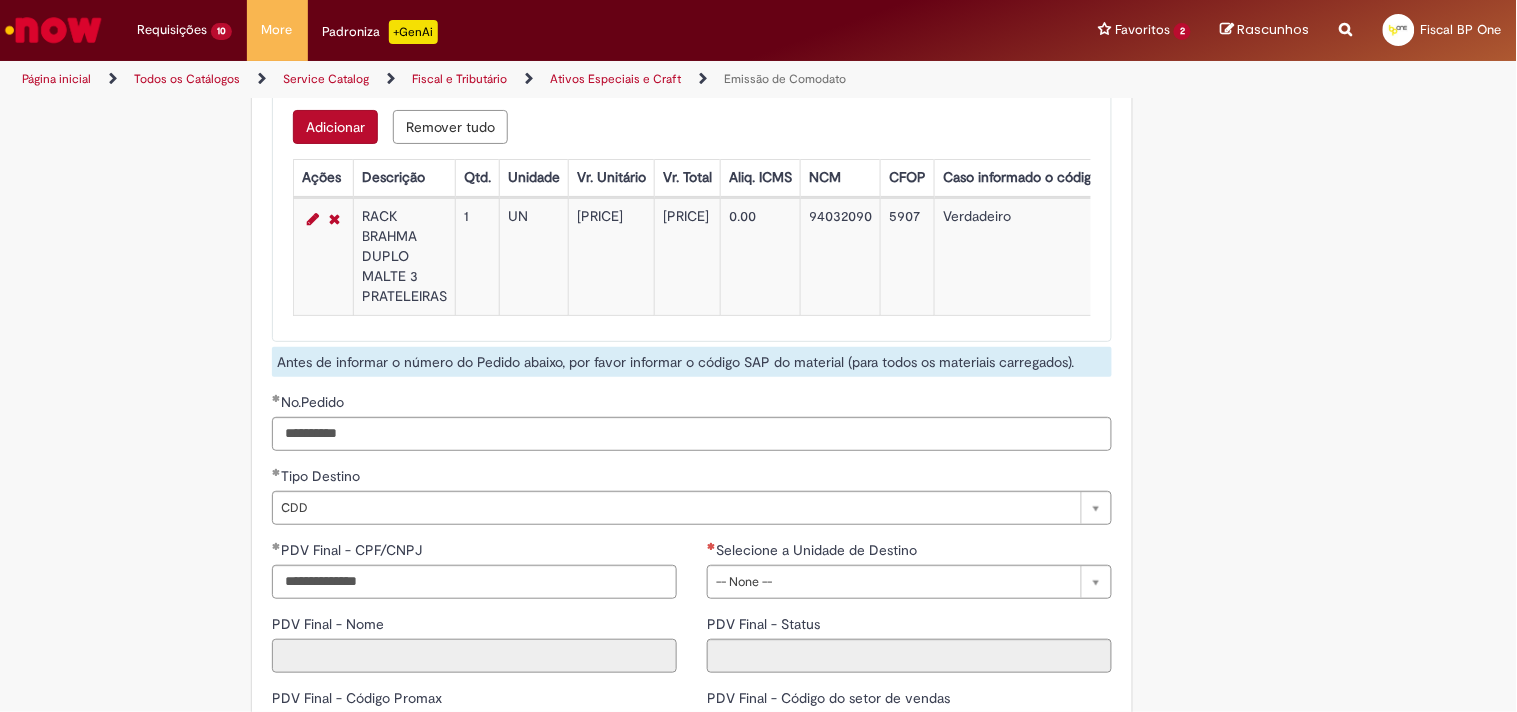 select 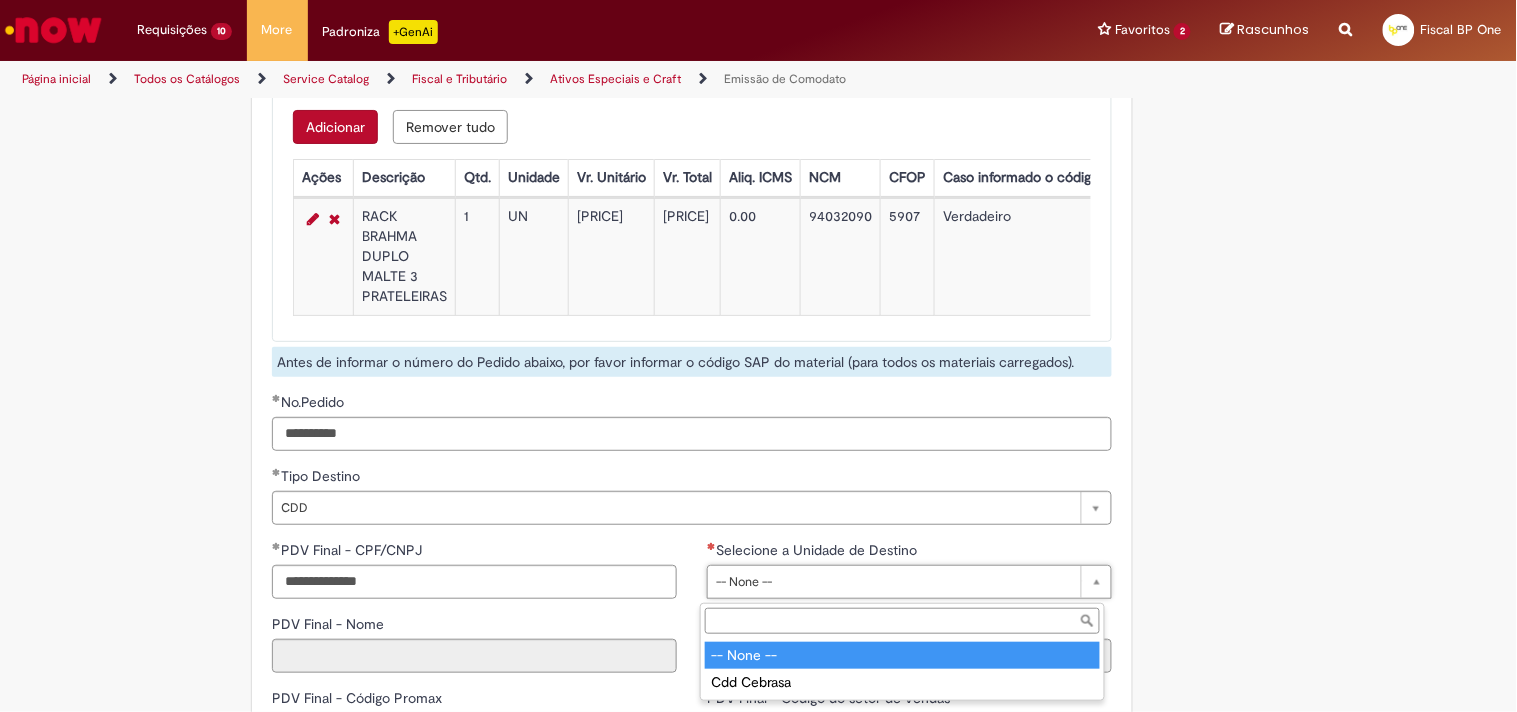 drag, startPoint x: 796, startPoint y: 574, endPoint x: 801, endPoint y: 584, distance: 11.18034 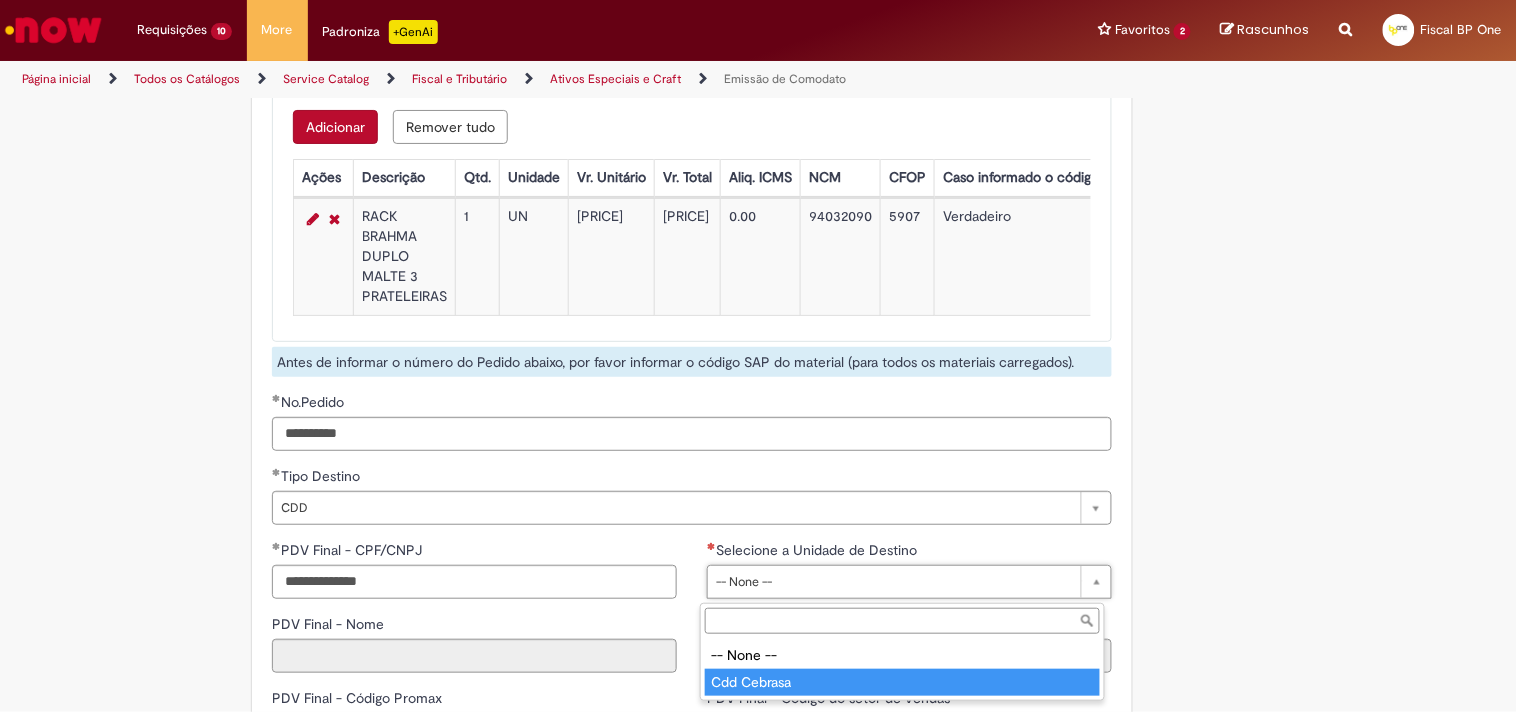 type on "**********" 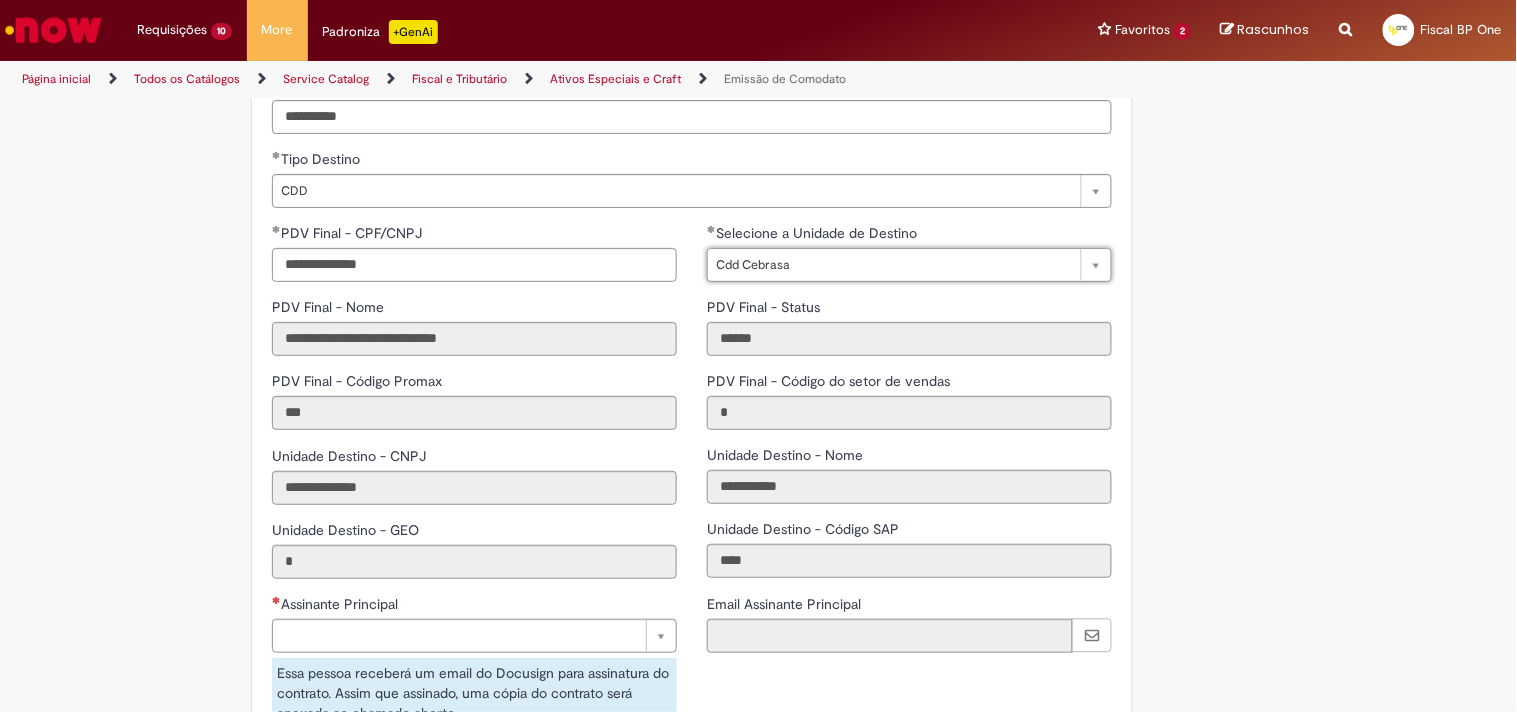 scroll, scrollTop: 2888, scrollLeft: 0, axis: vertical 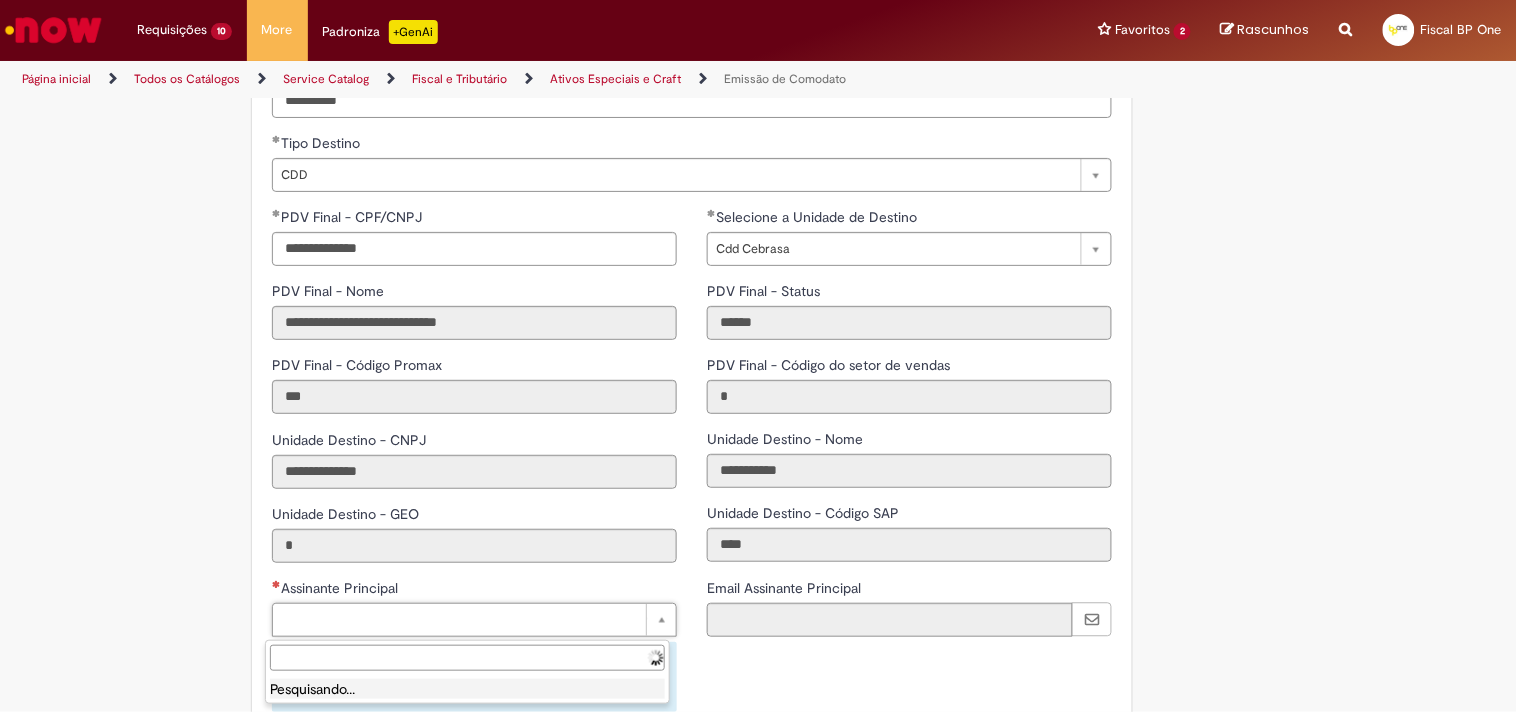 drag, startPoint x: 360, startPoint y: 623, endPoint x: 344, endPoint y: 618, distance: 16.763054 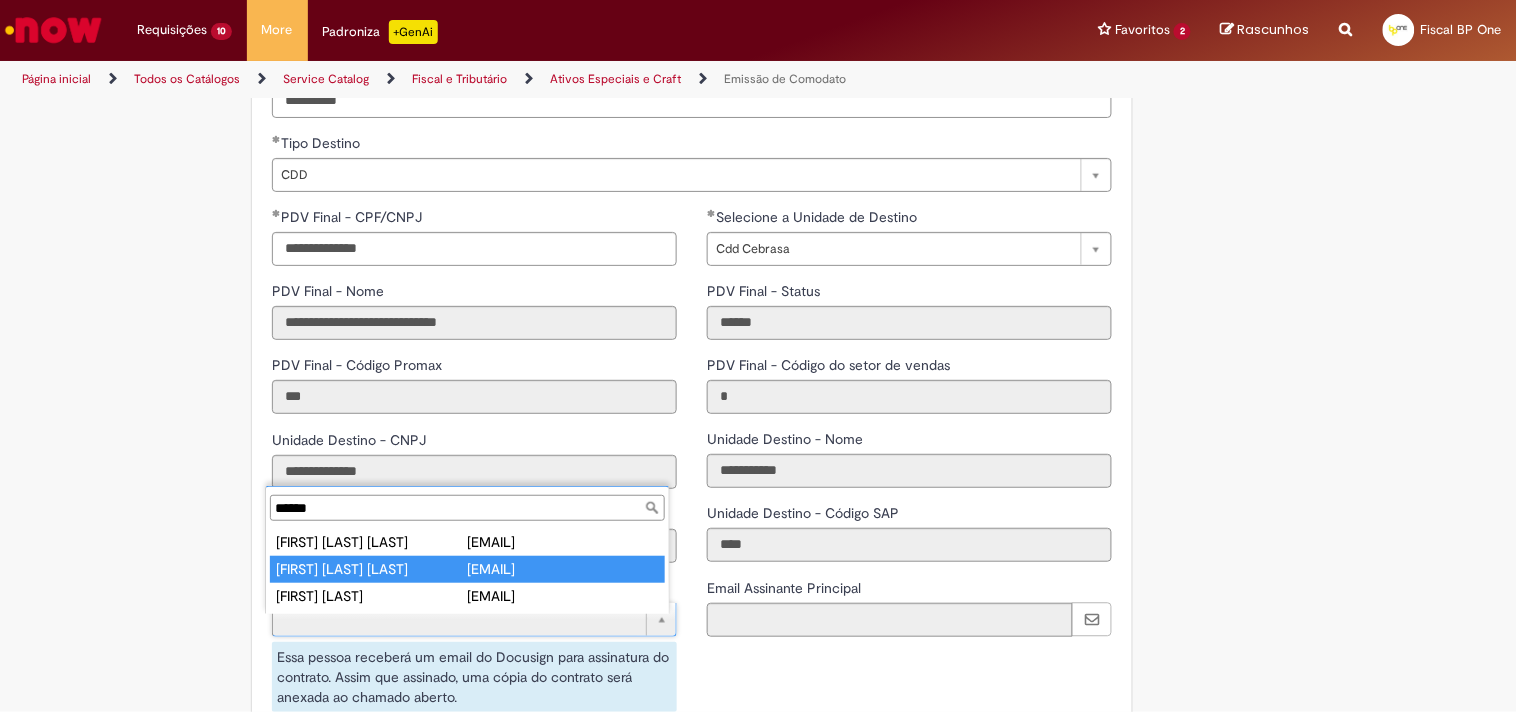 type on "******" 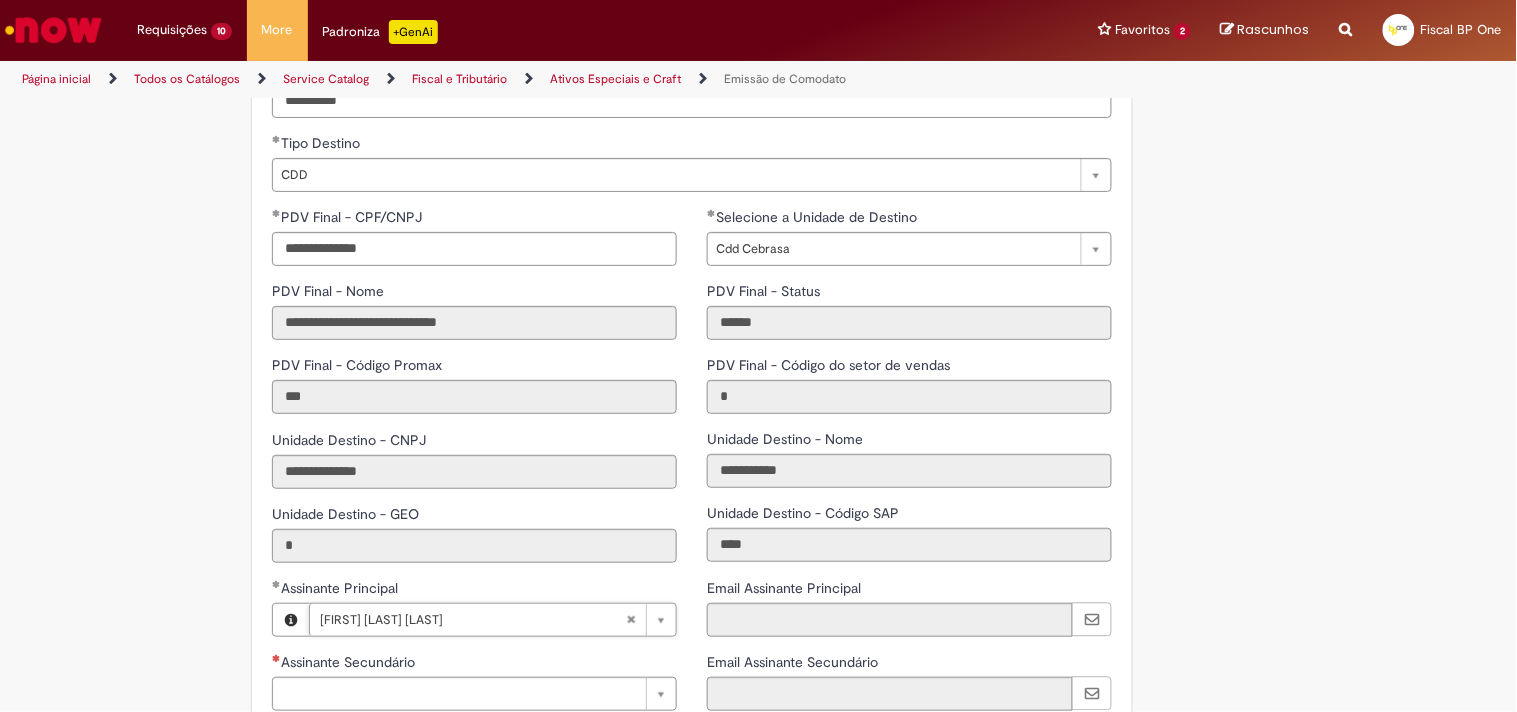 click on "Este item já está em sua lista atual. Se você tentar adicioná-lo novamente, o item atual será substituido  =)
Adicionar a Favoritos
Emissão de Comodato
Solicitar Emissão de Nota fiscal de Retorno de Armazenagem de Ativos Especiais e Craft.
Nessa oferta você   poderá solicitar   as seguintes opções:
Ativos Especiais: Lançamentos (entrada) e emissões (saída) de notas fiscais de  materiais/bens comodatáveis , por exemplo: ponta de gôndola, racks, refrigeradores, chopeiras, pit stop, máquina de gelo, post mix, TVs, entre outros.
Craft: Materiais das marcas linha Premium, tais como colorado, patagonia entre outras
Verificar antes da abertura do chamado:
Se o projeto está alinhado com a Administração Central – AC (gerência);
Se o  código SAP
utilizar campo de descrição/justificativa;" at bounding box center (758, -808) 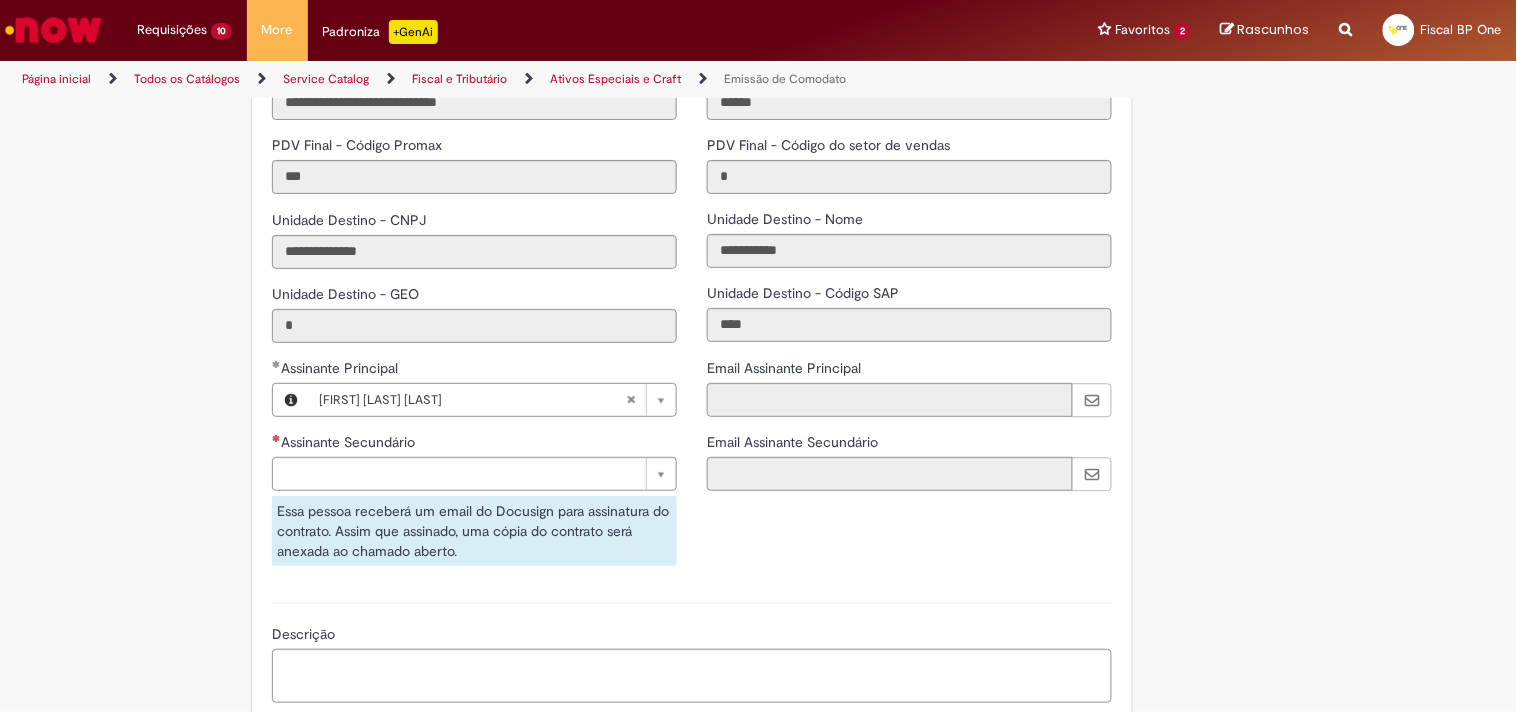 scroll, scrollTop: 3111, scrollLeft: 0, axis: vertical 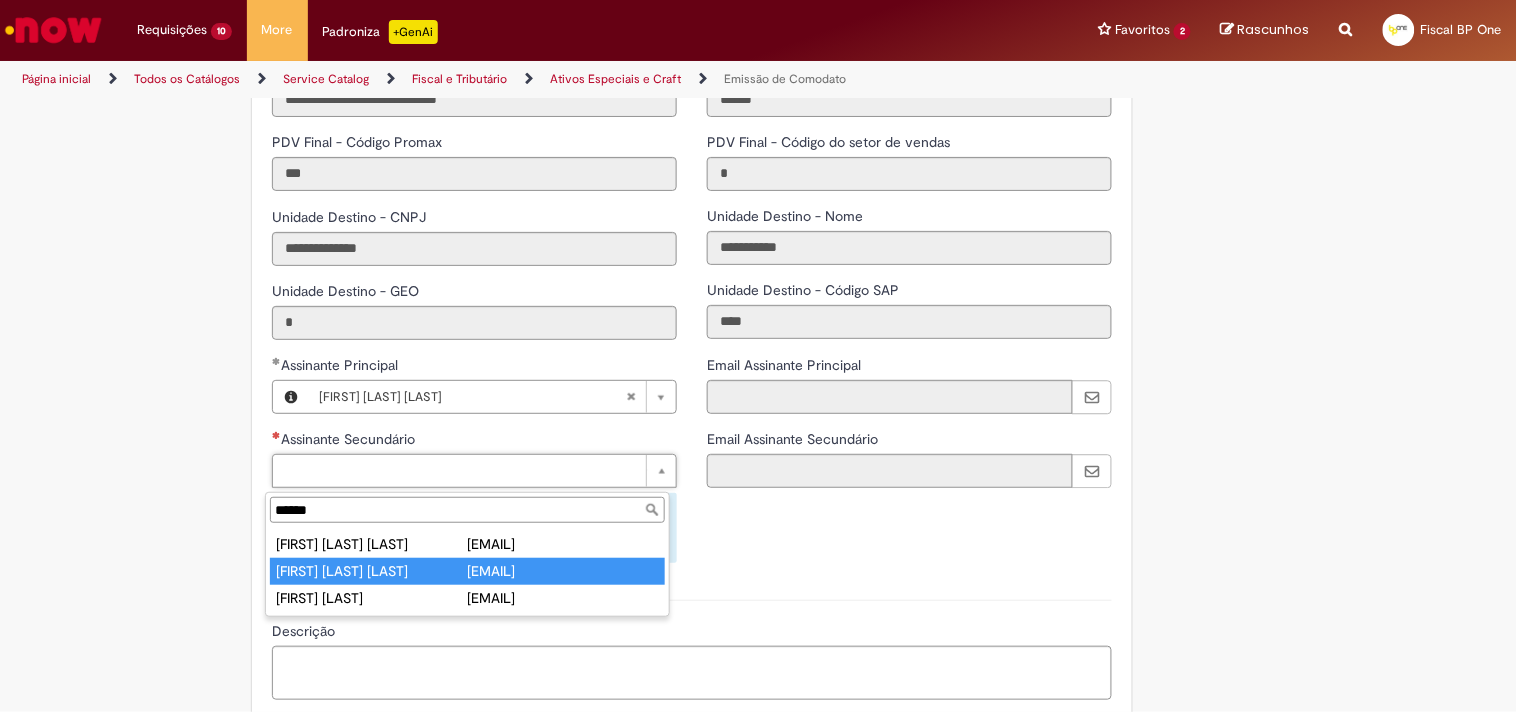type on "******" 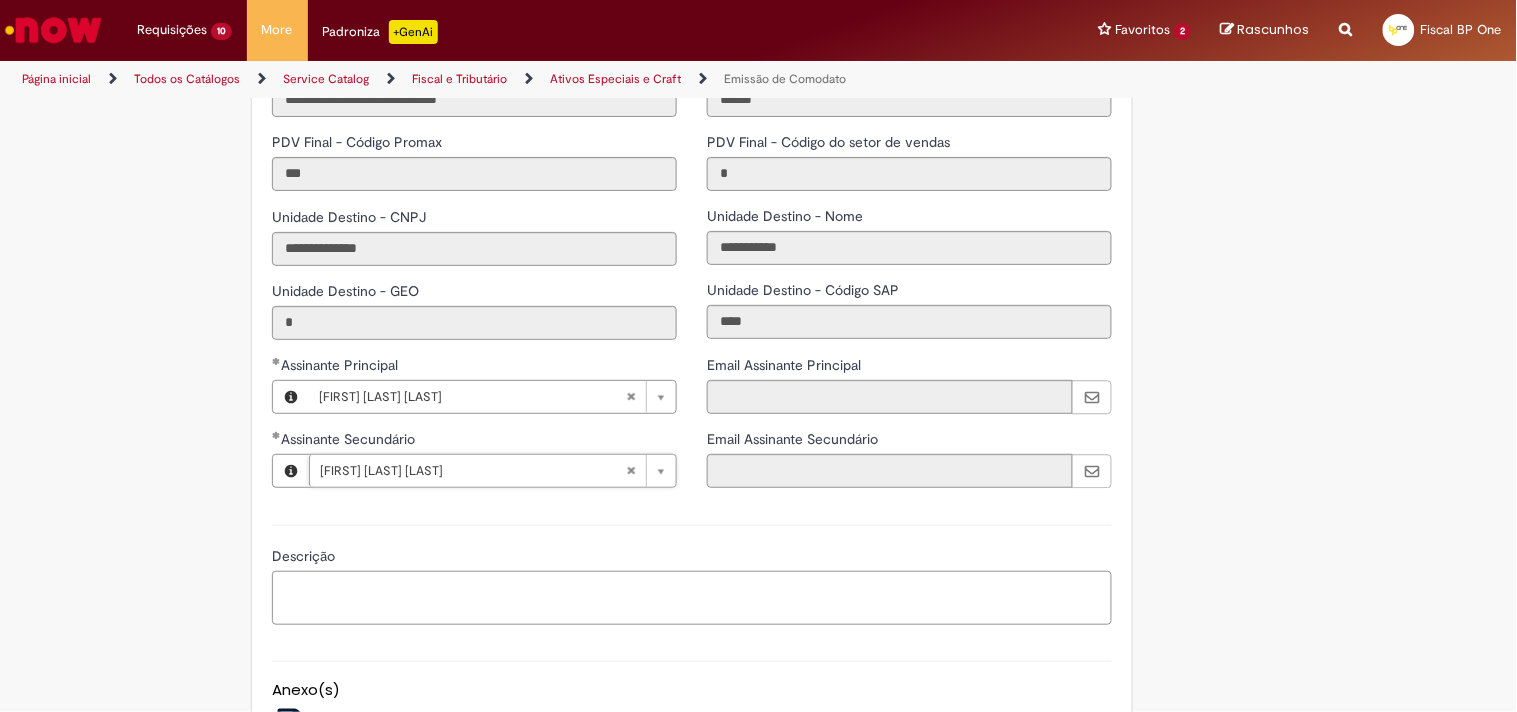 click on "Descrição" at bounding box center [692, 598] 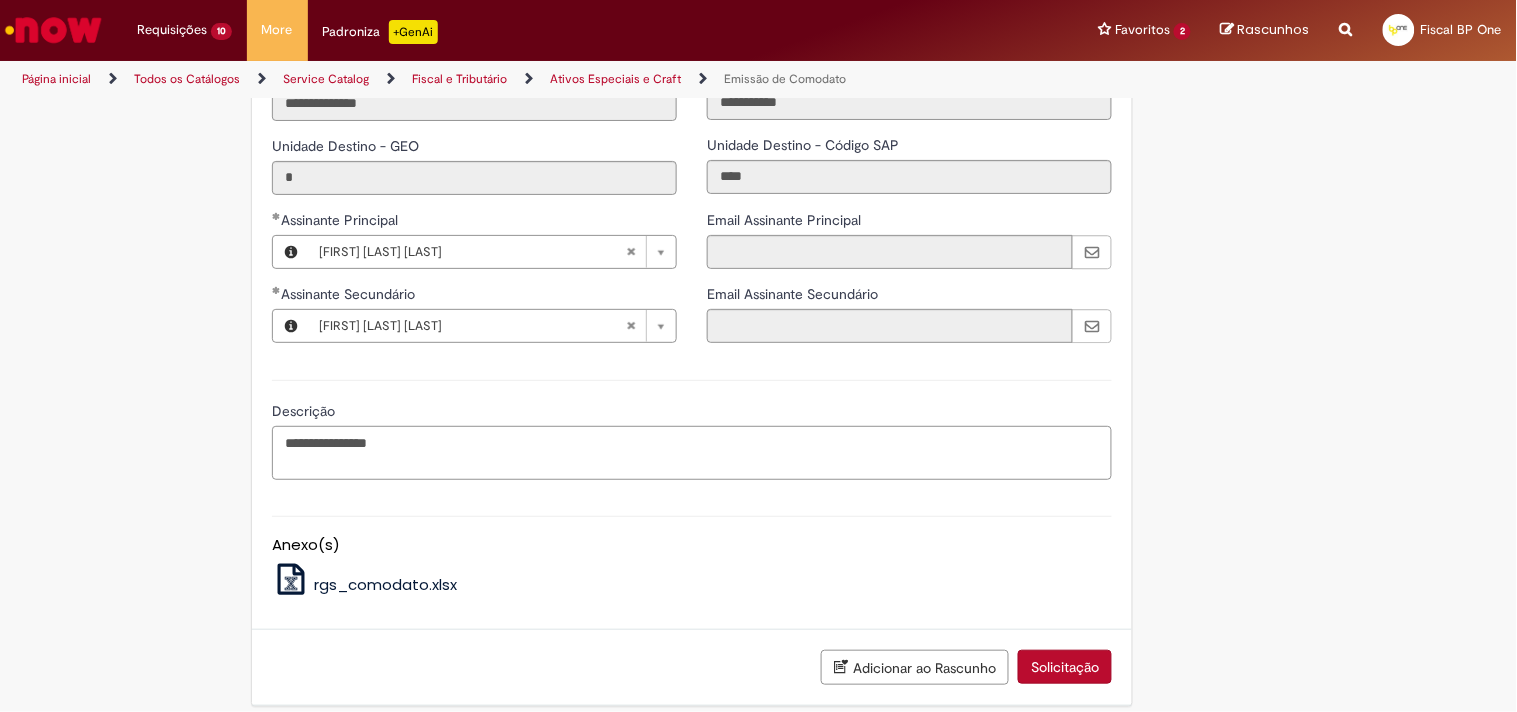 scroll, scrollTop: 3283, scrollLeft: 0, axis: vertical 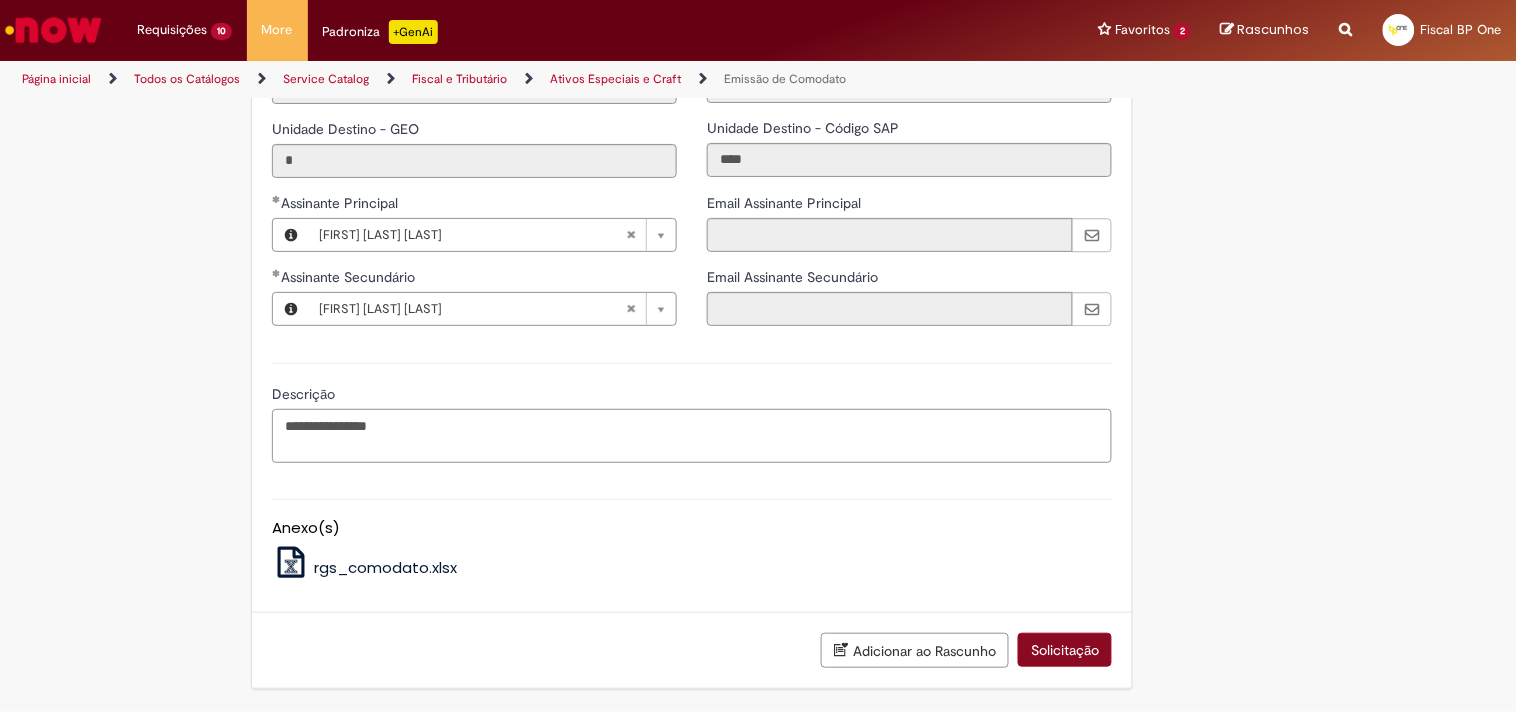 type on "**********" 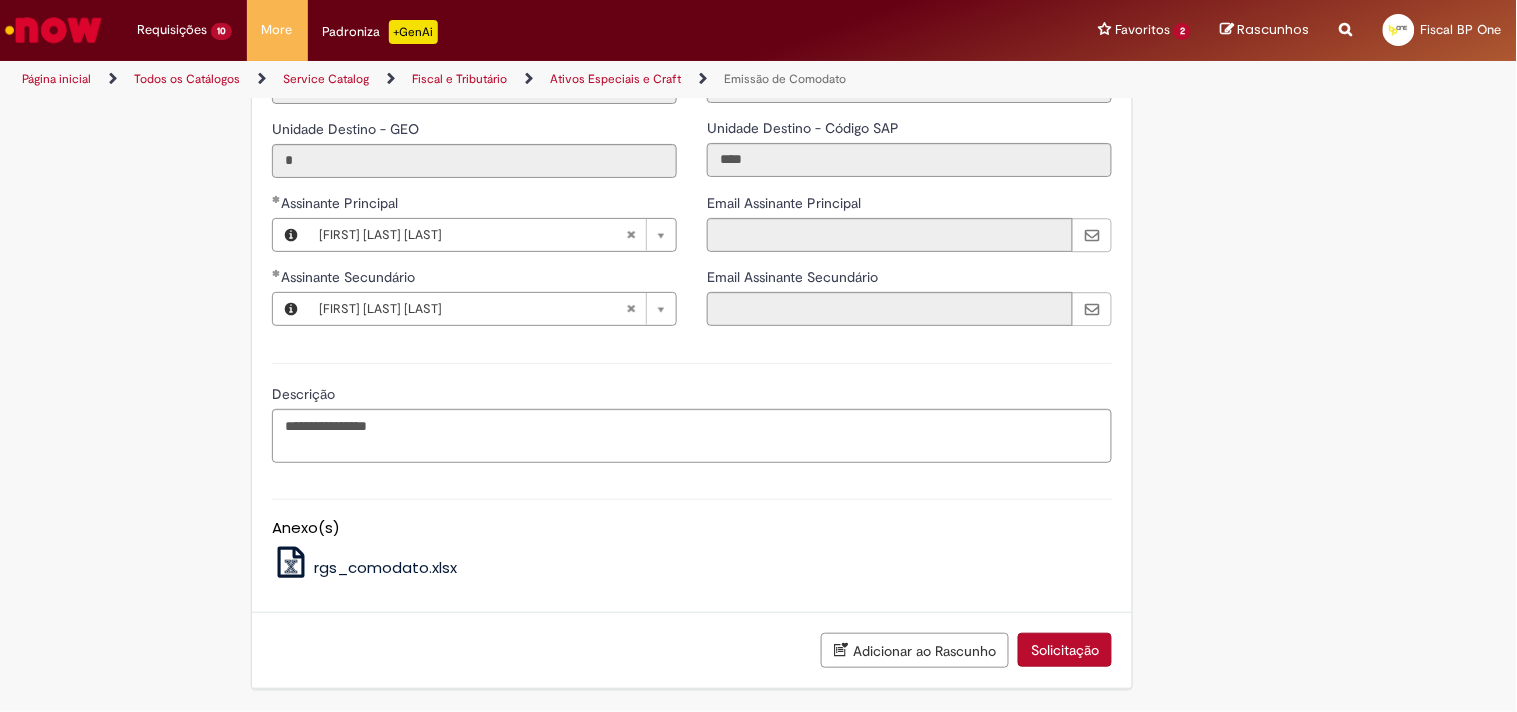 click on "Solicitação" at bounding box center [1065, 650] 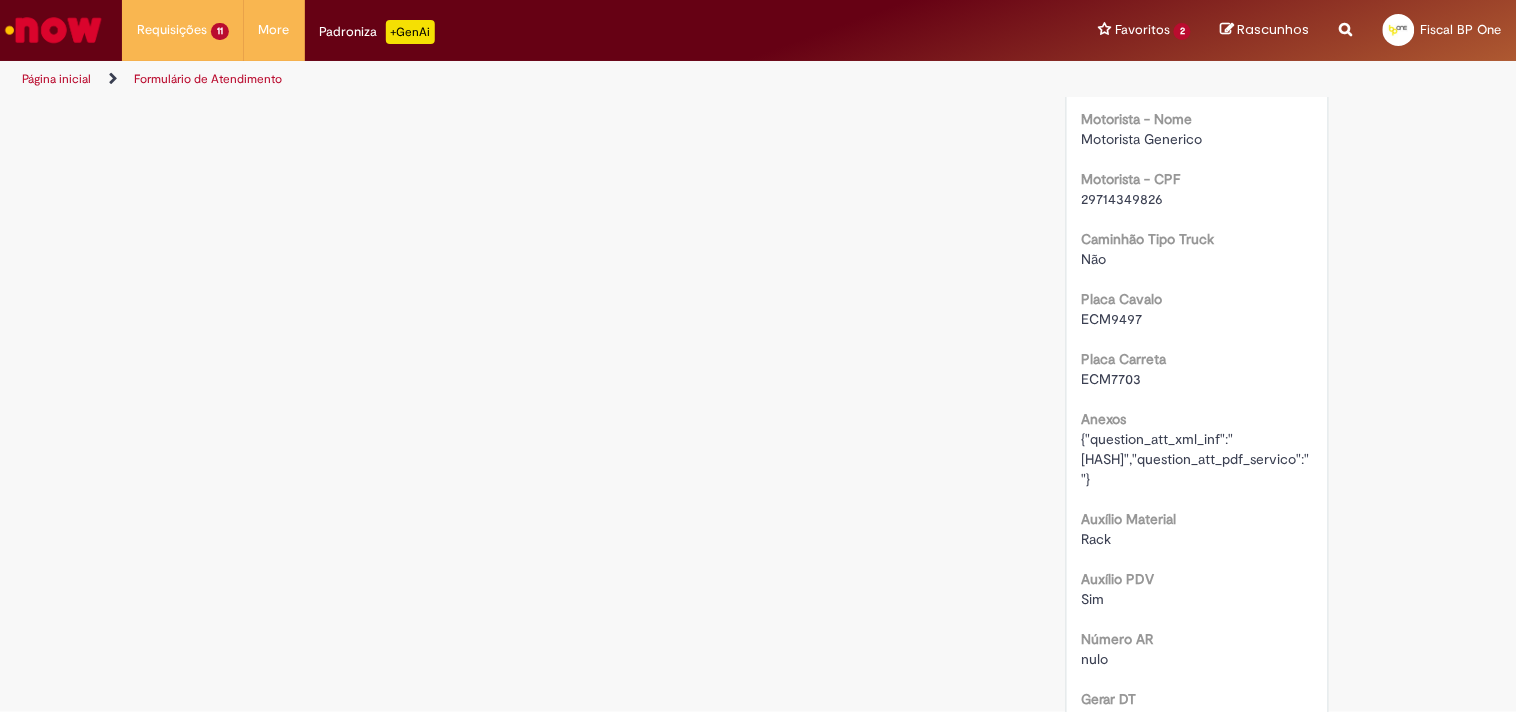 scroll, scrollTop: 0, scrollLeft: 0, axis: both 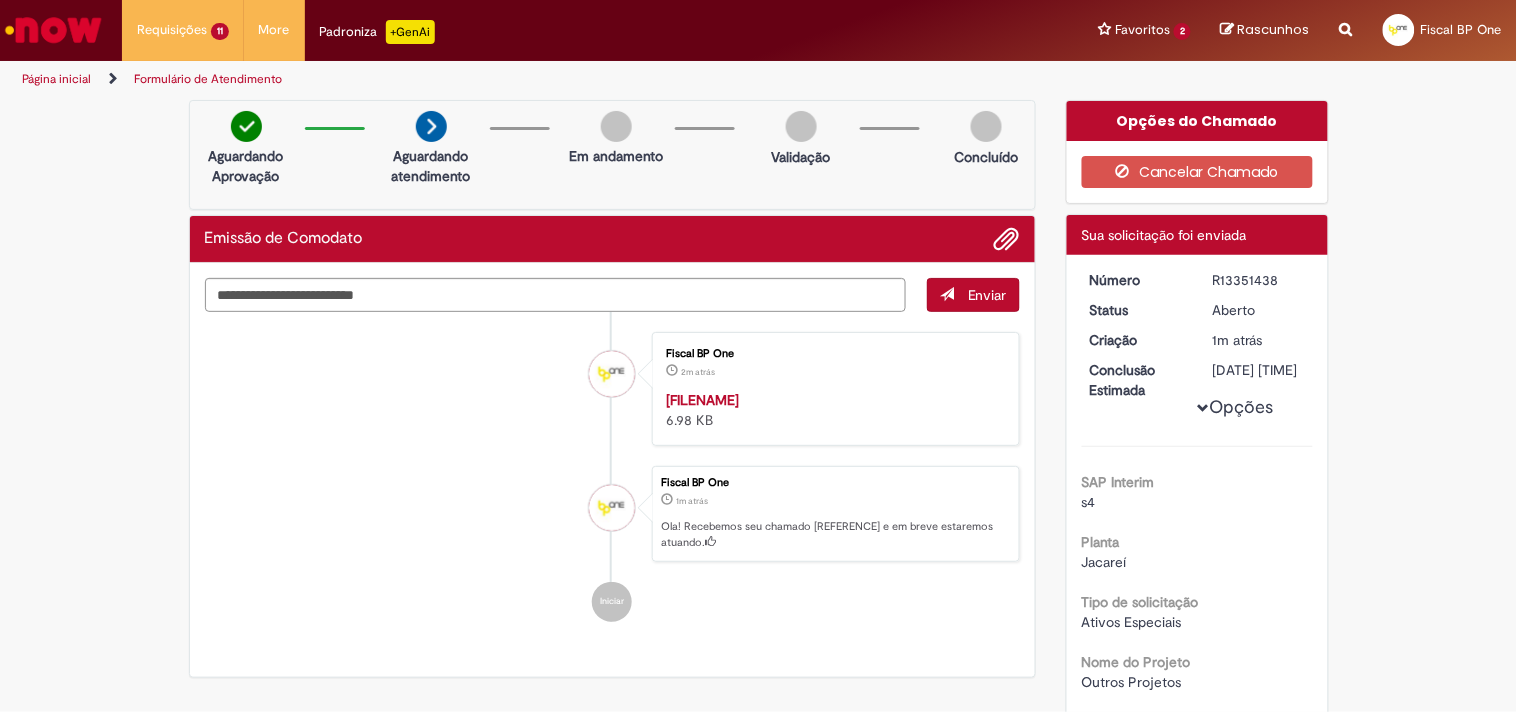 click on "R13351438" at bounding box center (1259, 280) 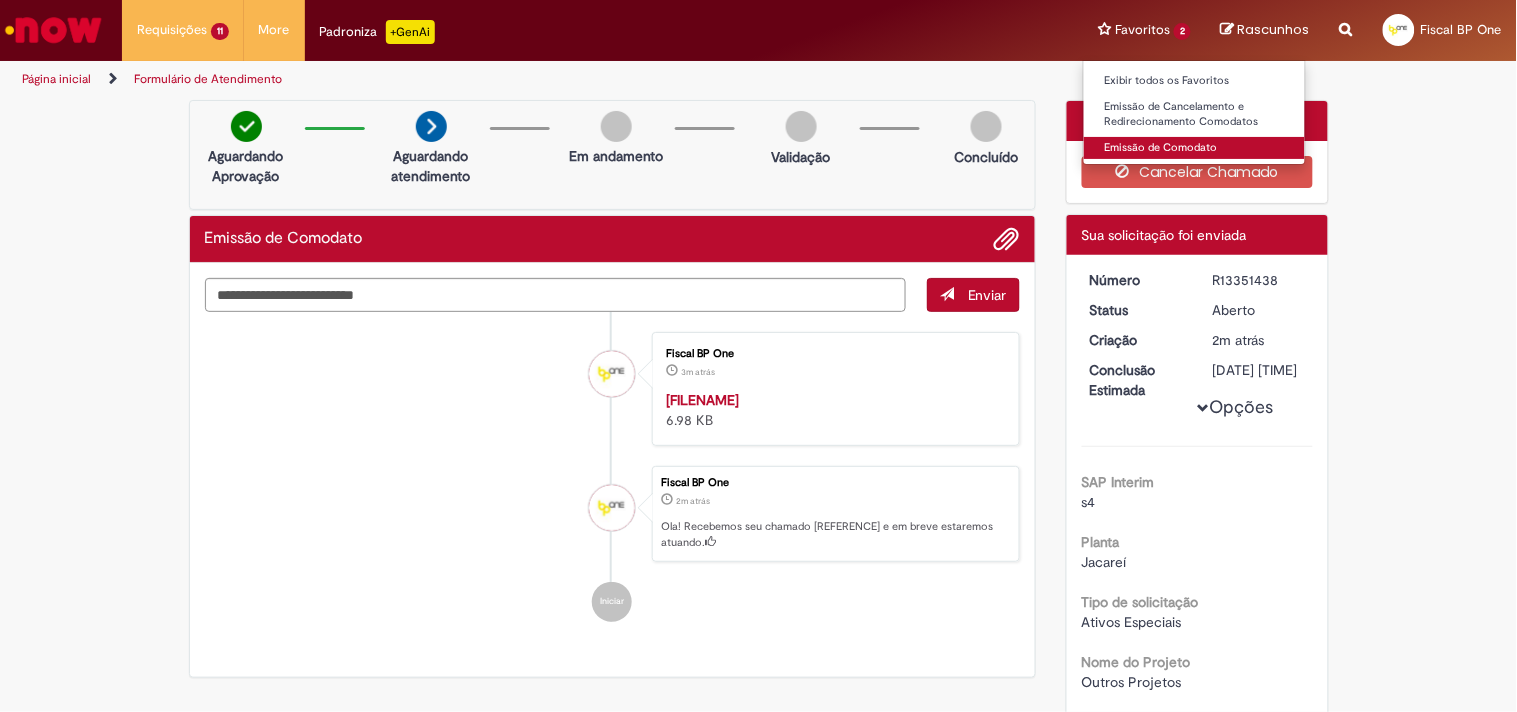 click on "Emissão de Comodato" at bounding box center [1194, 148] 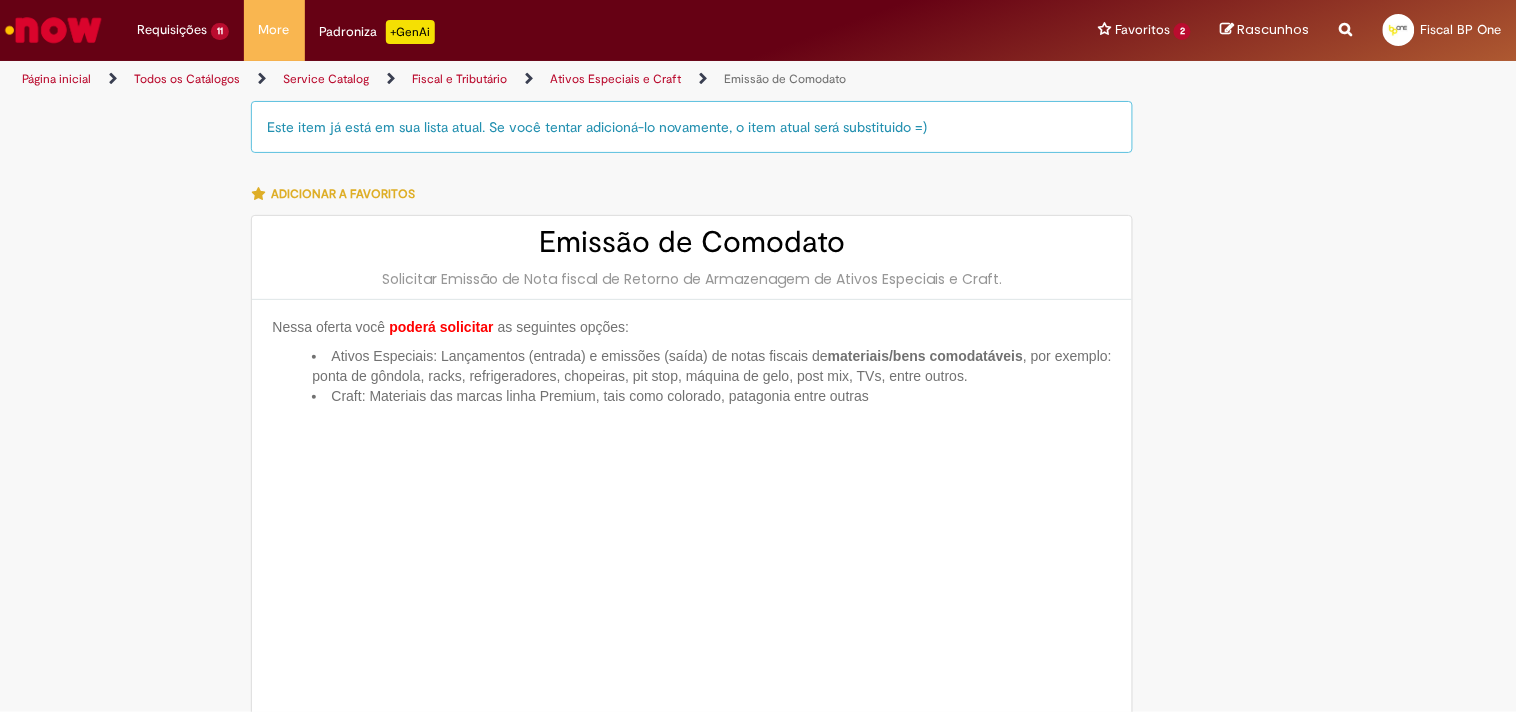 type on "**********" 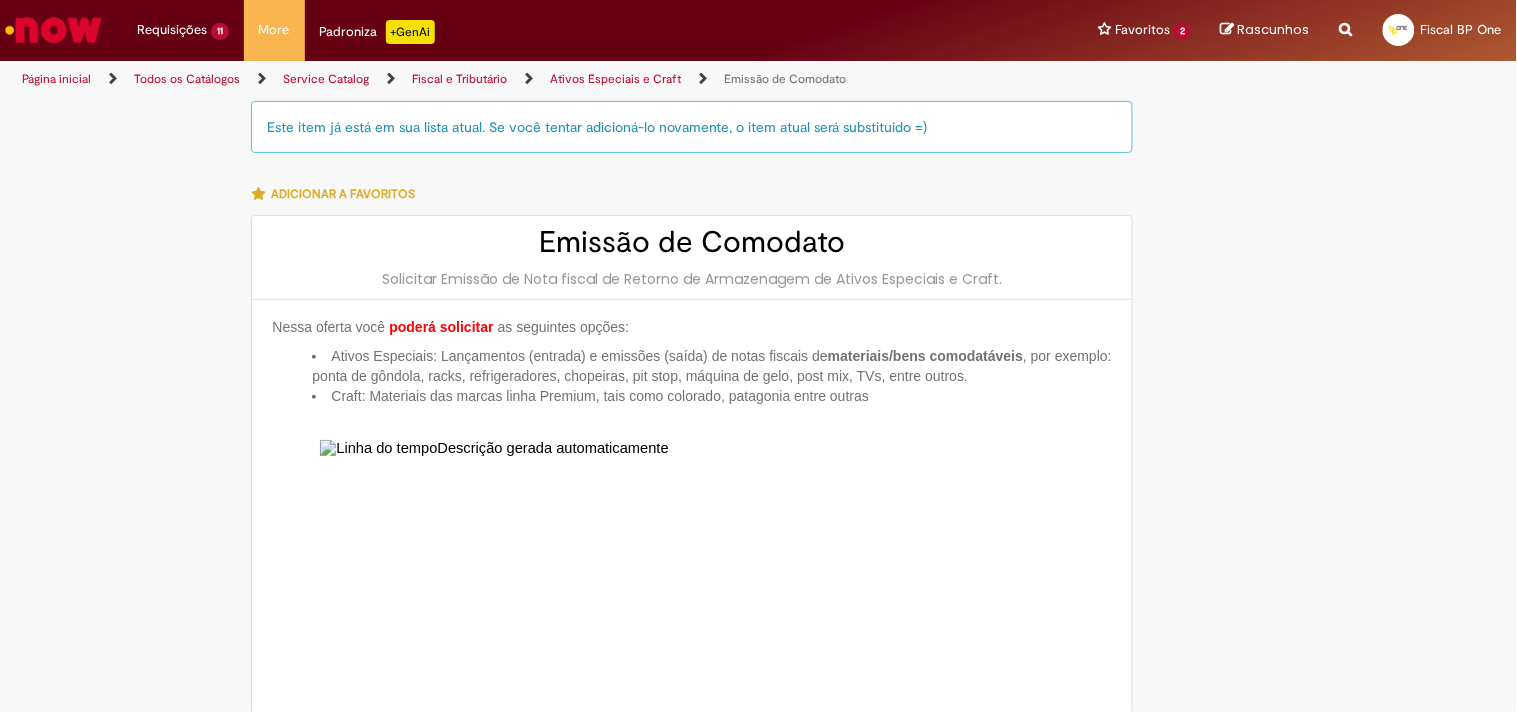 type on "**********" 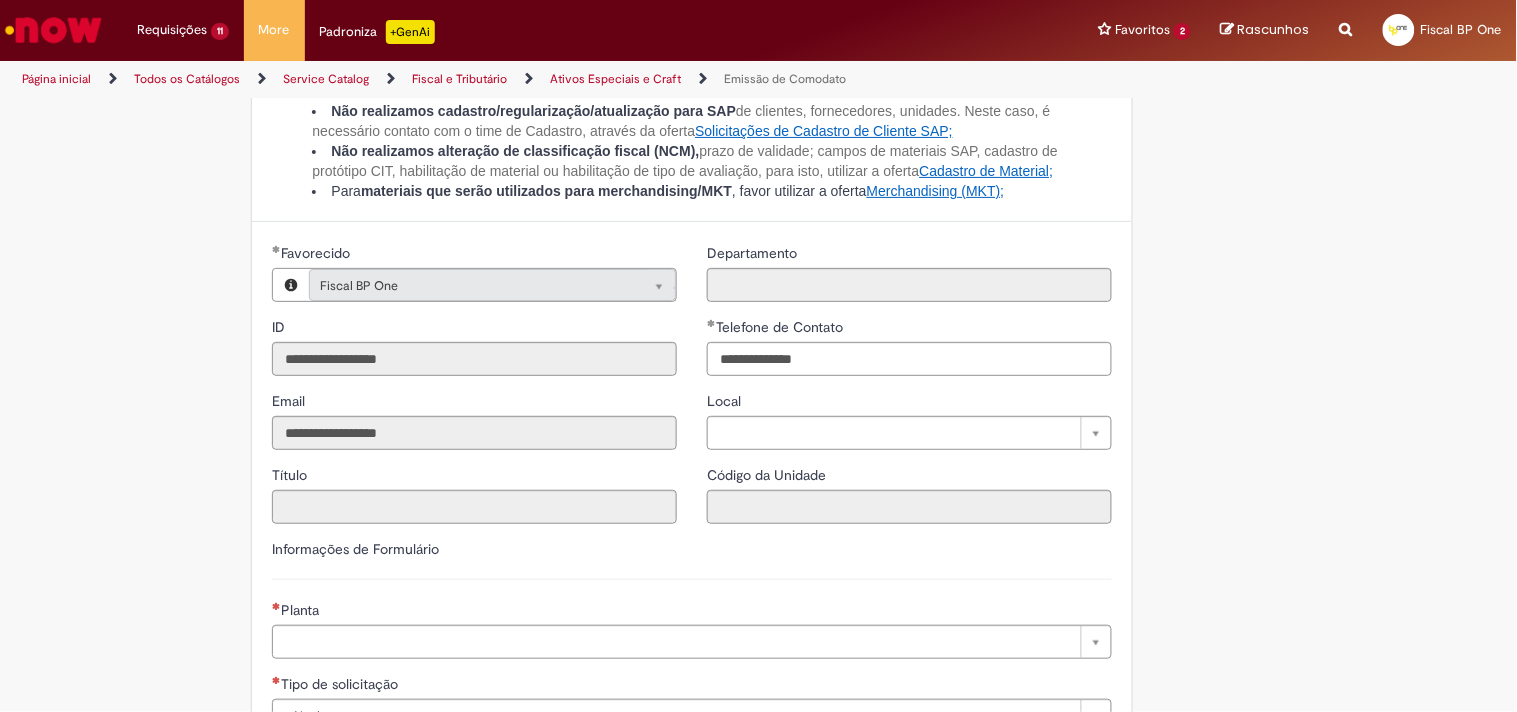 scroll, scrollTop: 1333, scrollLeft: 0, axis: vertical 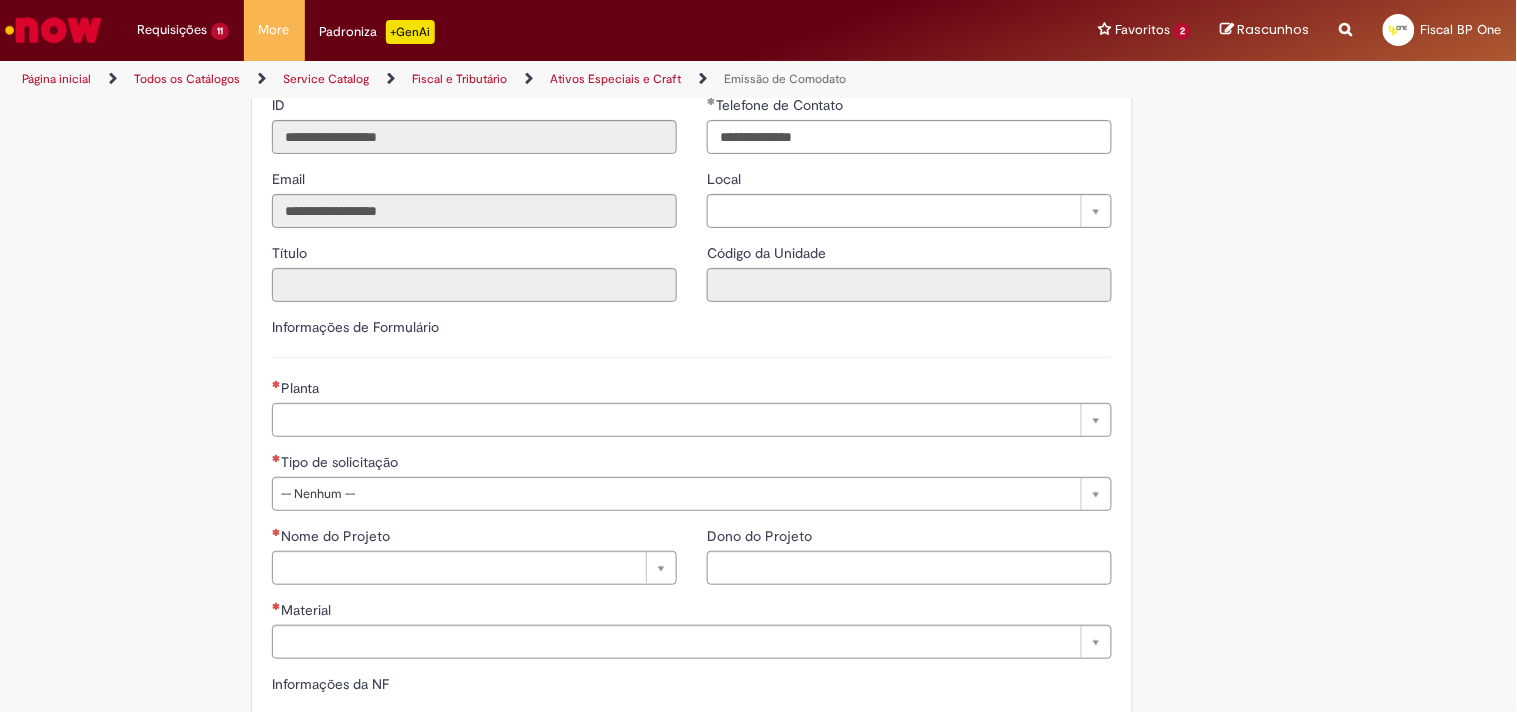 drag, startPoint x: 314, startPoint y: 412, endPoint x: 313, endPoint y: 383, distance: 29.017237 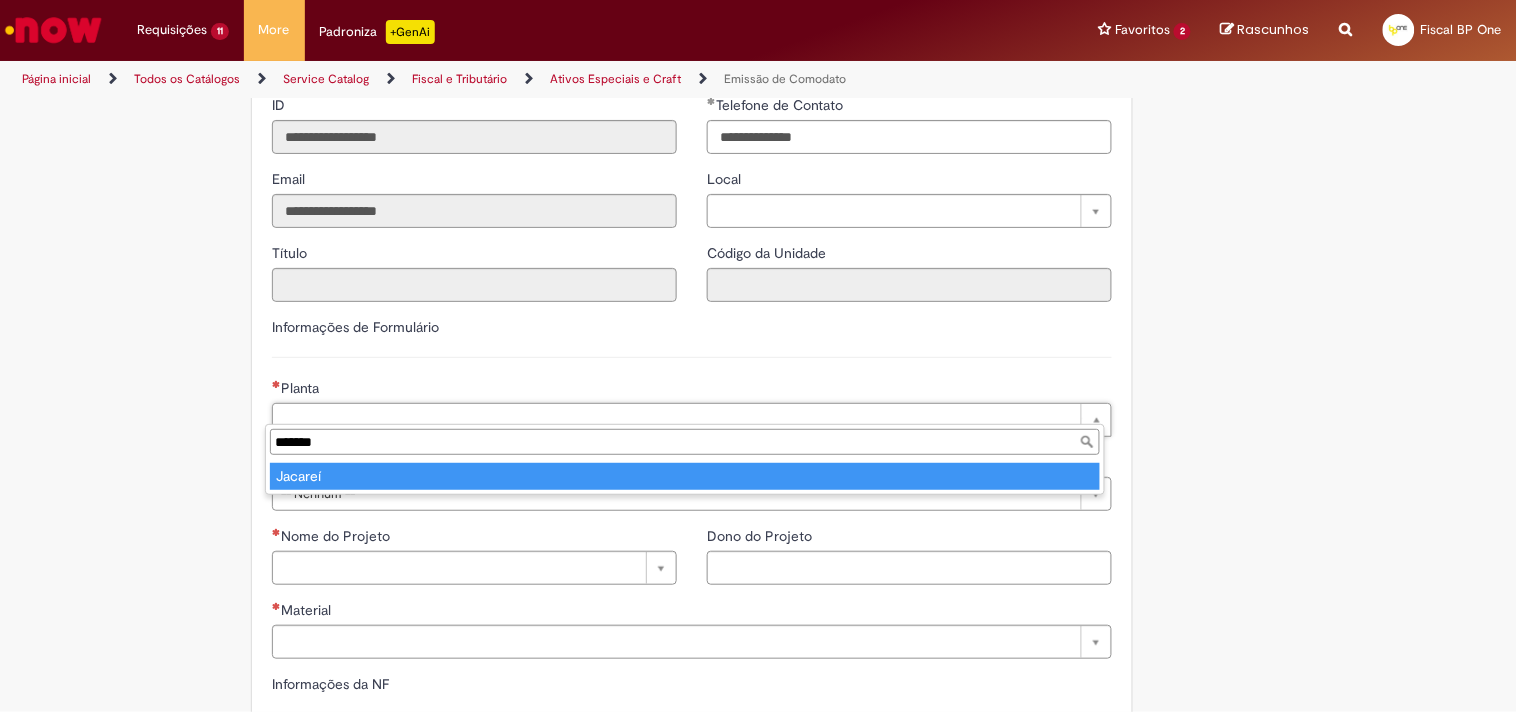 type on "*******" 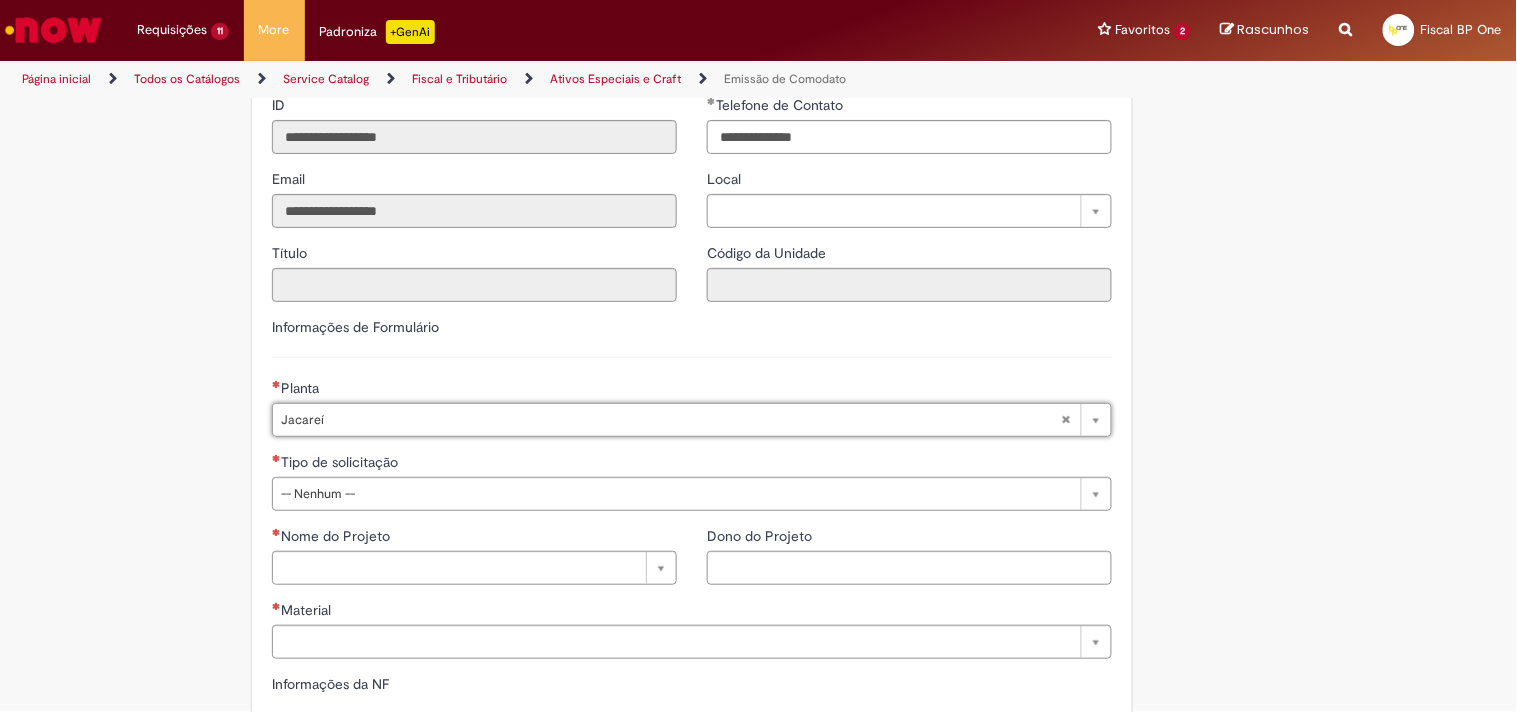 type on "*******" 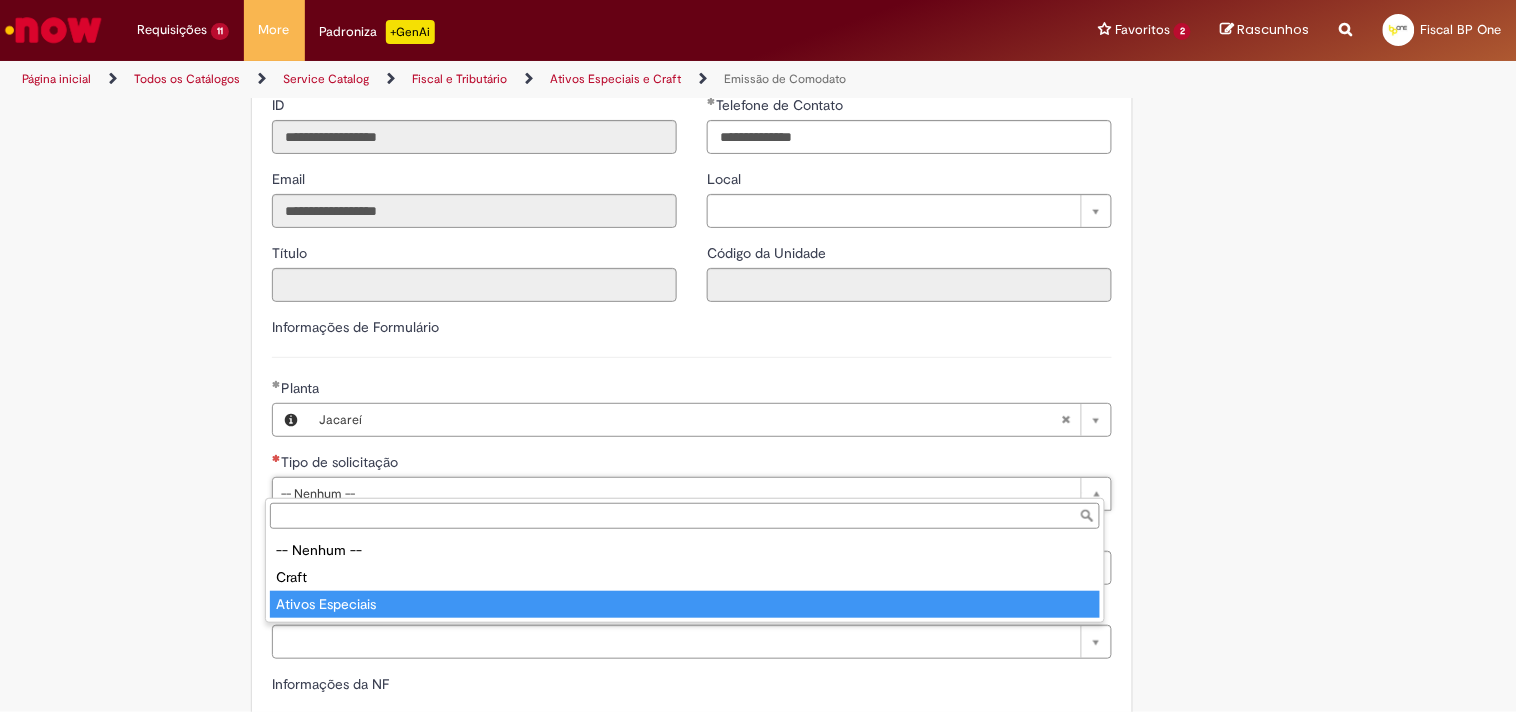 type on "**********" 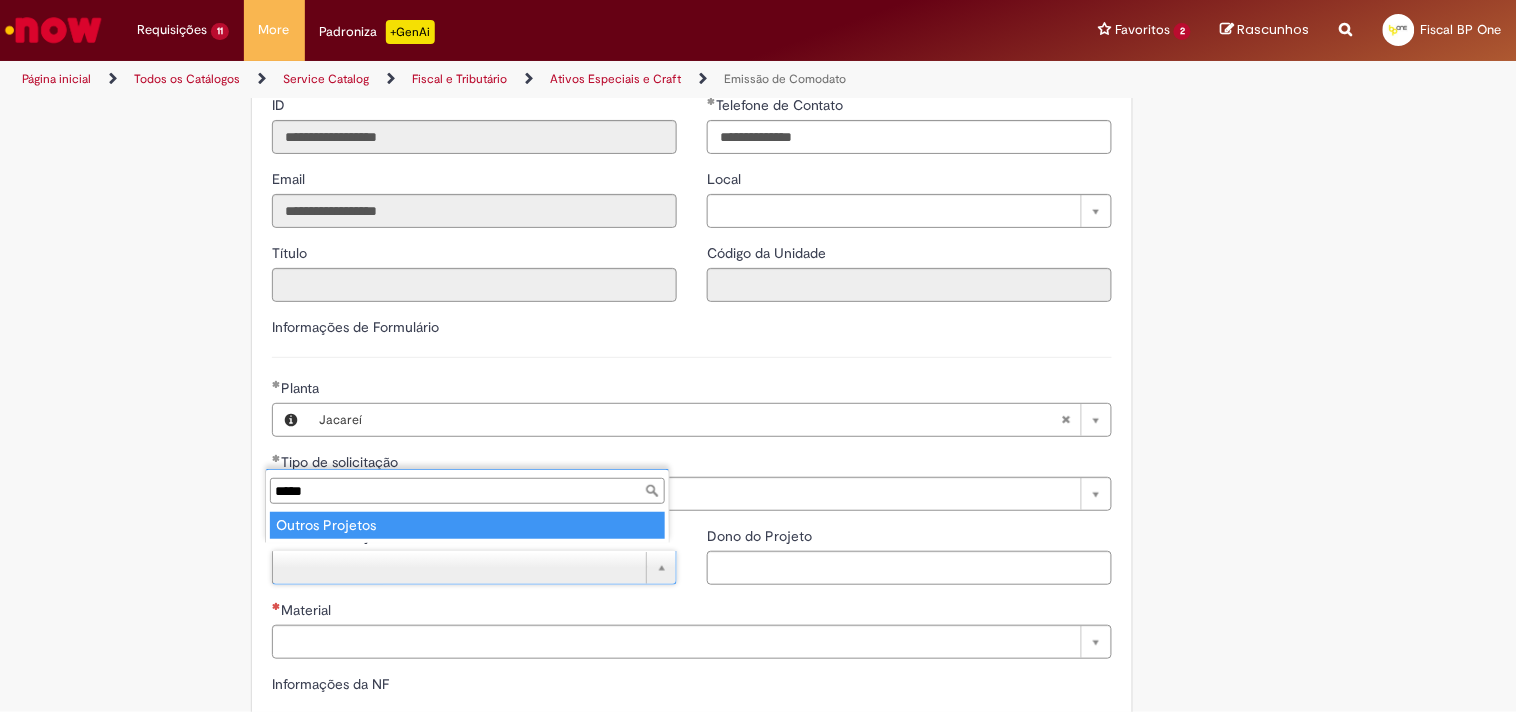 type on "*****" 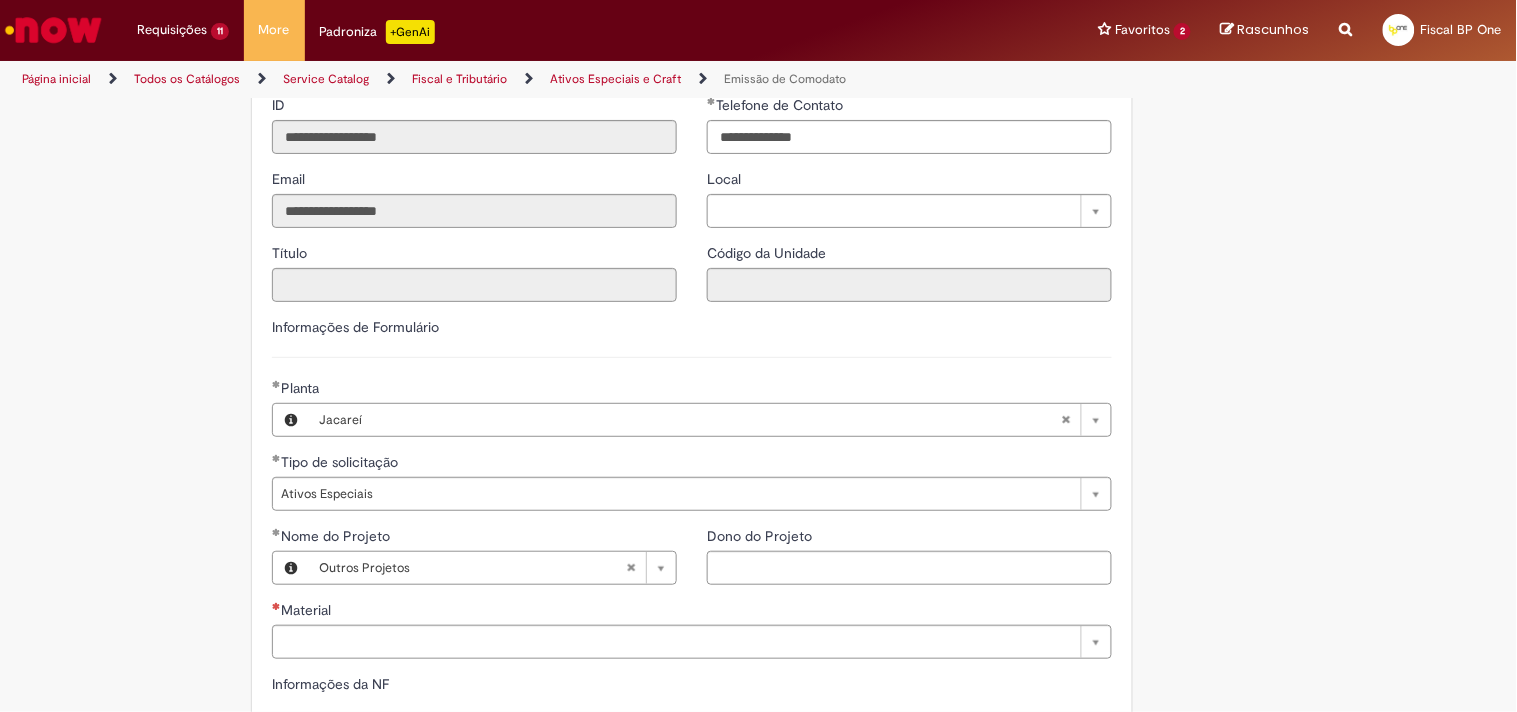 drag, startPoint x: 347, startPoint y: 604, endPoint x: 343, endPoint y: 620, distance: 16.492422 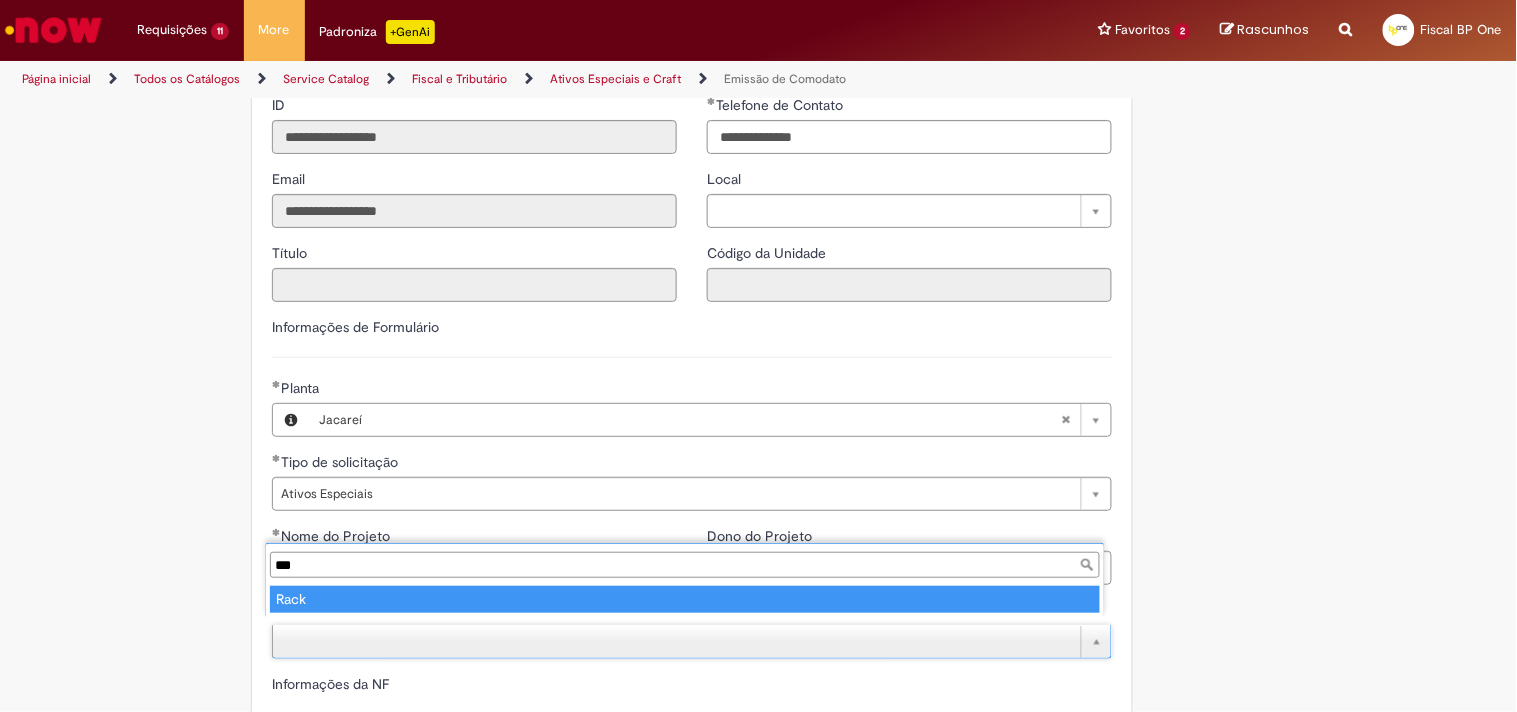 type on "***" 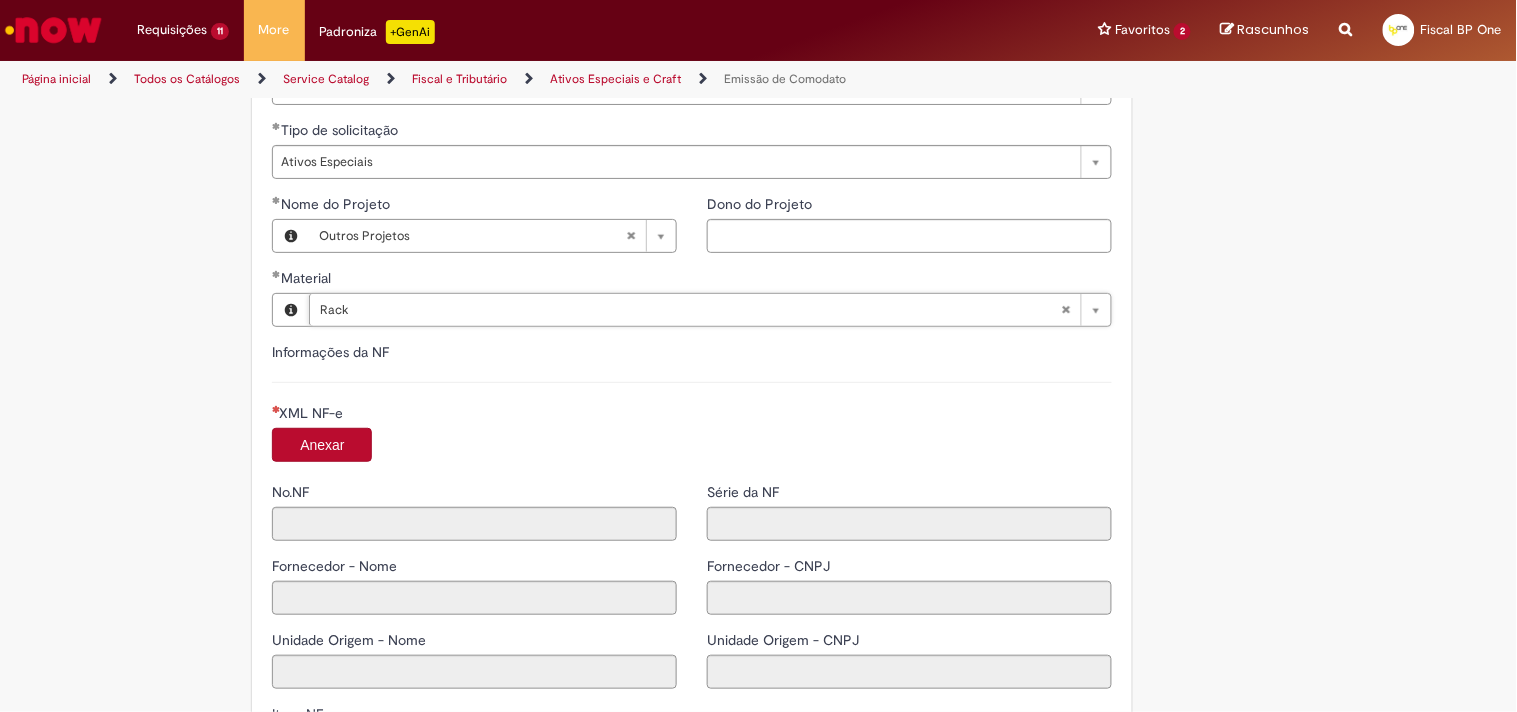 scroll, scrollTop: 1666, scrollLeft: 0, axis: vertical 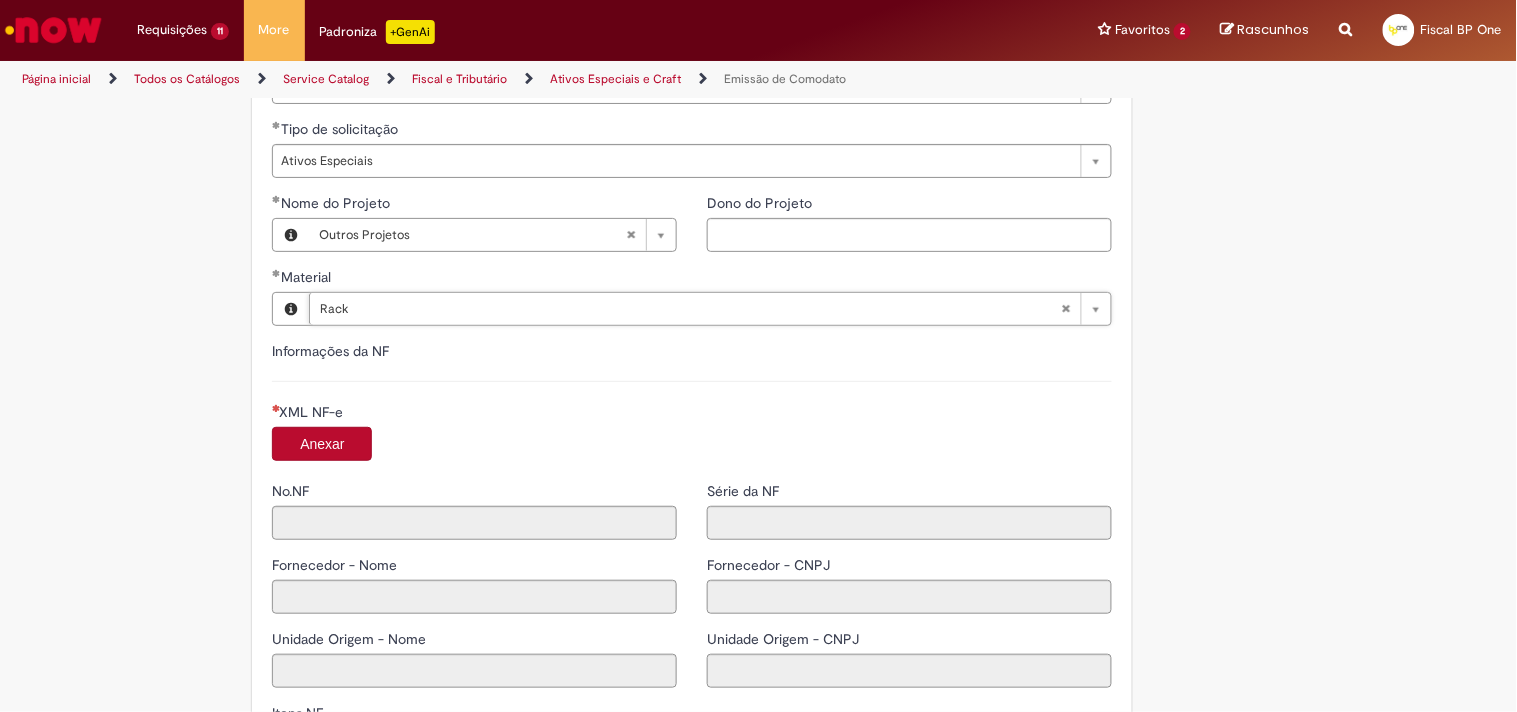 click on "Anexar" at bounding box center [322, 444] 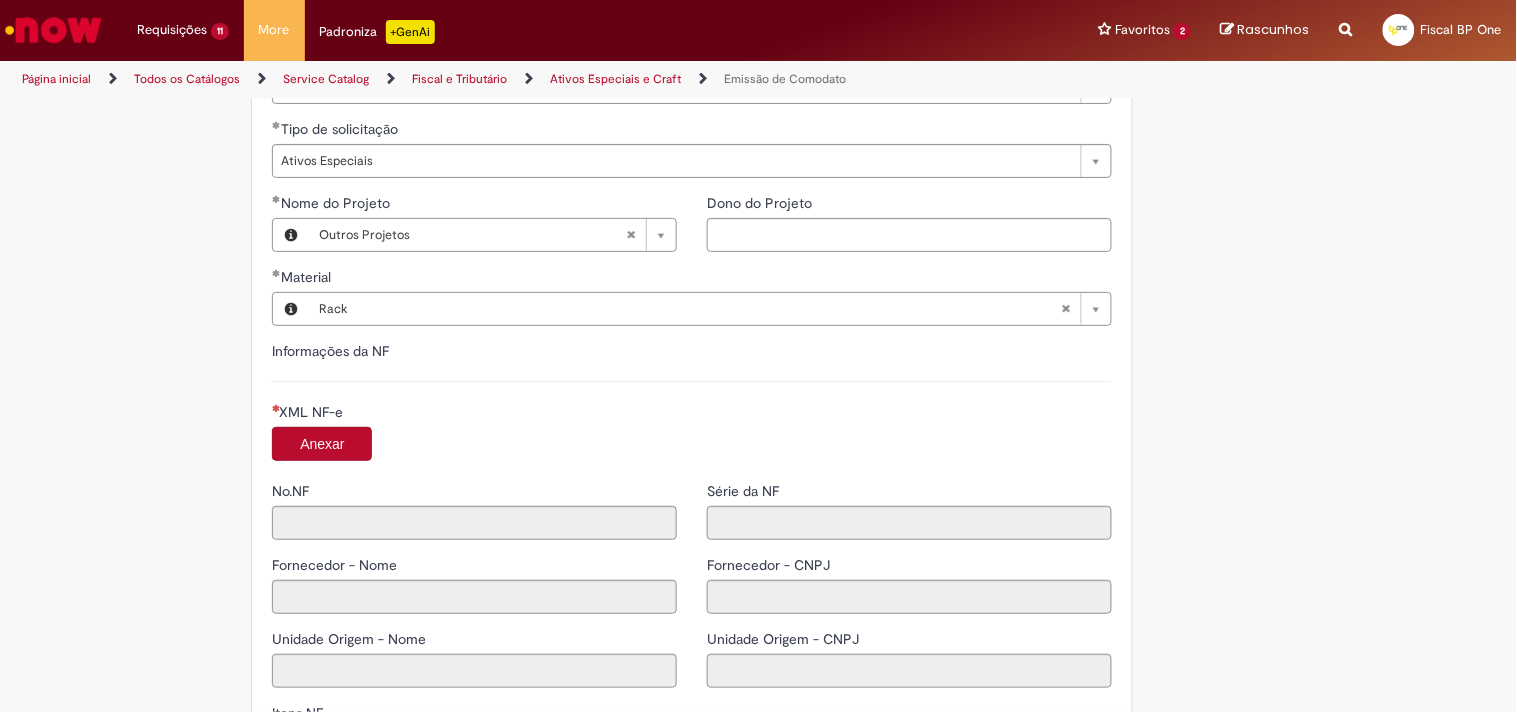 type on "******" 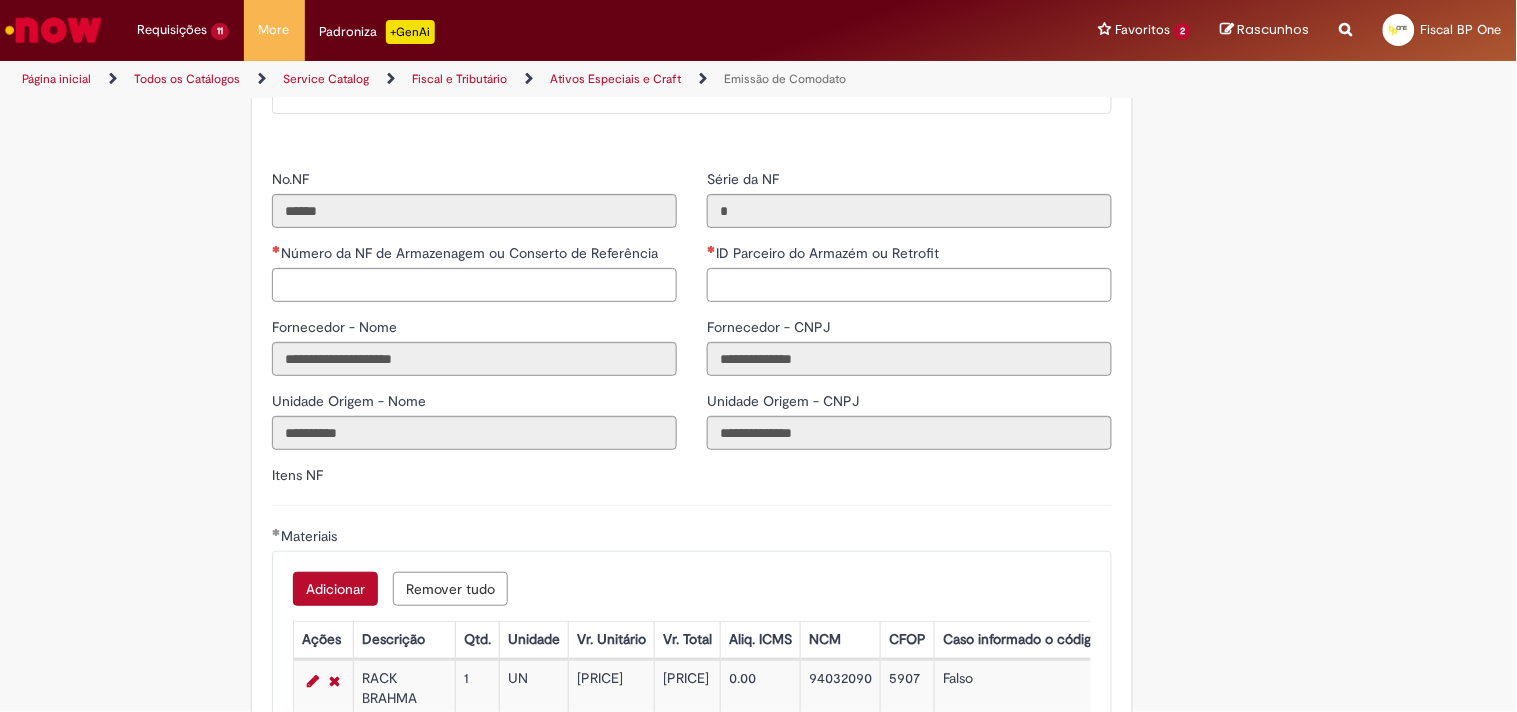 scroll, scrollTop: 2111, scrollLeft: 0, axis: vertical 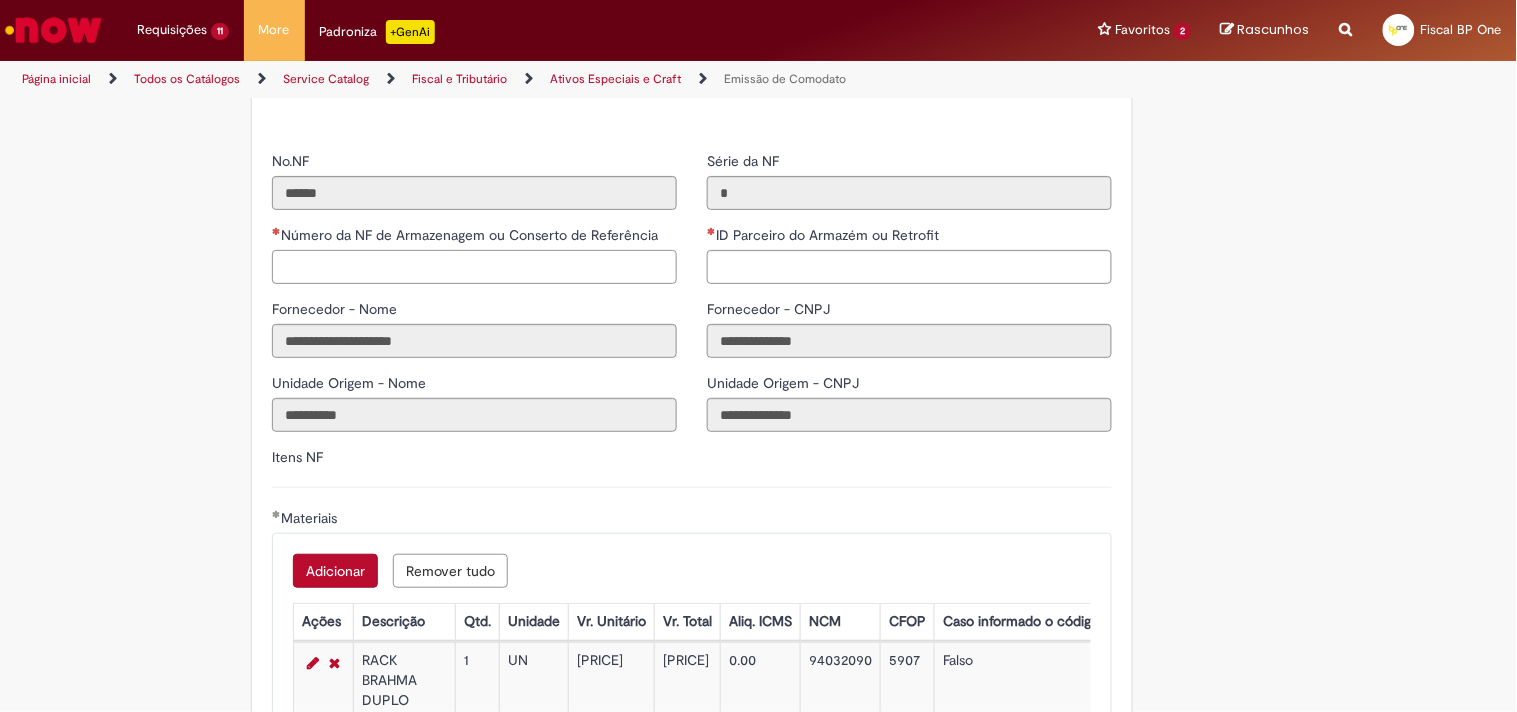click on "Número da NF de Armazenagem ou Conserto de Referência" at bounding box center (474, 267) 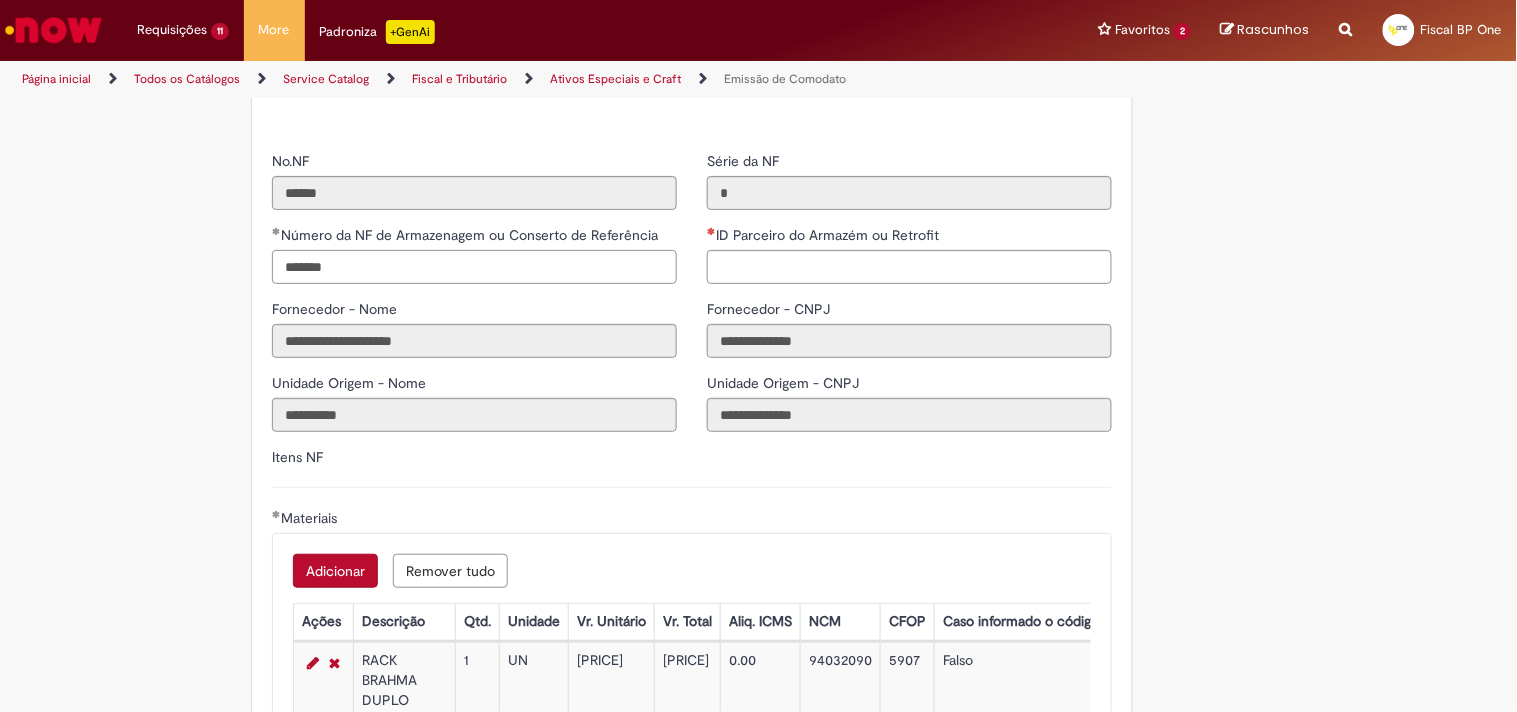 type on "*******" 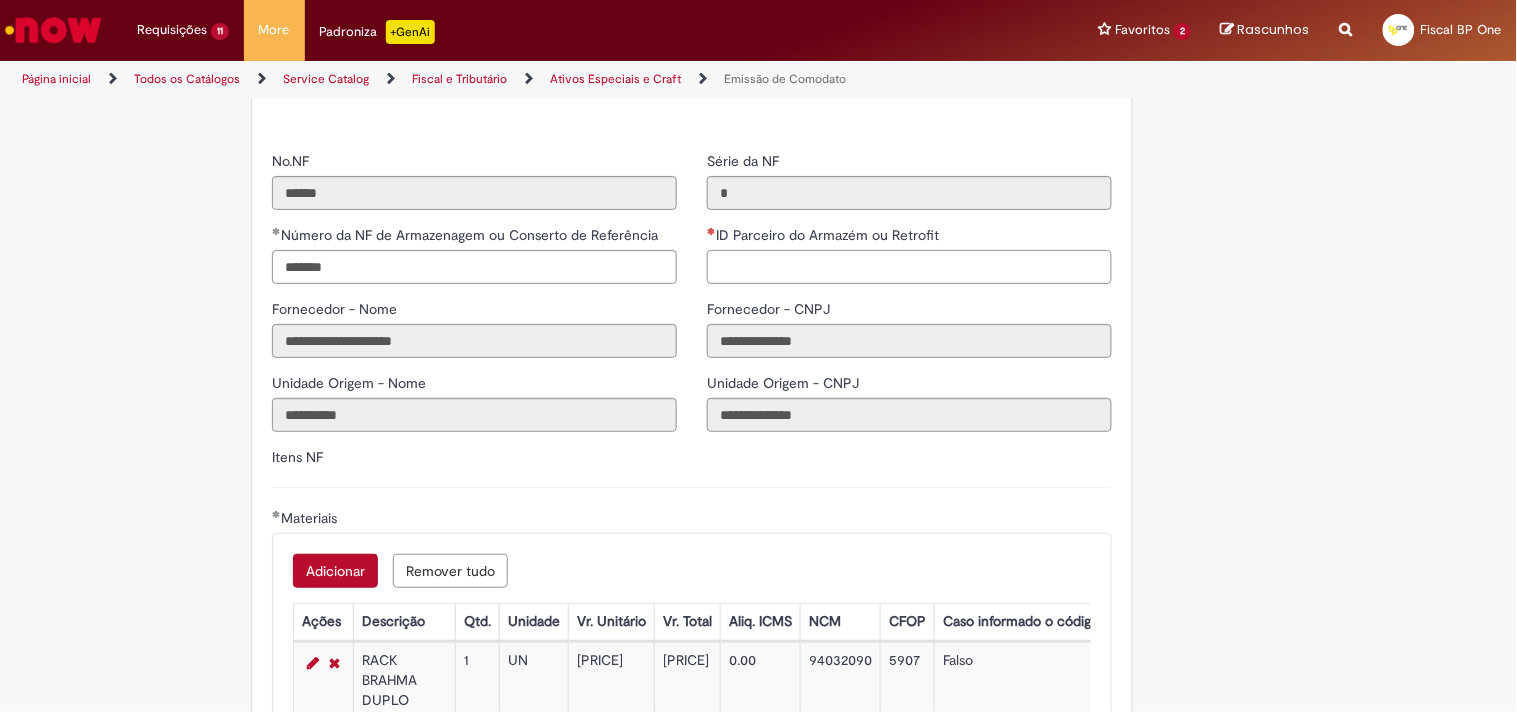 click on "ID Parceiro do Armazém ou Retrofit" at bounding box center [909, 267] 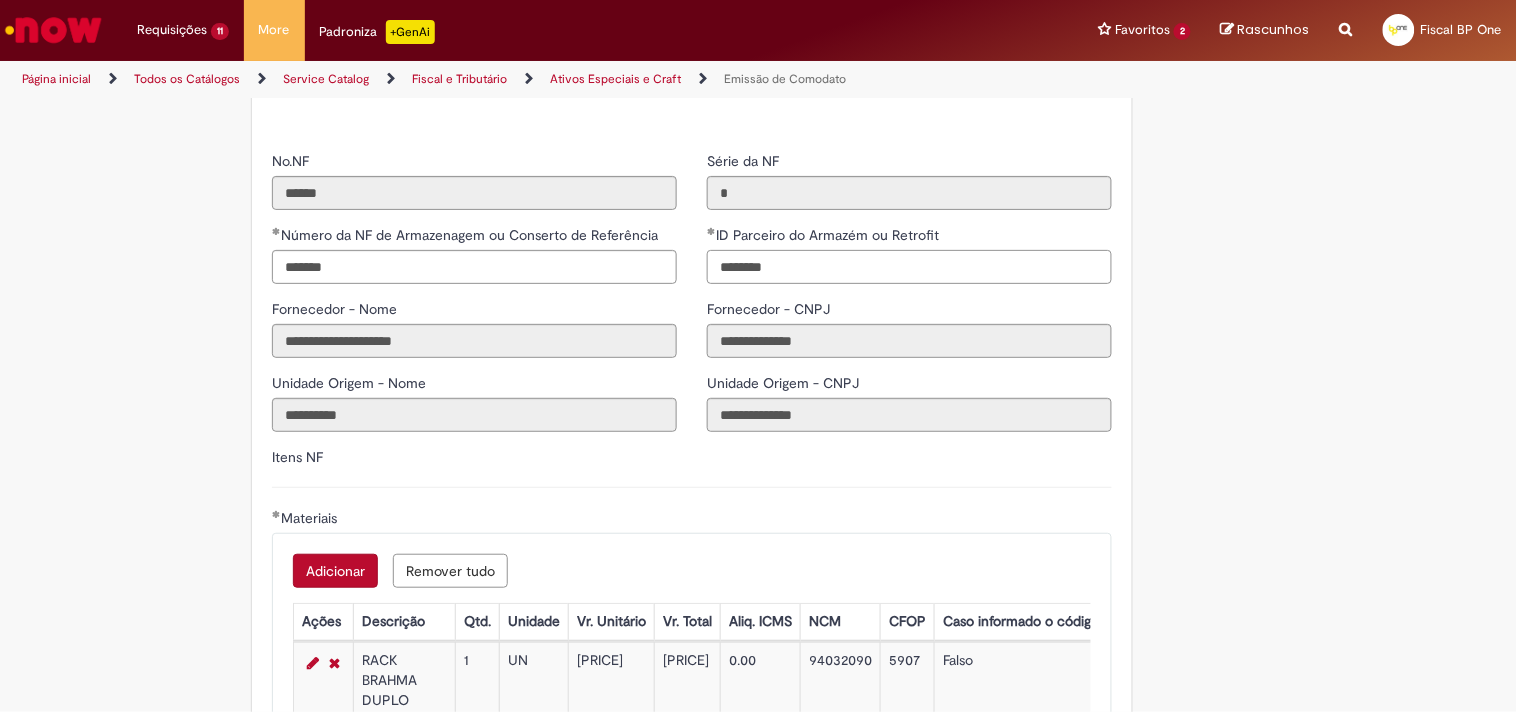 type on "********" 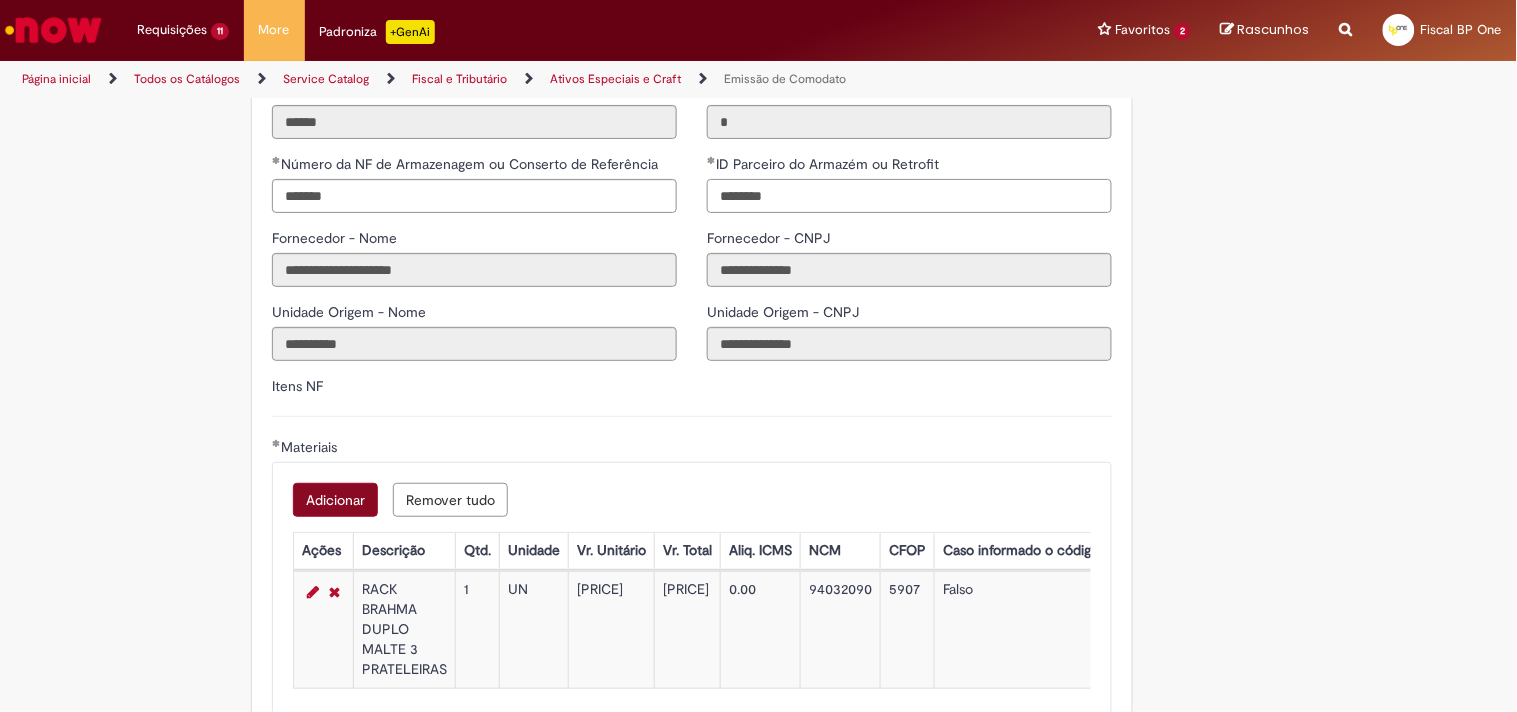 scroll, scrollTop: 2222, scrollLeft: 0, axis: vertical 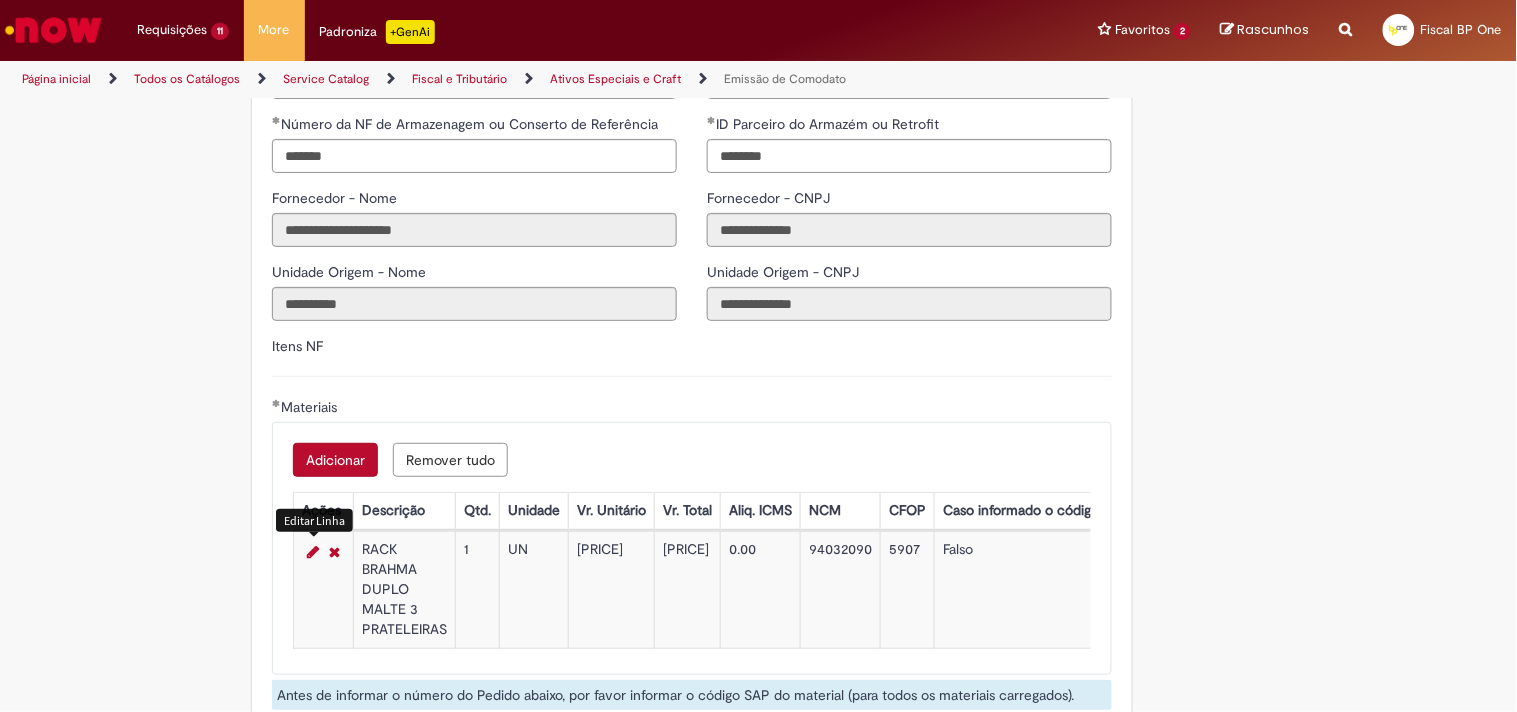 click at bounding box center [313, 552] 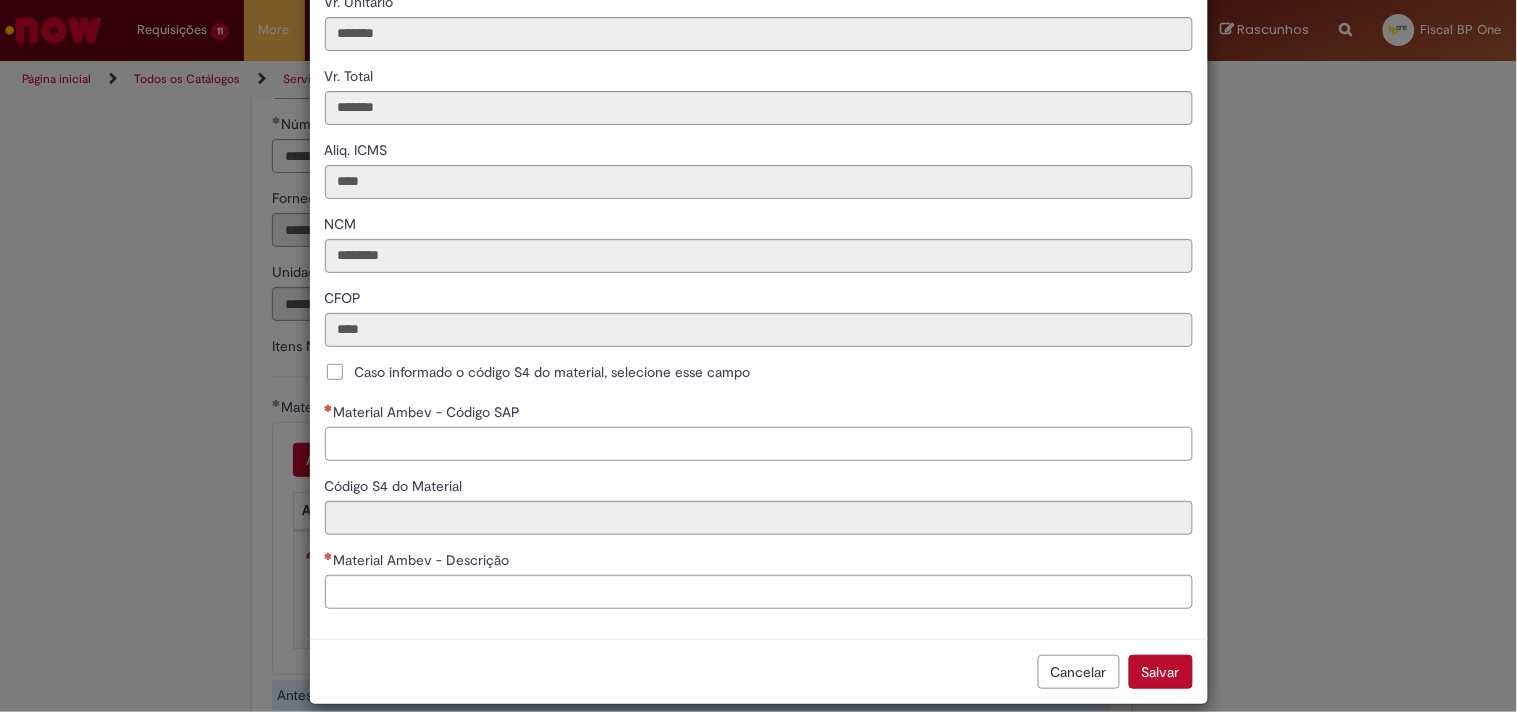 click on "Material Ambev - Código SAP" at bounding box center (759, 444) 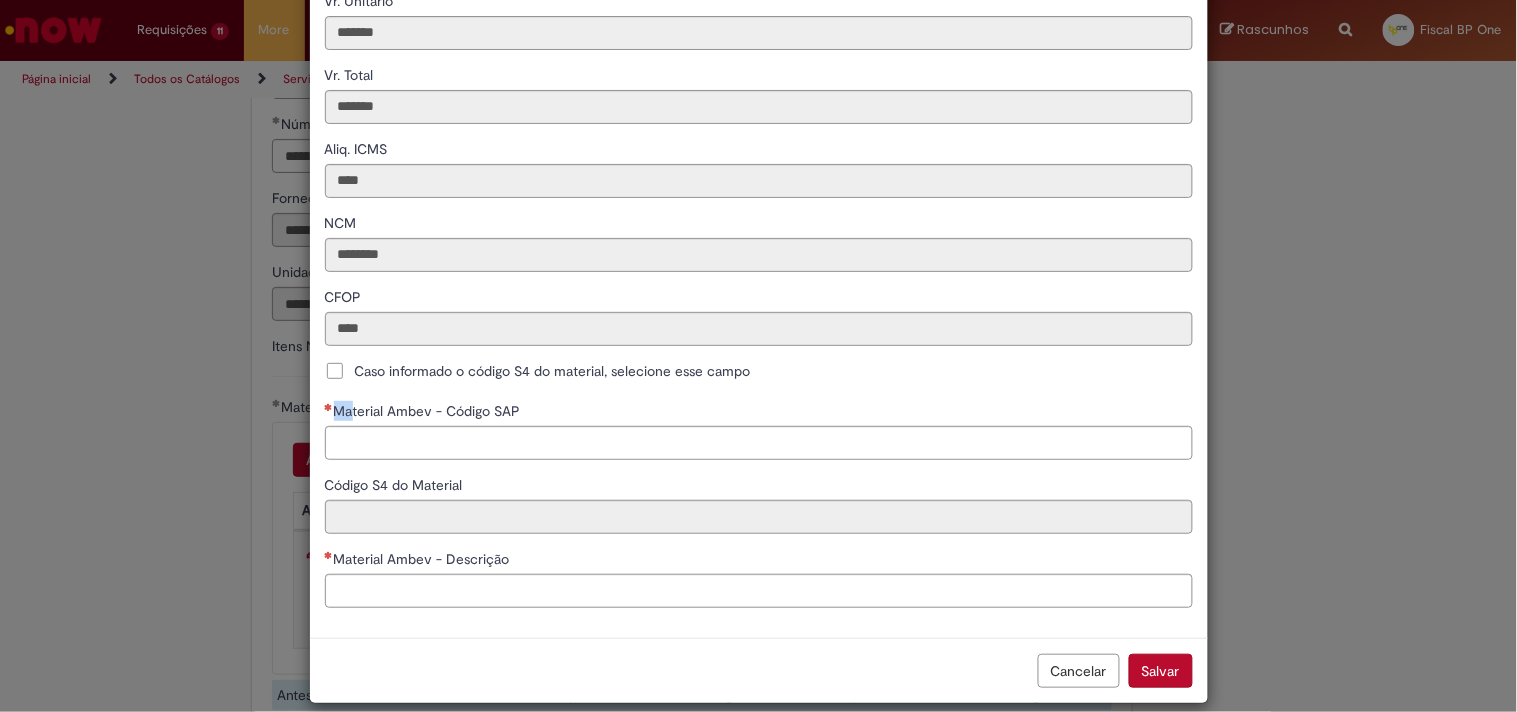 click on "**********" at bounding box center [759, 196] 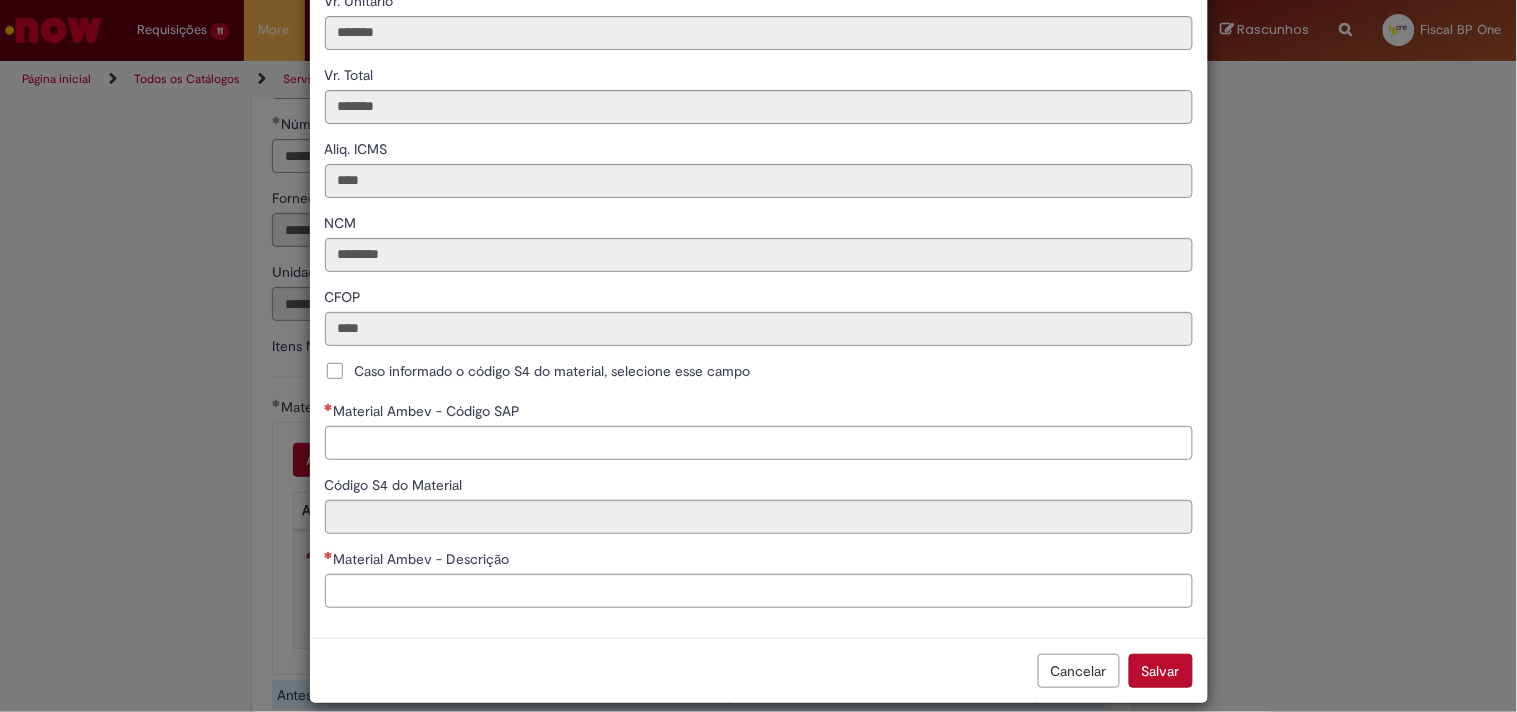 drag, startPoint x: 332, startPoint y: 372, endPoint x: 384, endPoint y: 440, distance: 85.60374 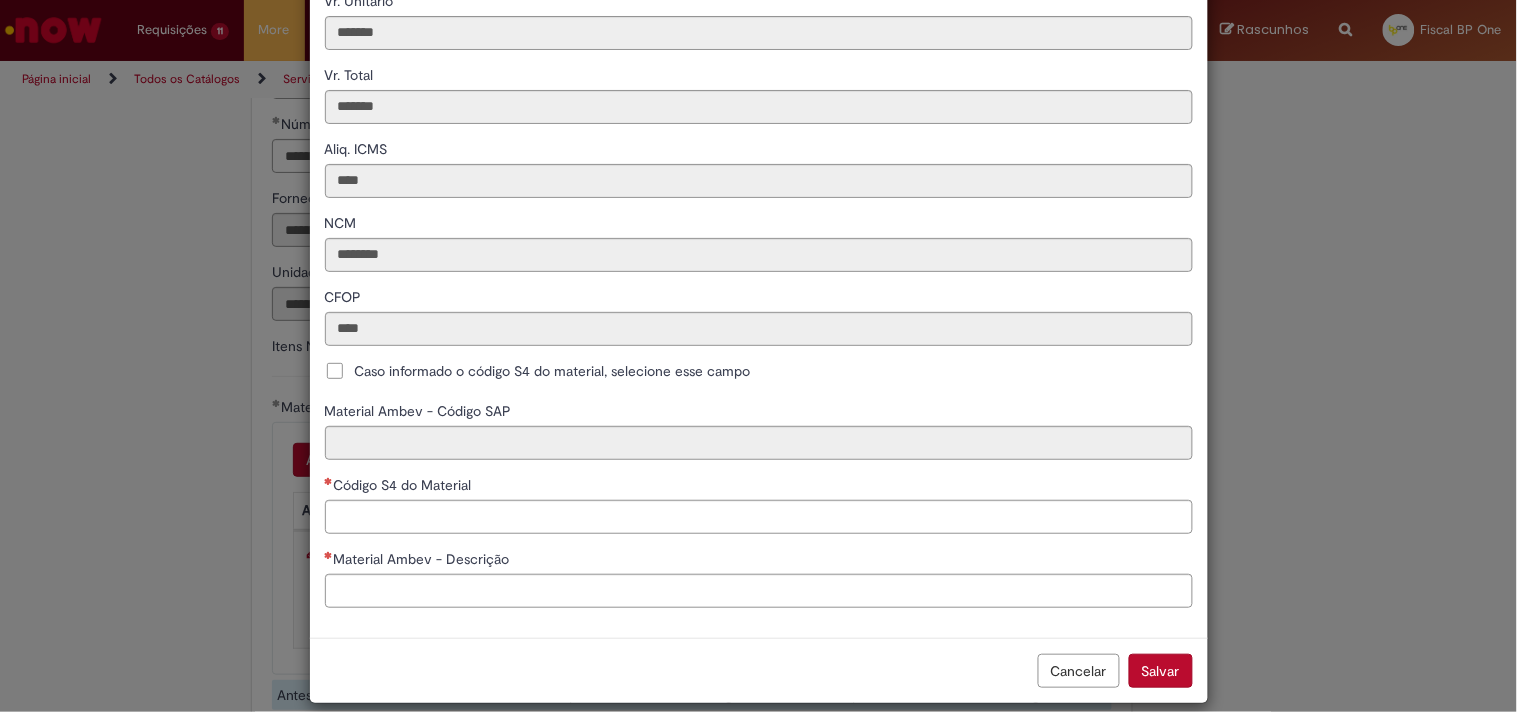 drag, startPoint x: 402, startPoint y: 462, endPoint x: 405, endPoint y: 474, distance: 12.369317 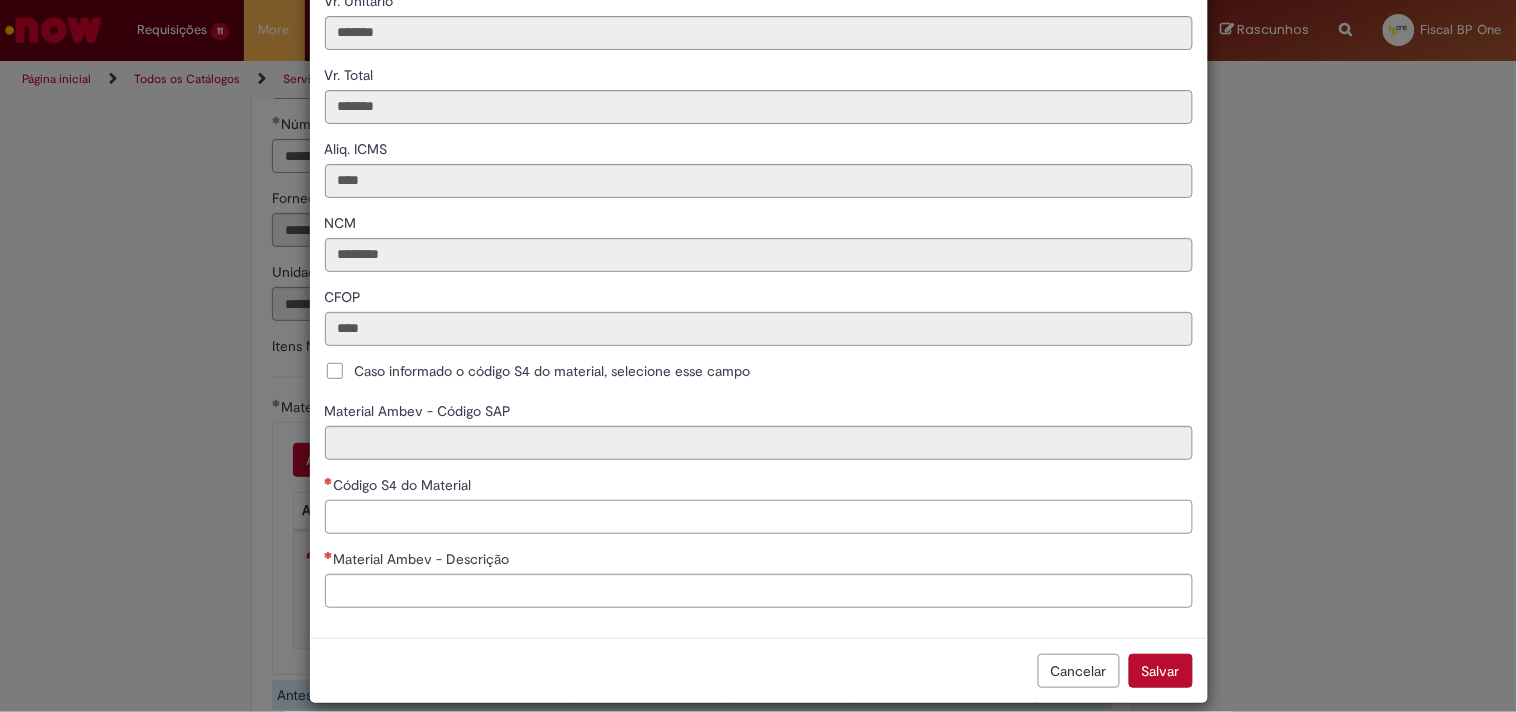 scroll, scrollTop: 333, scrollLeft: 0, axis: vertical 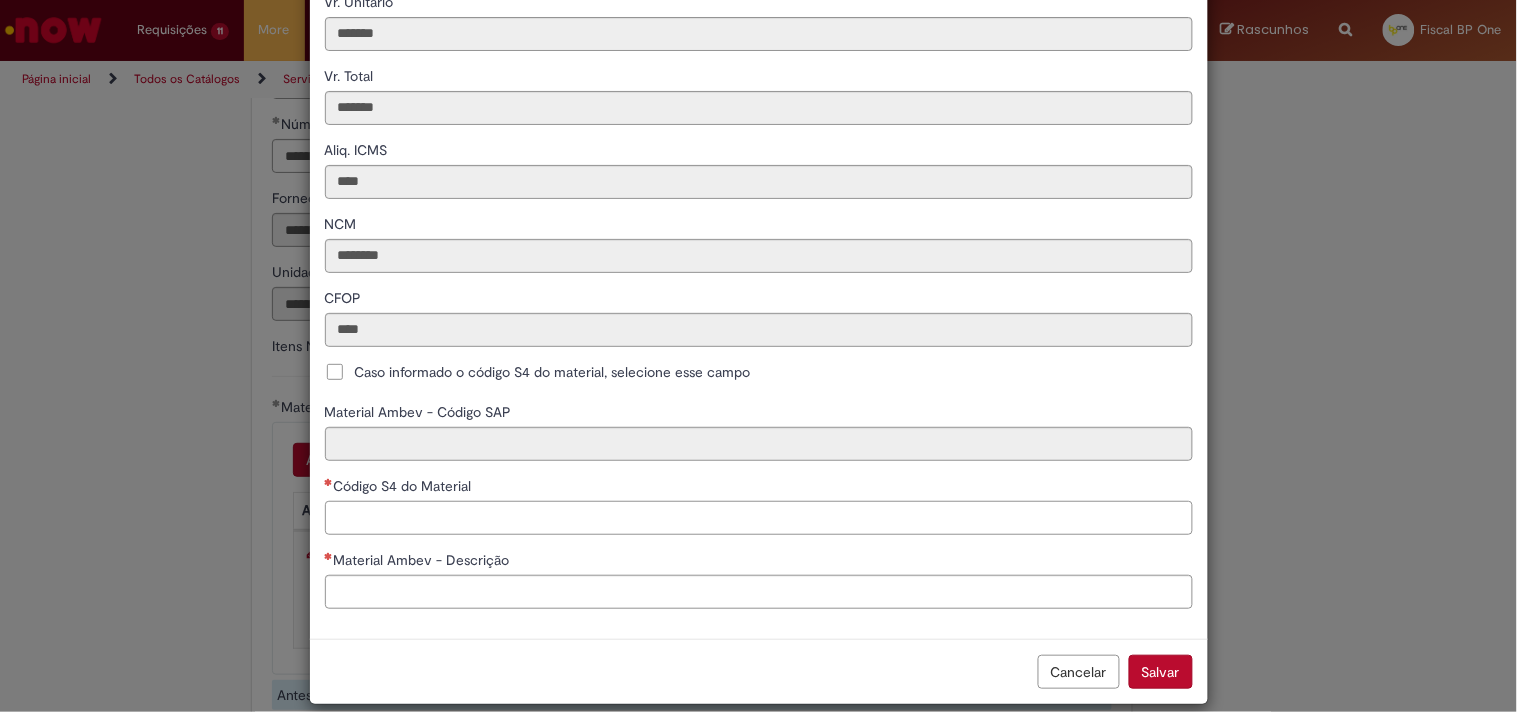 click on "Código S4 do Material" at bounding box center [759, 518] 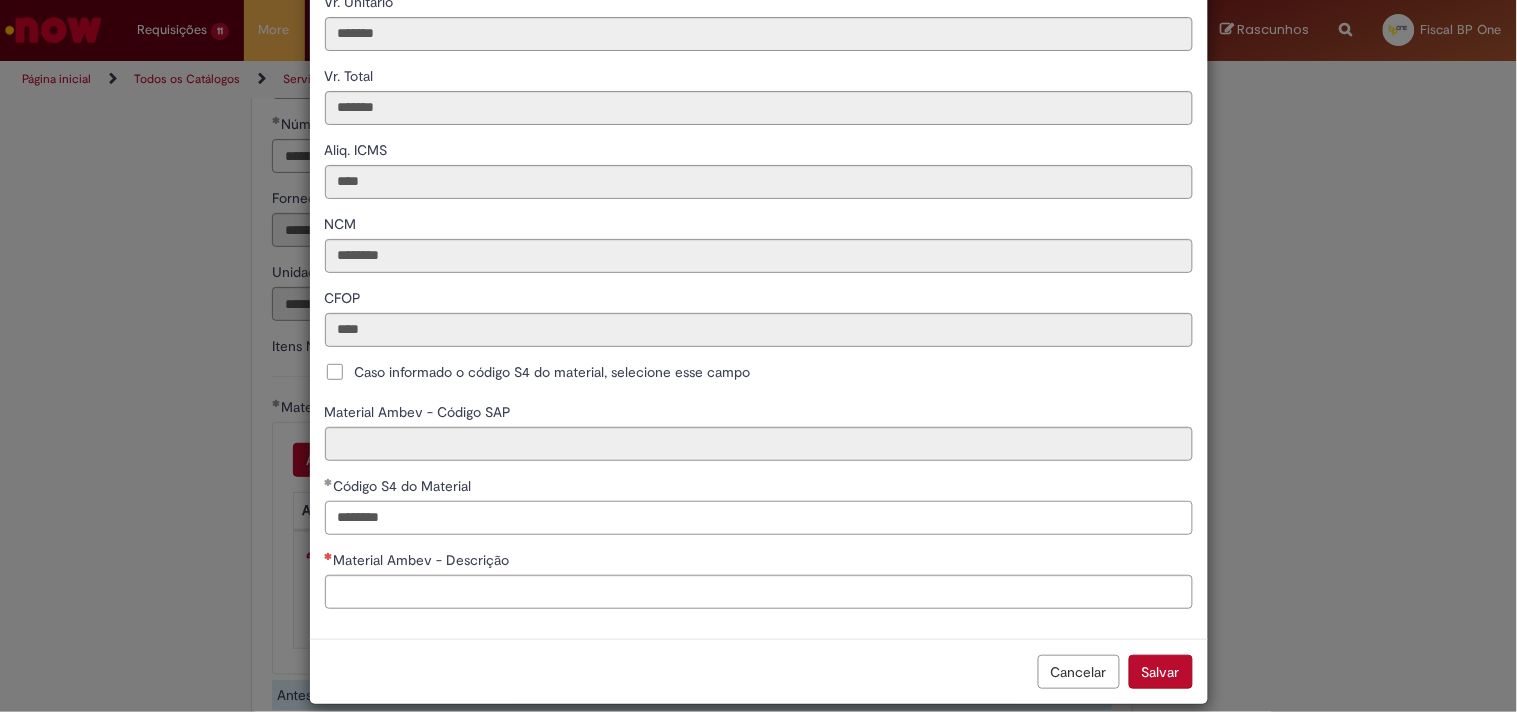 drag, startPoint x: 407, startPoint y: 538, endPoint x: 454, endPoint y: 554, distance: 49.648766 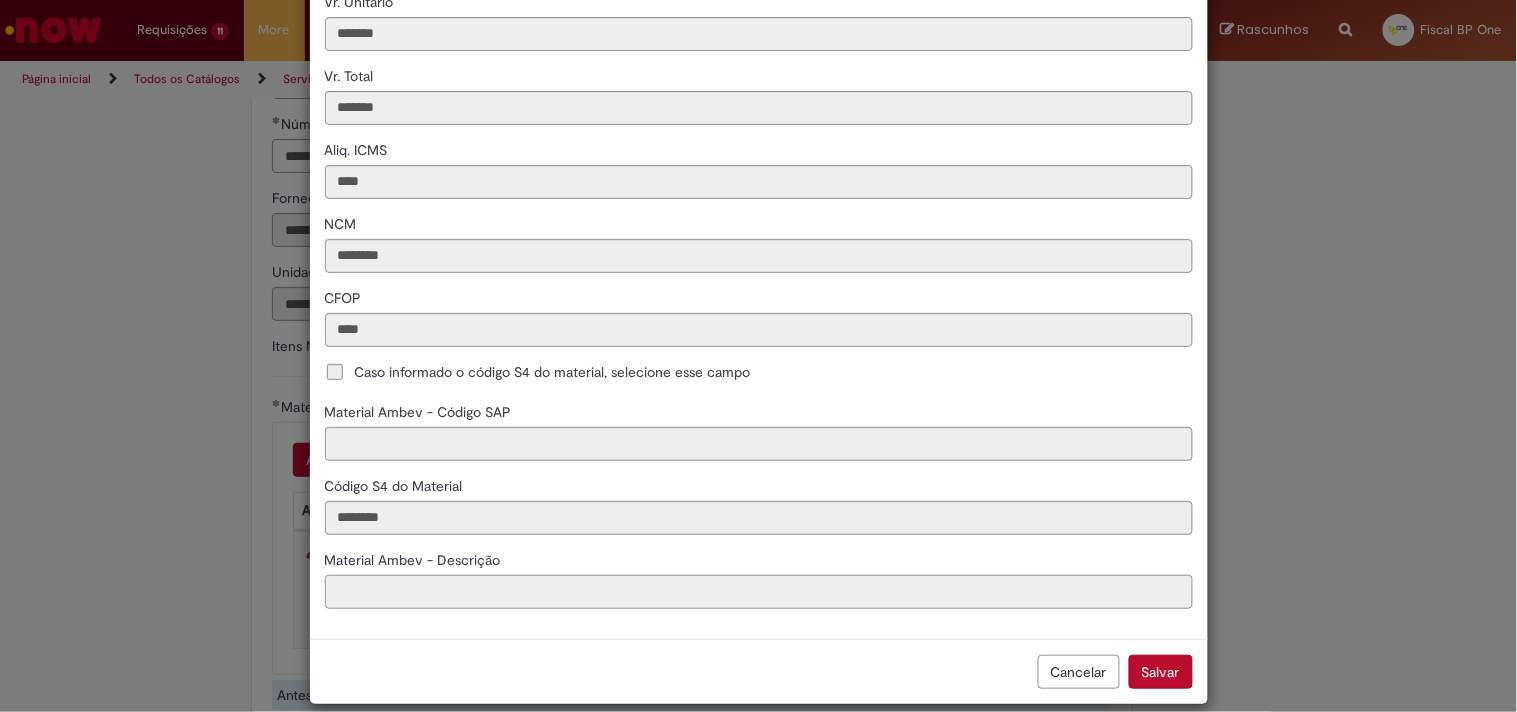type on "**********" 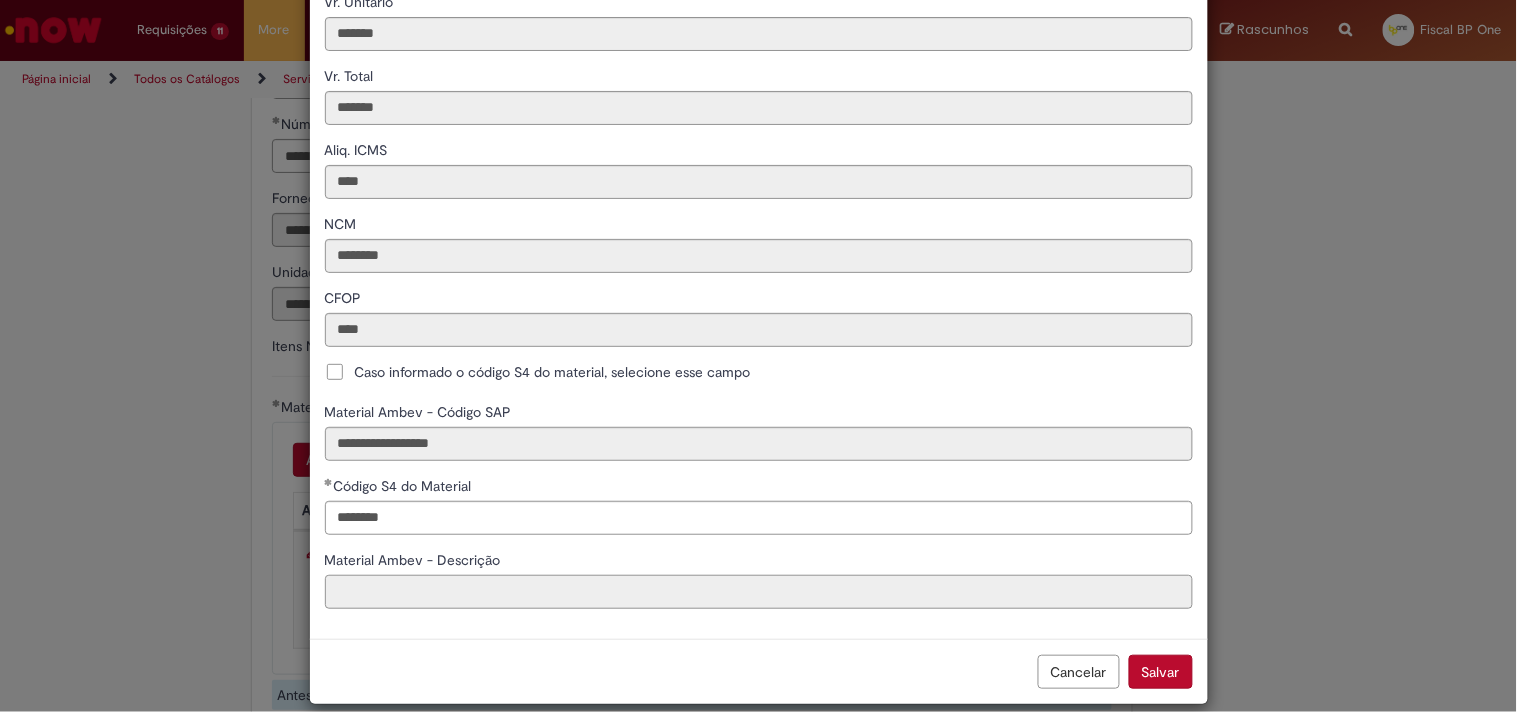 type on "**********" 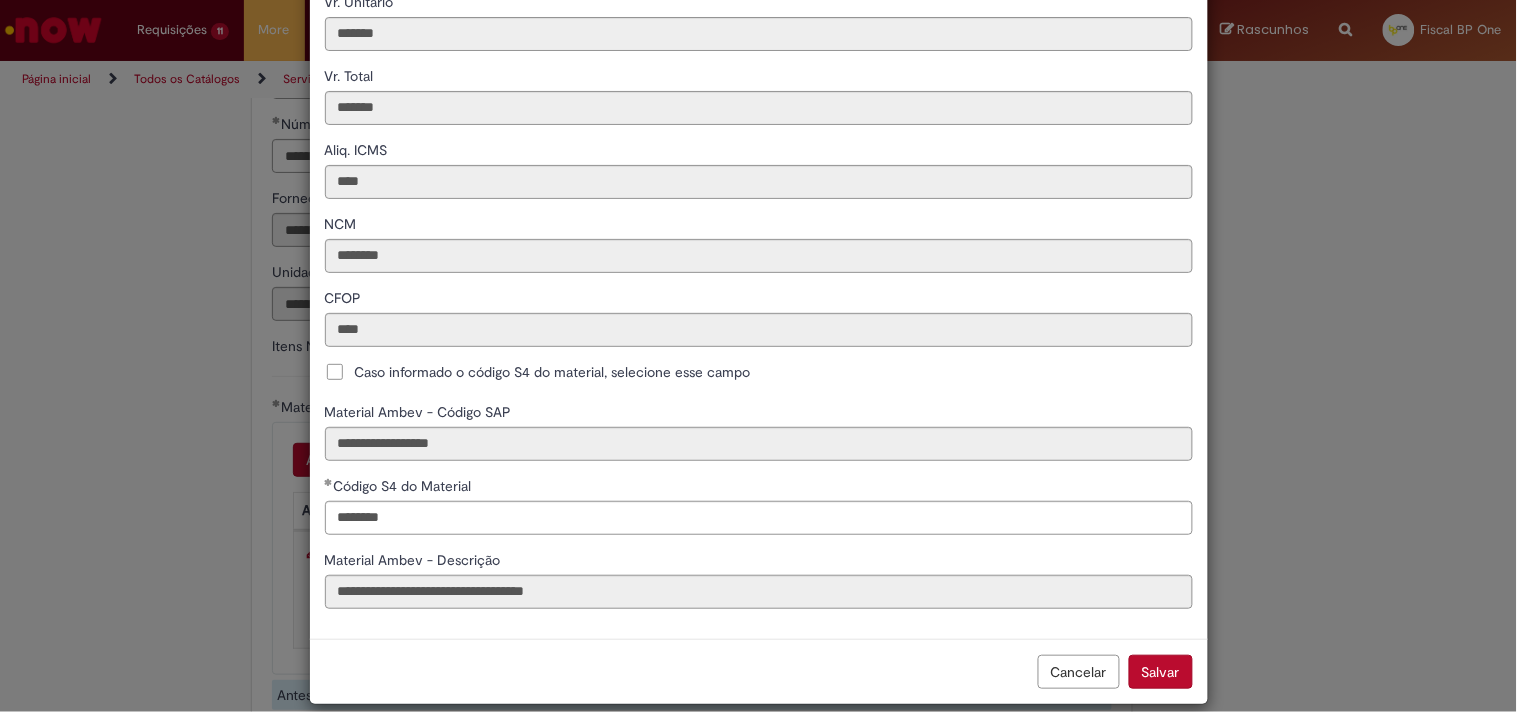 click on "Salvar" at bounding box center (1161, 672) 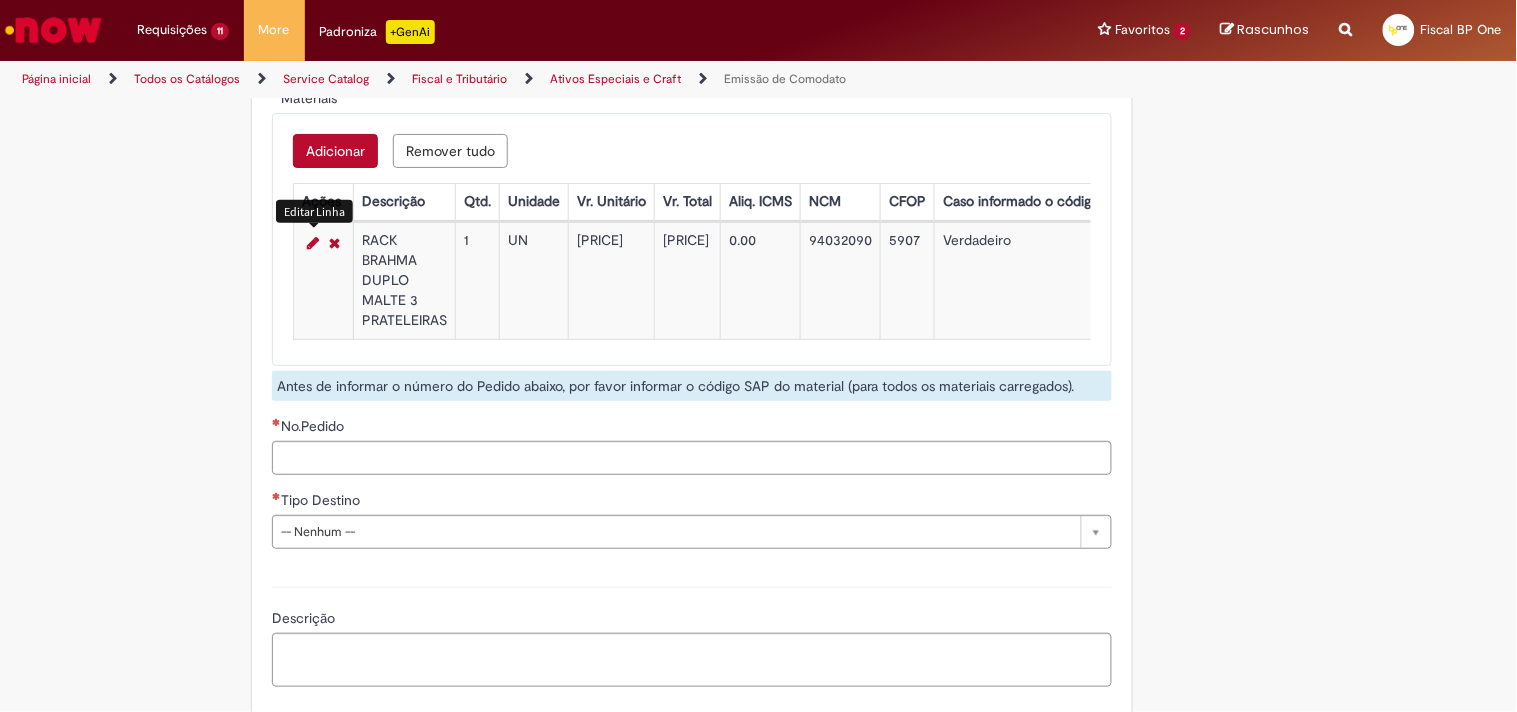 scroll, scrollTop: 2555, scrollLeft: 0, axis: vertical 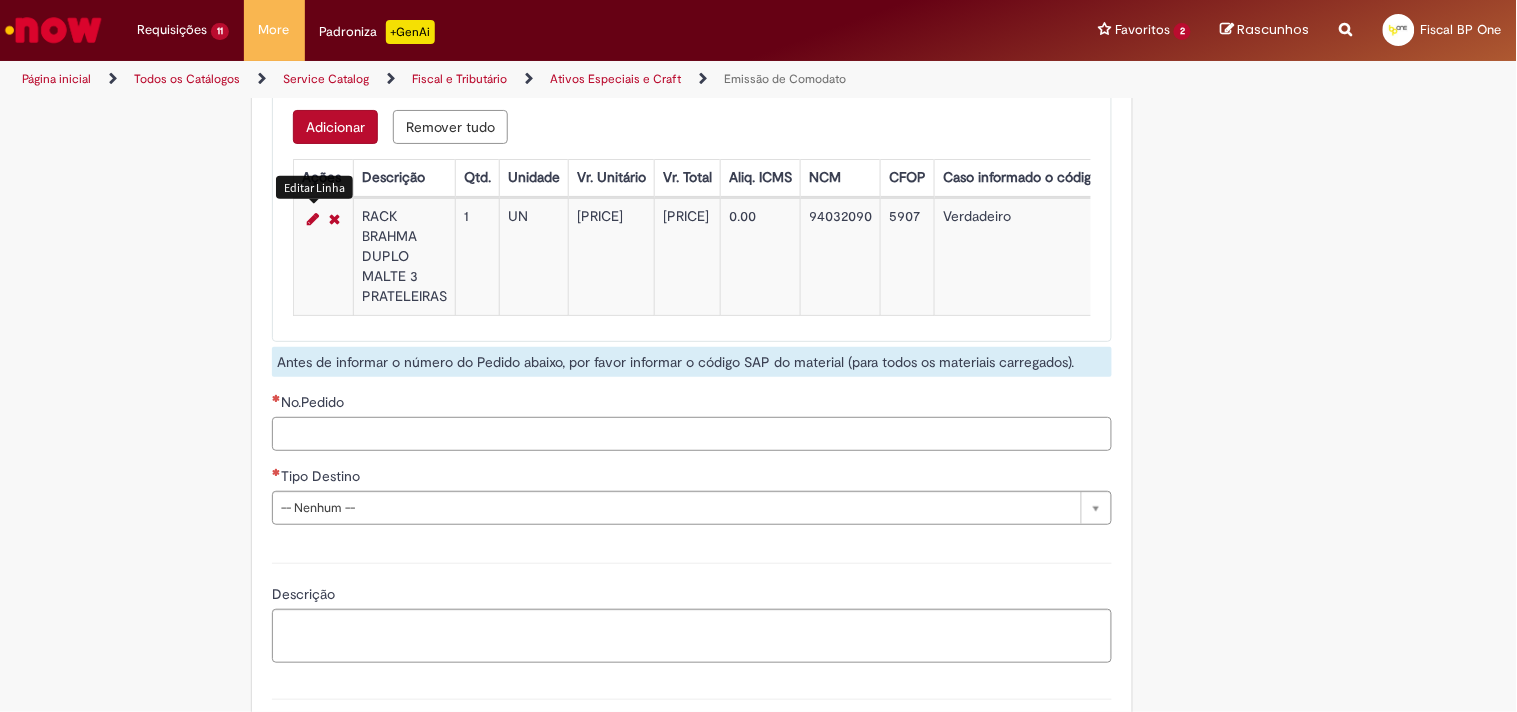 click on "No.Pedido" at bounding box center [692, 434] 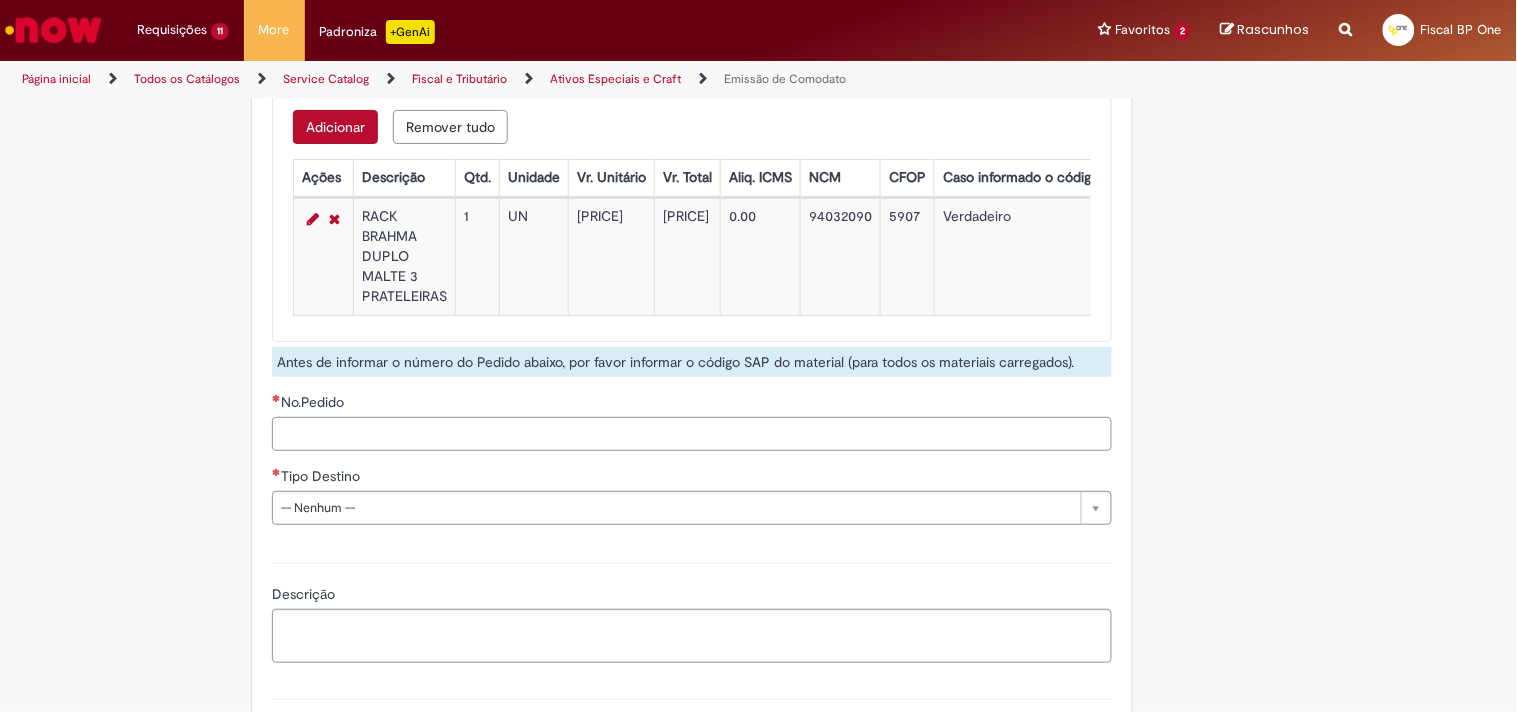 paste on "**********" 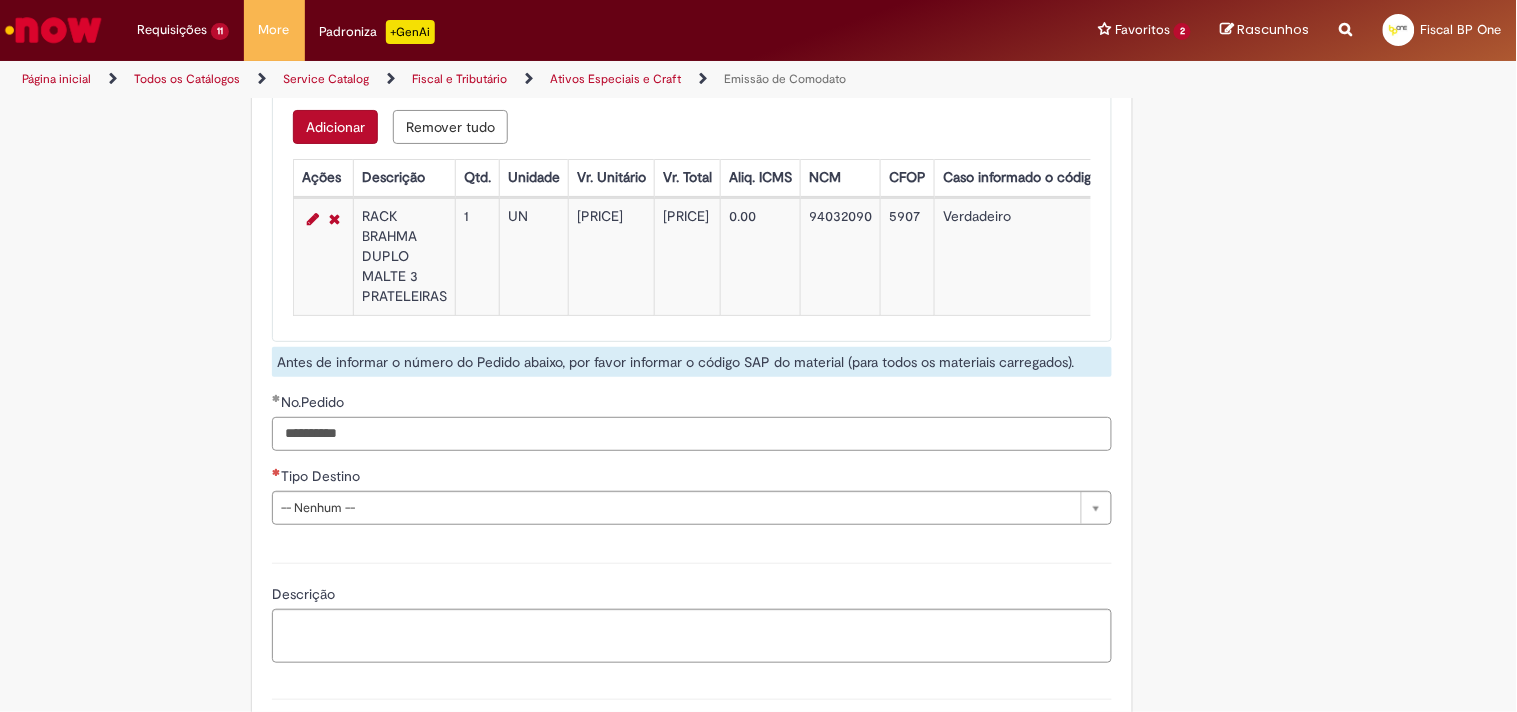 type on "**********" 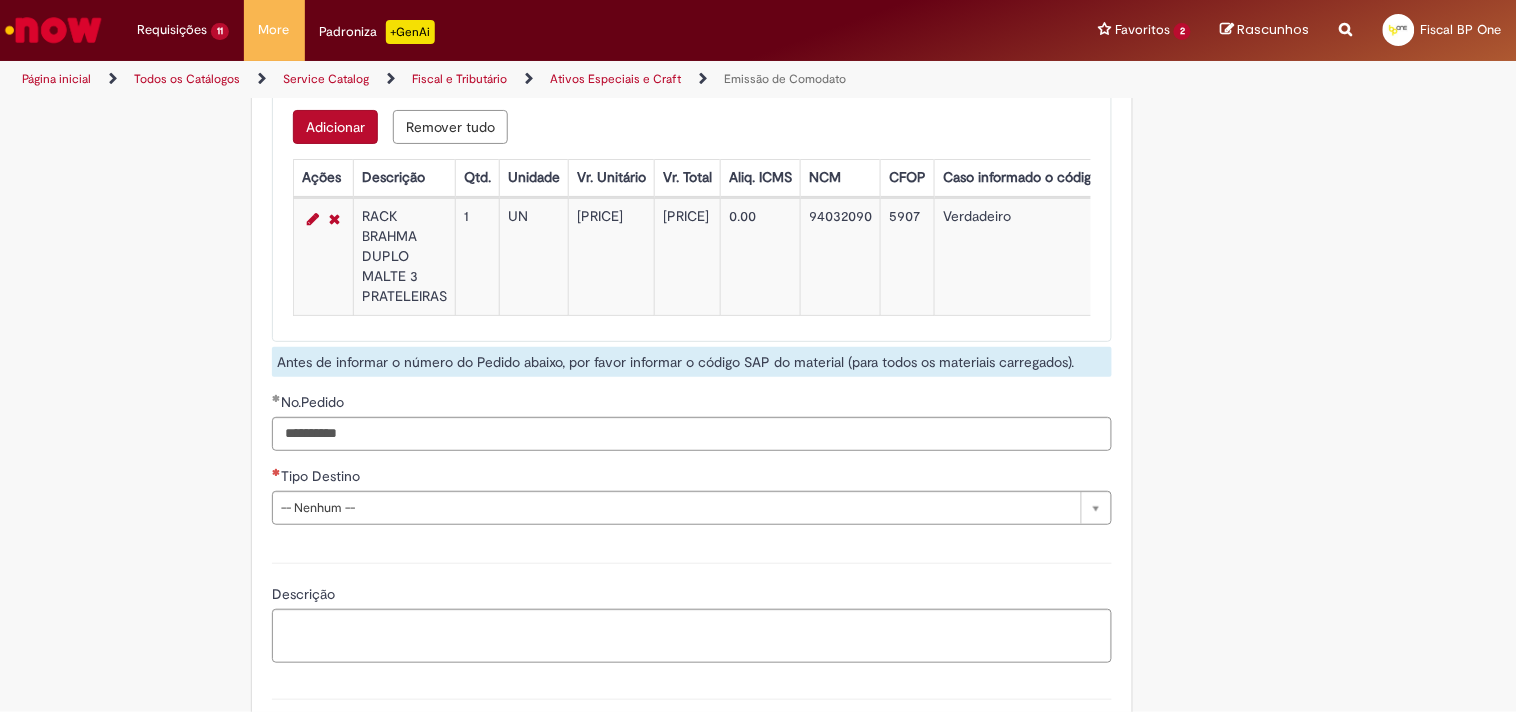 click on "**********" at bounding box center (692, 271) 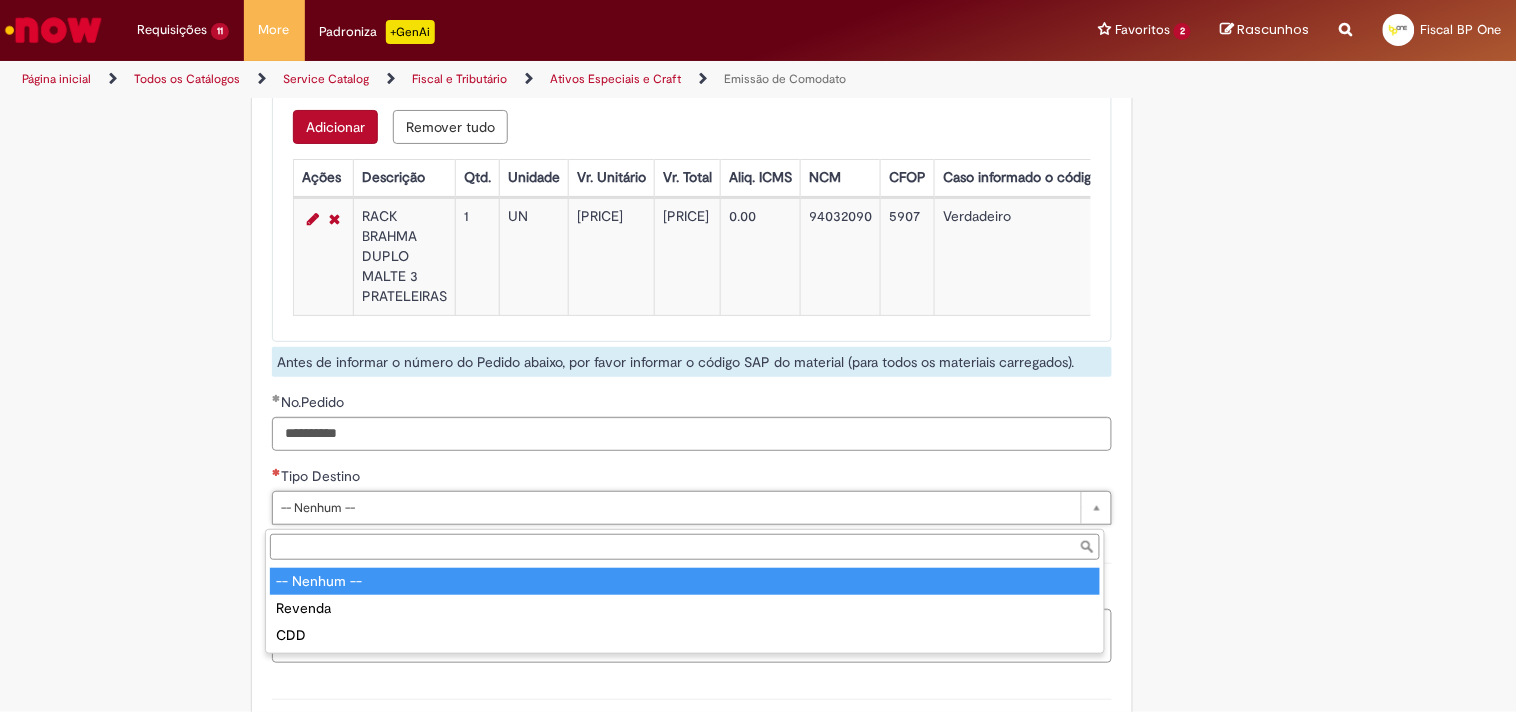 drag, startPoint x: 342, startPoint y: 504, endPoint x: 350, endPoint y: 540, distance: 36.878178 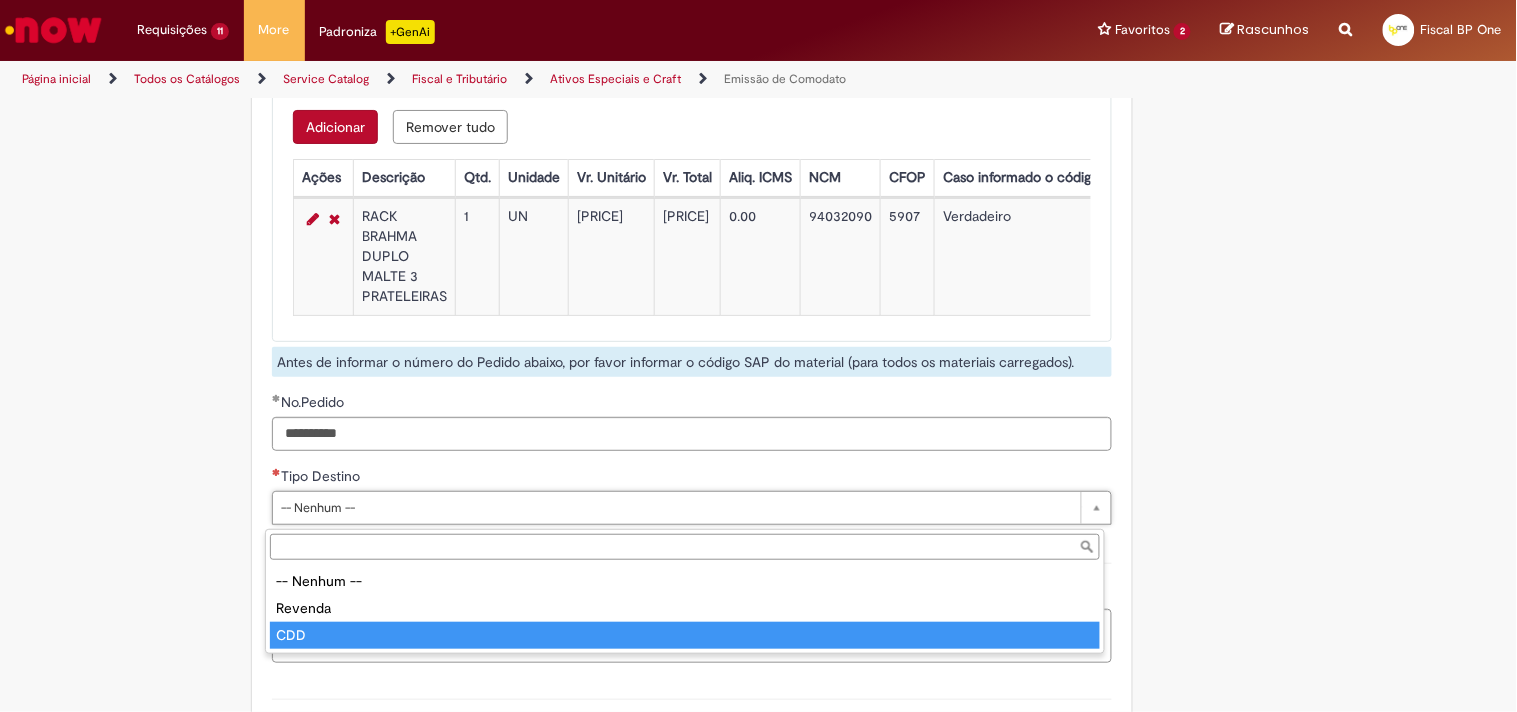 type on "***" 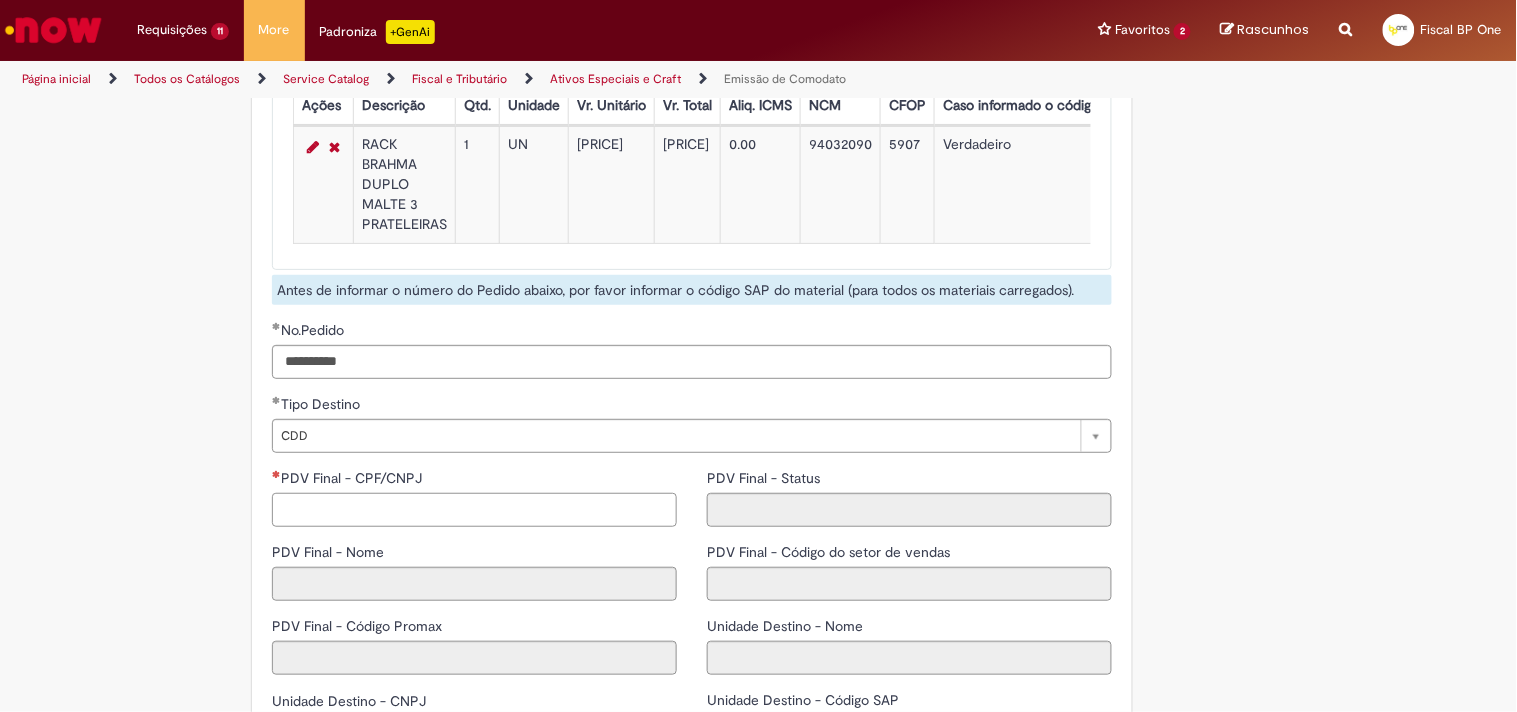 scroll, scrollTop: 2666, scrollLeft: 0, axis: vertical 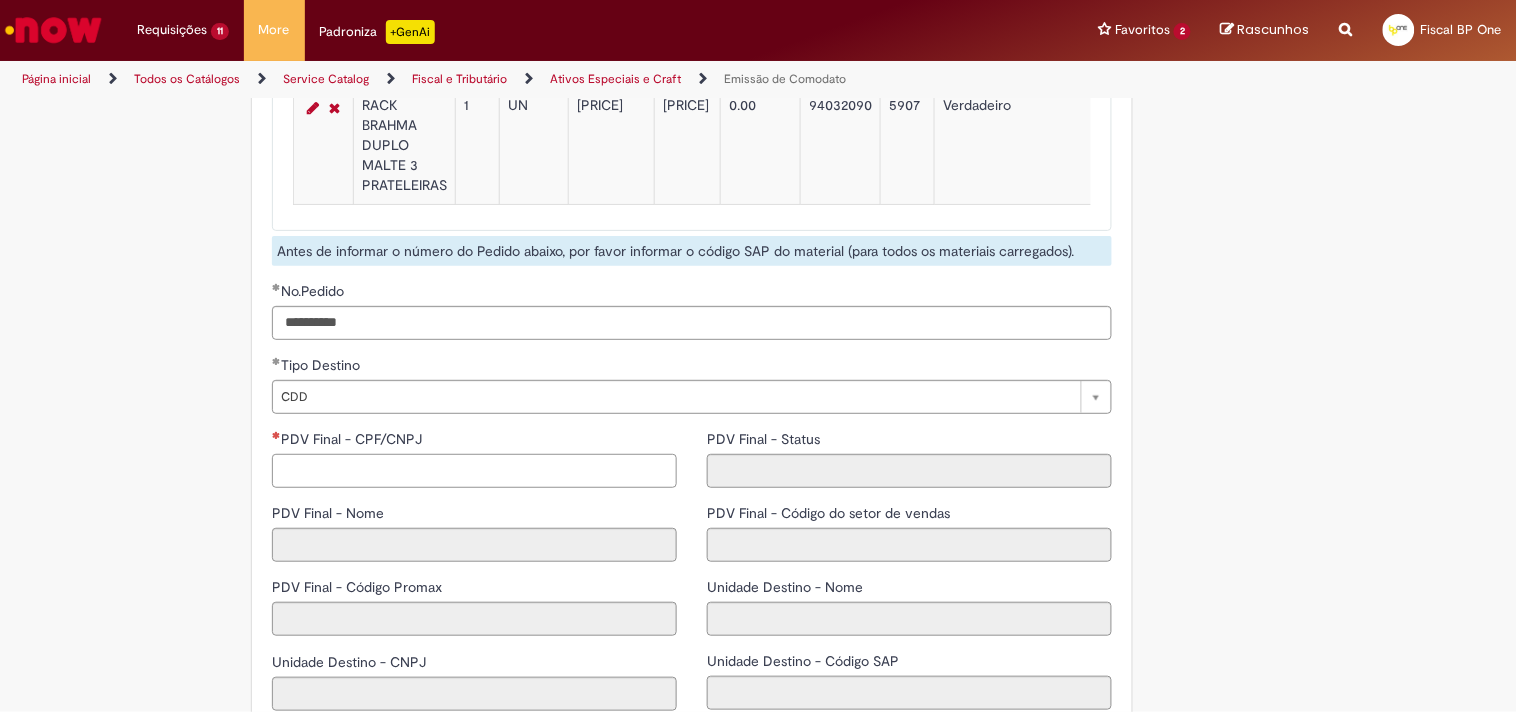 paste on "**********" 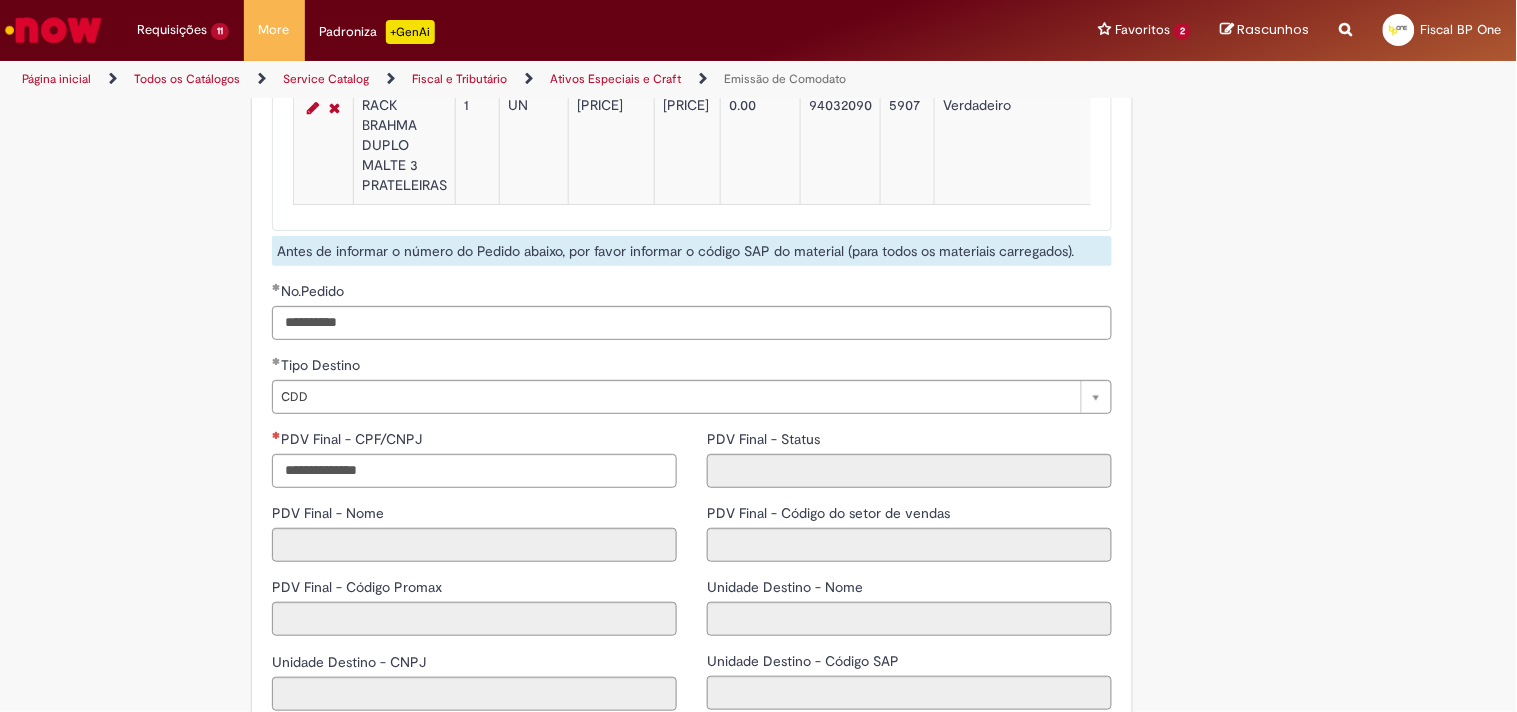 drag, startPoint x: 475, startPoint y: 458, endPoint x: 507, endPoint y: 465, distance: 32.75668 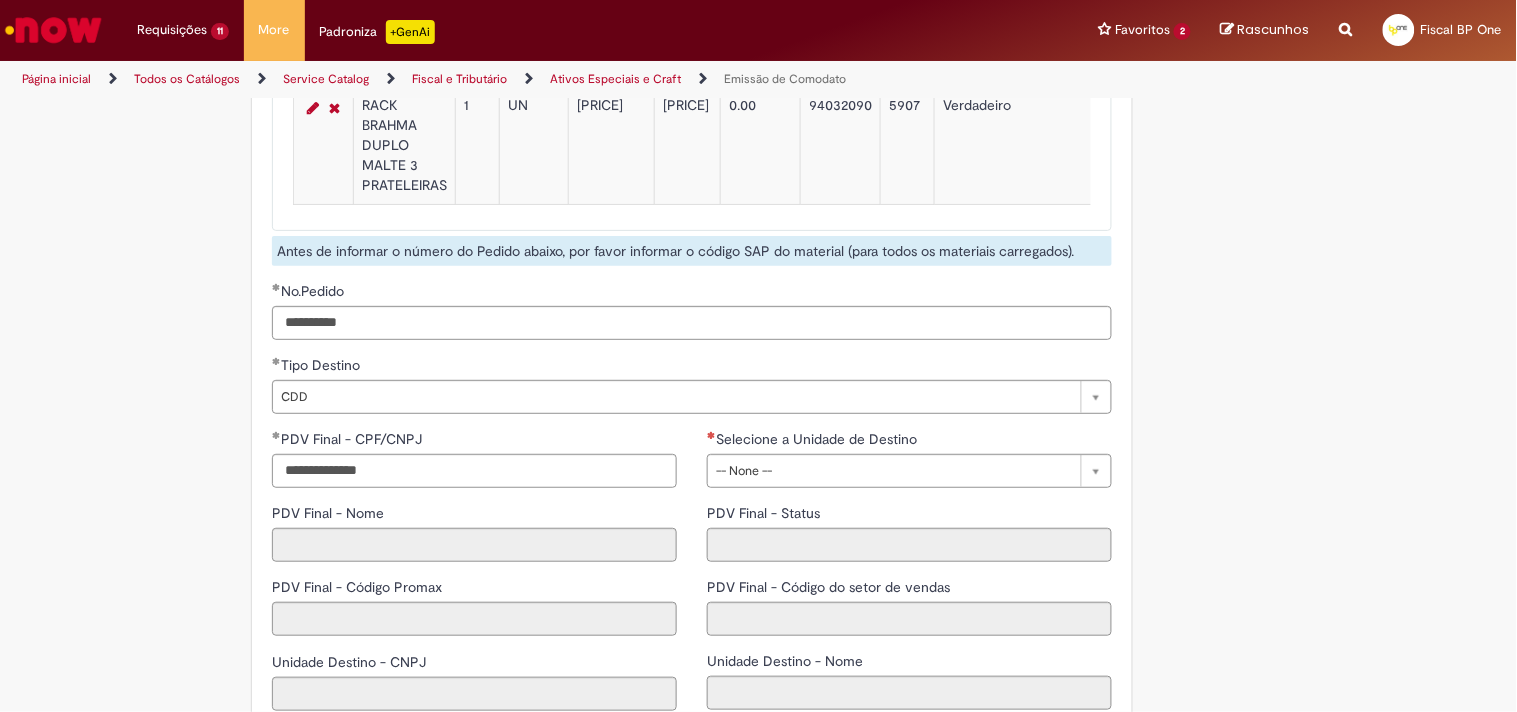 scroll, scrollTop: 0, scrollLeft: 0, axis: both 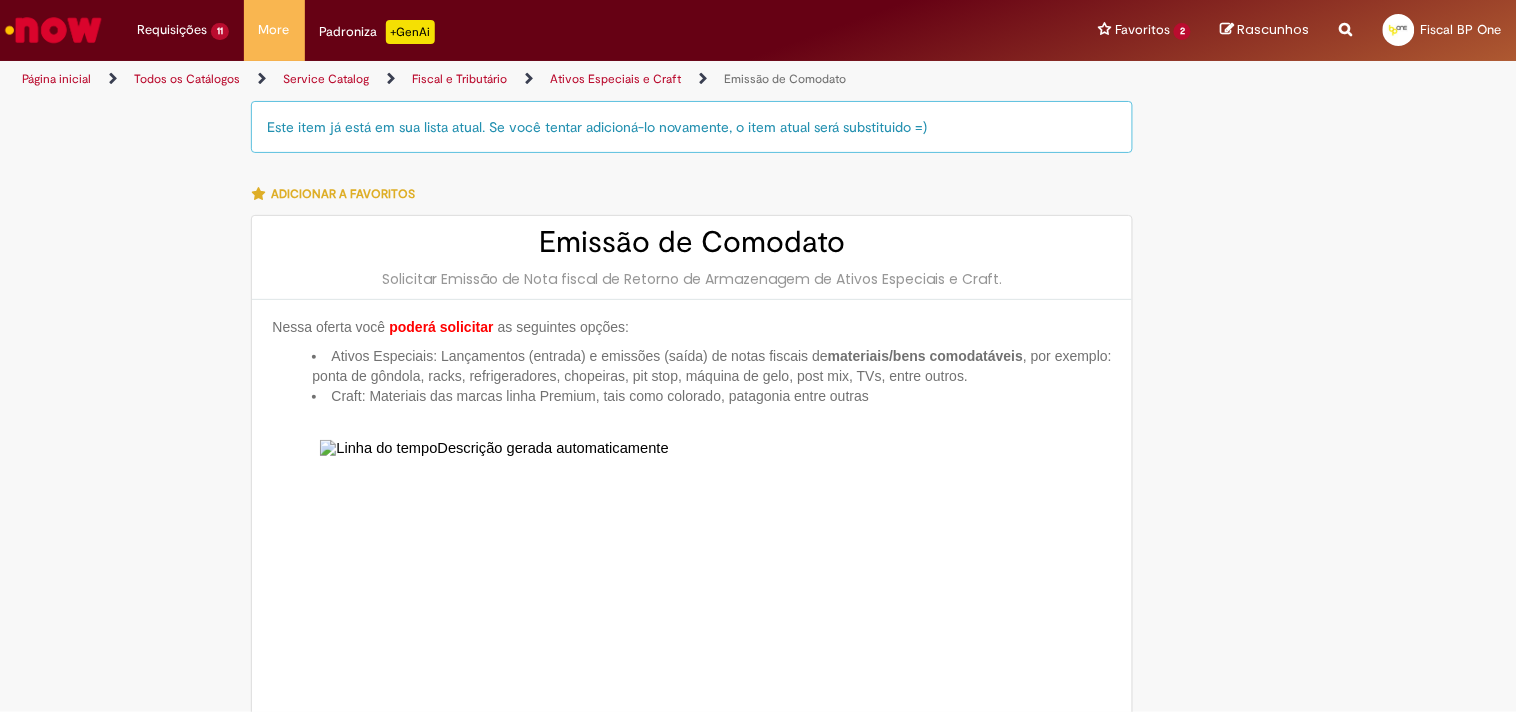type 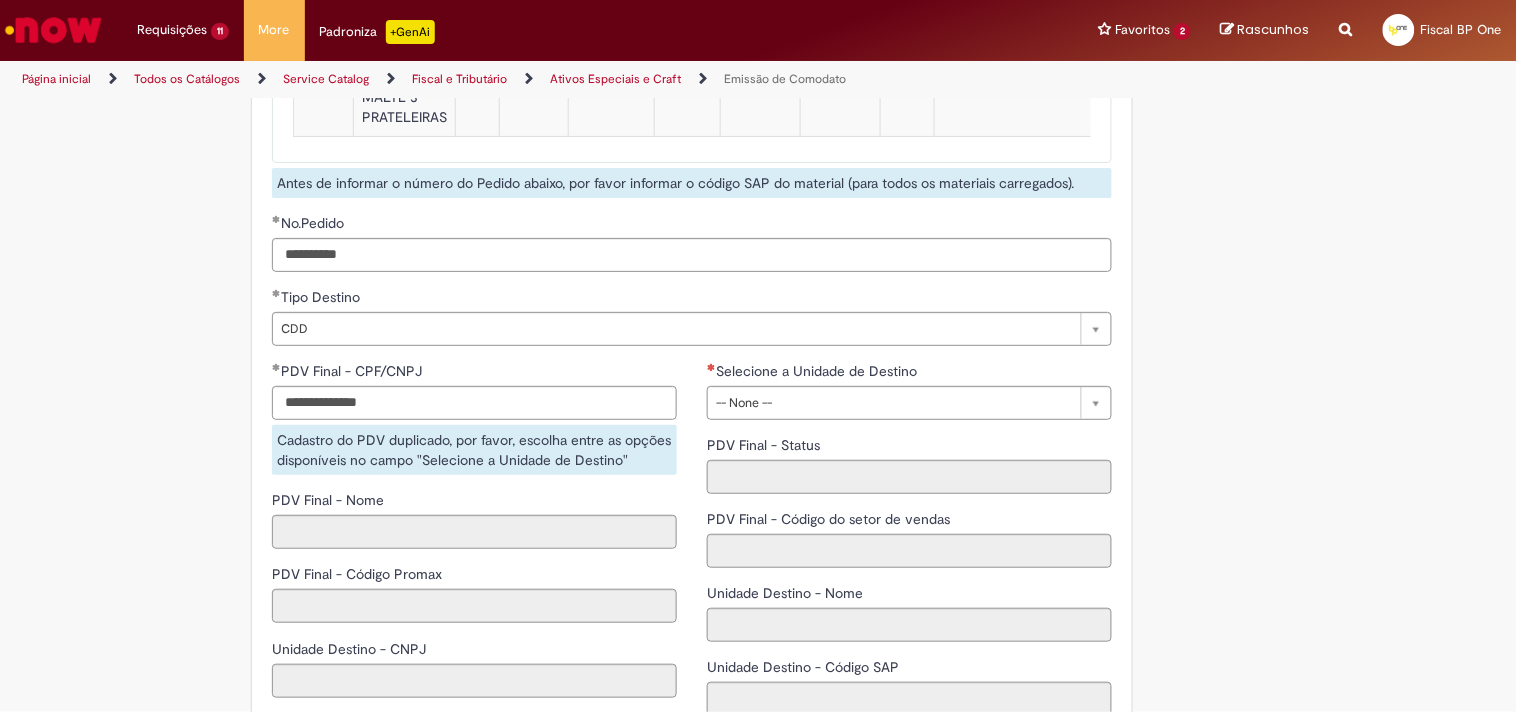scroll, scrollTop: 2777, scrollLeft: 0, axis: vertical 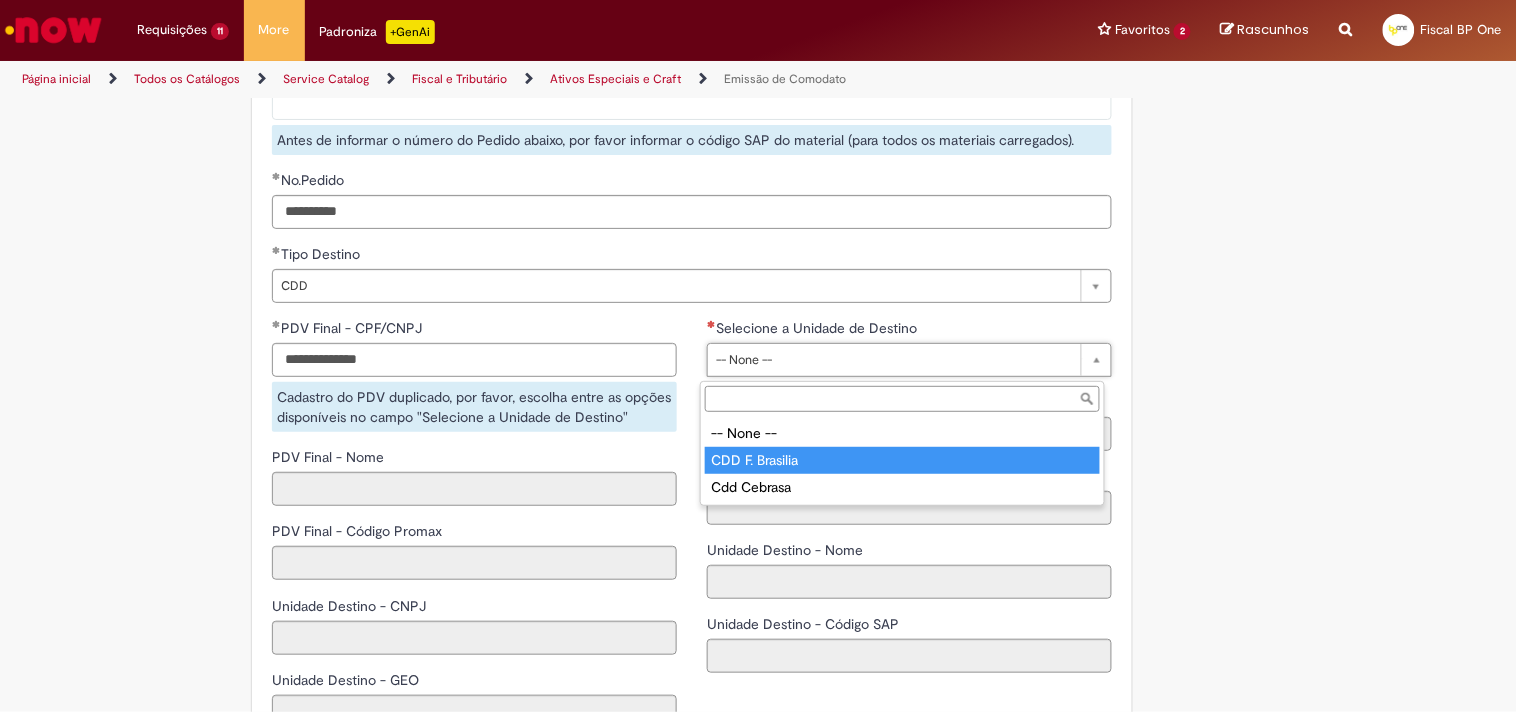 type on "**********" 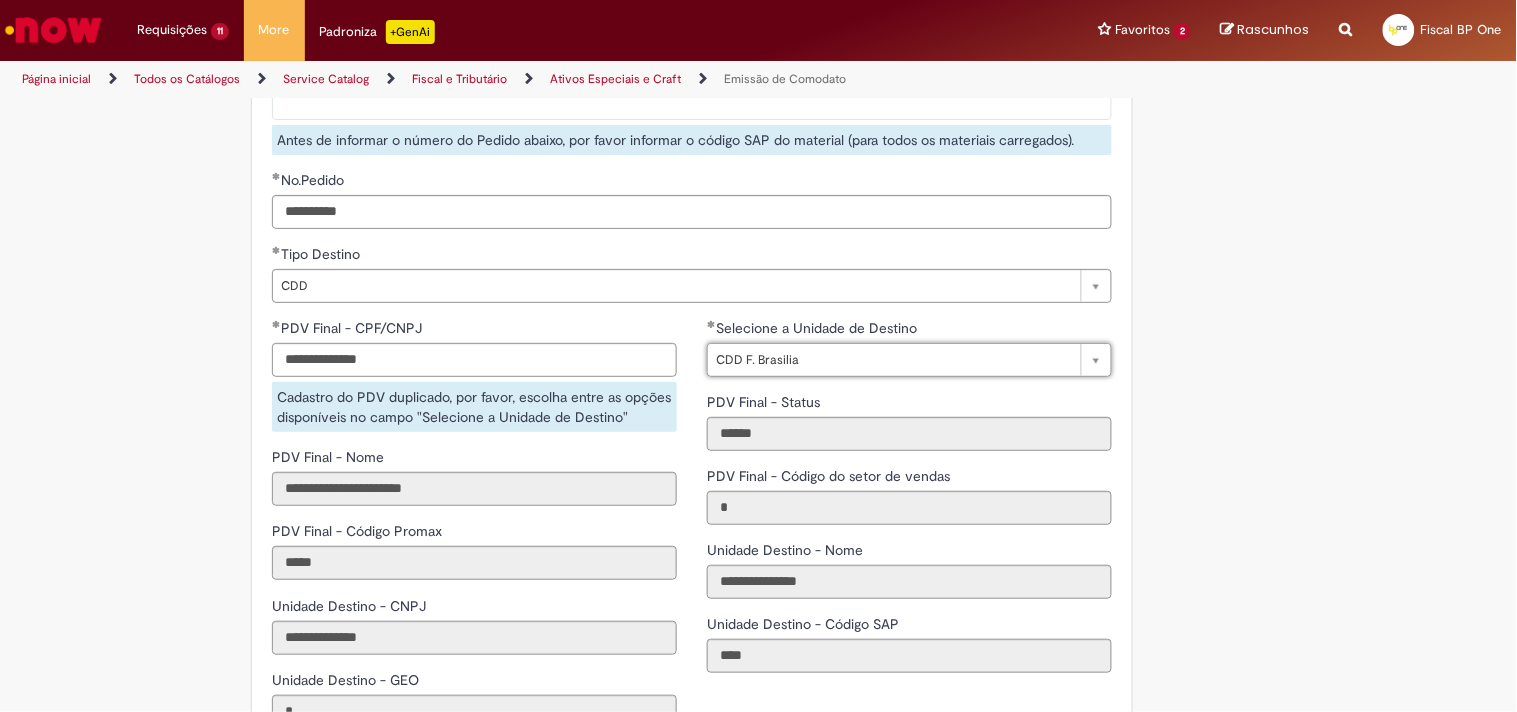 scroll, scrollTop: 3222, scrollLeft: 0, axis: vertical 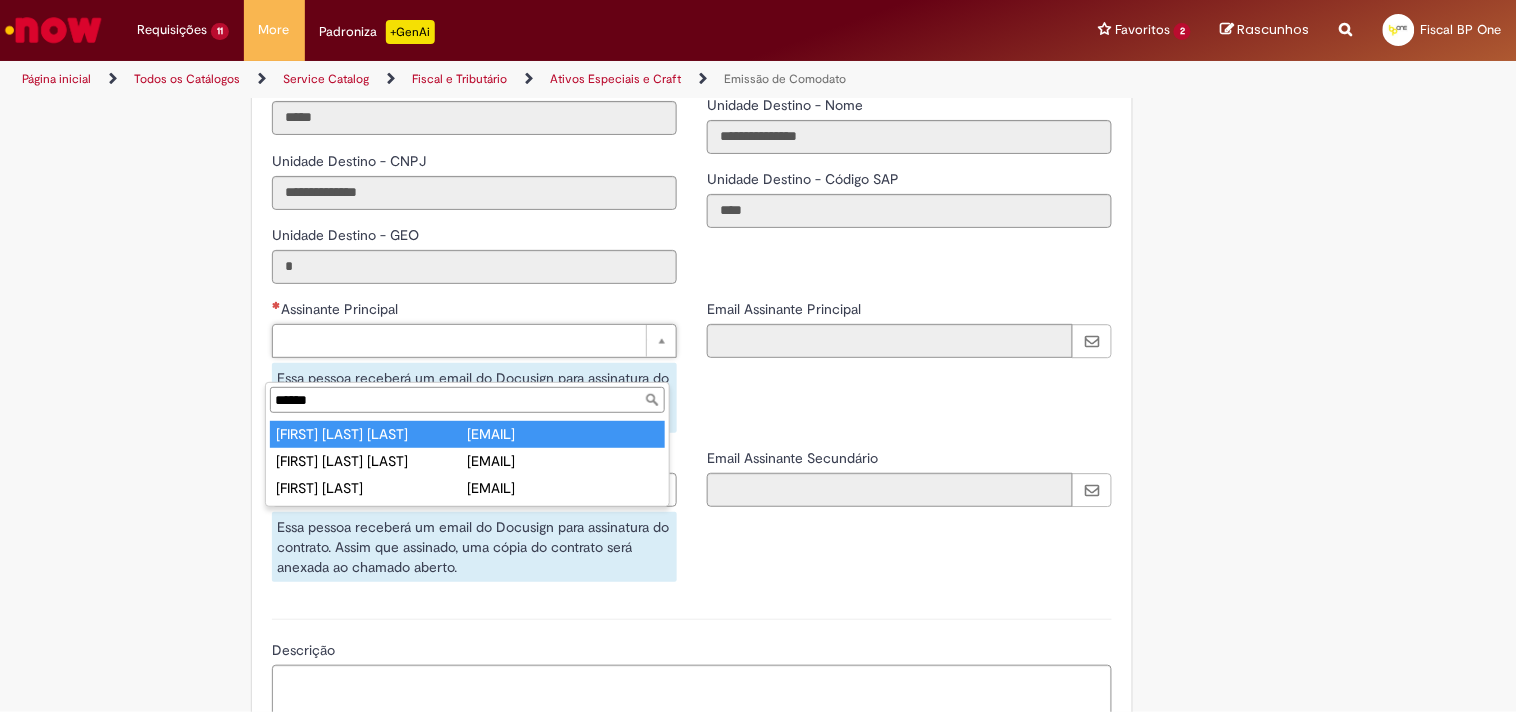 type on "******" 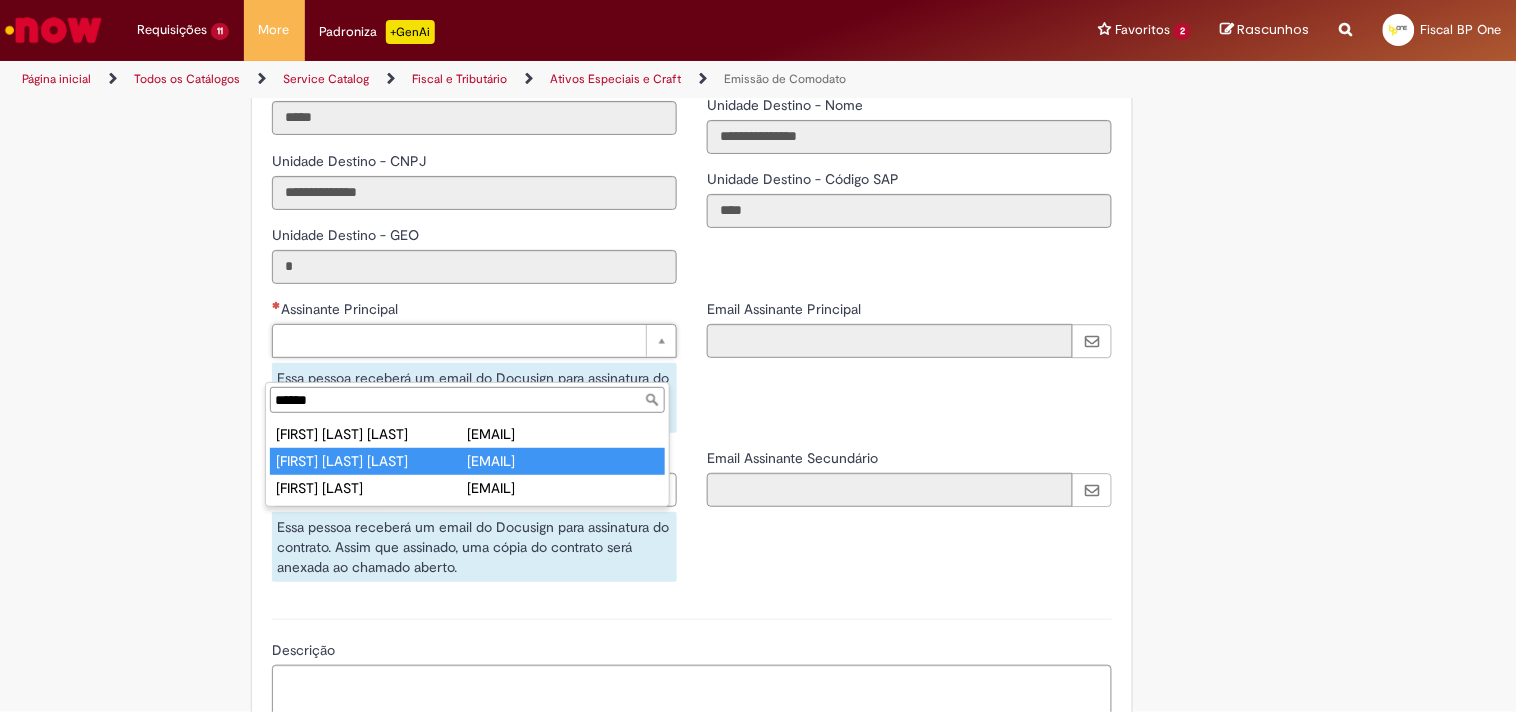 type on "**********" 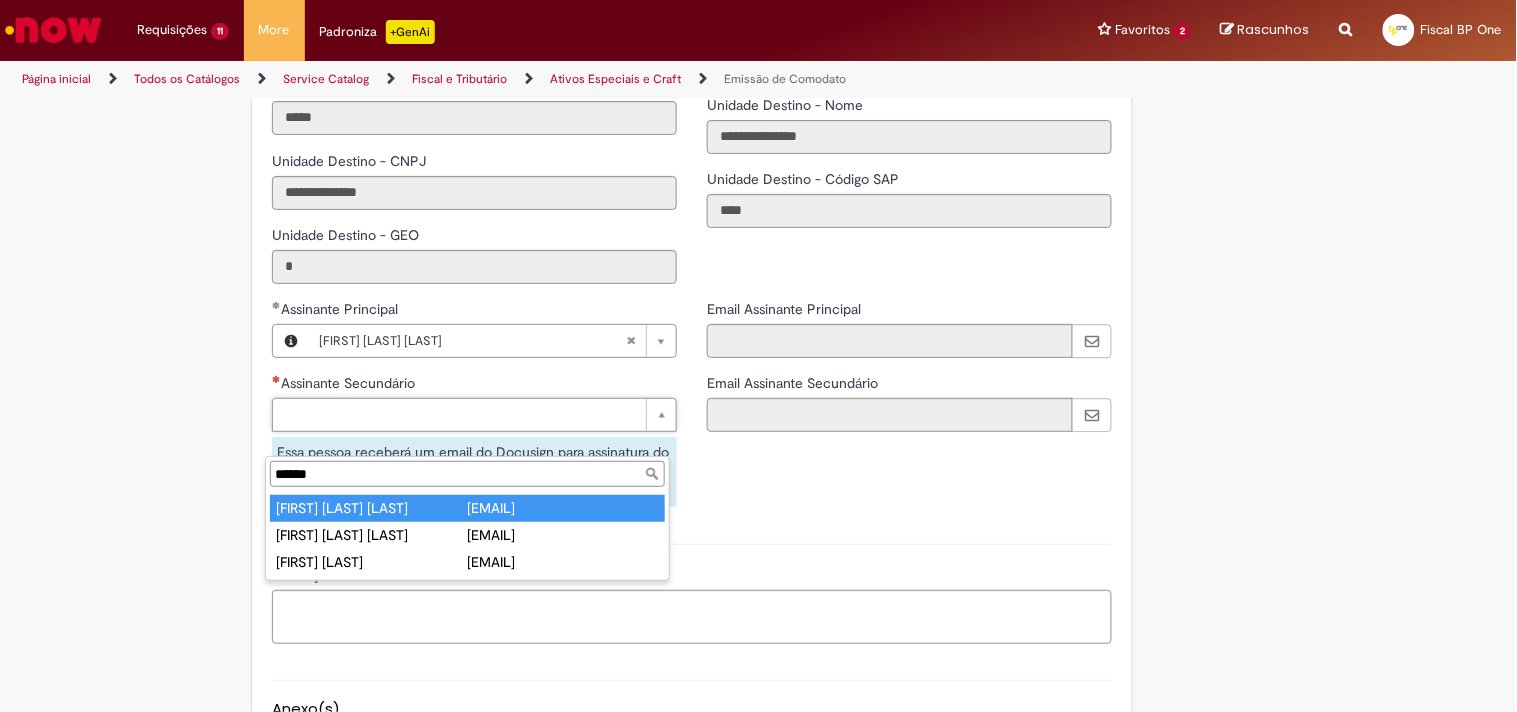 type on "******" 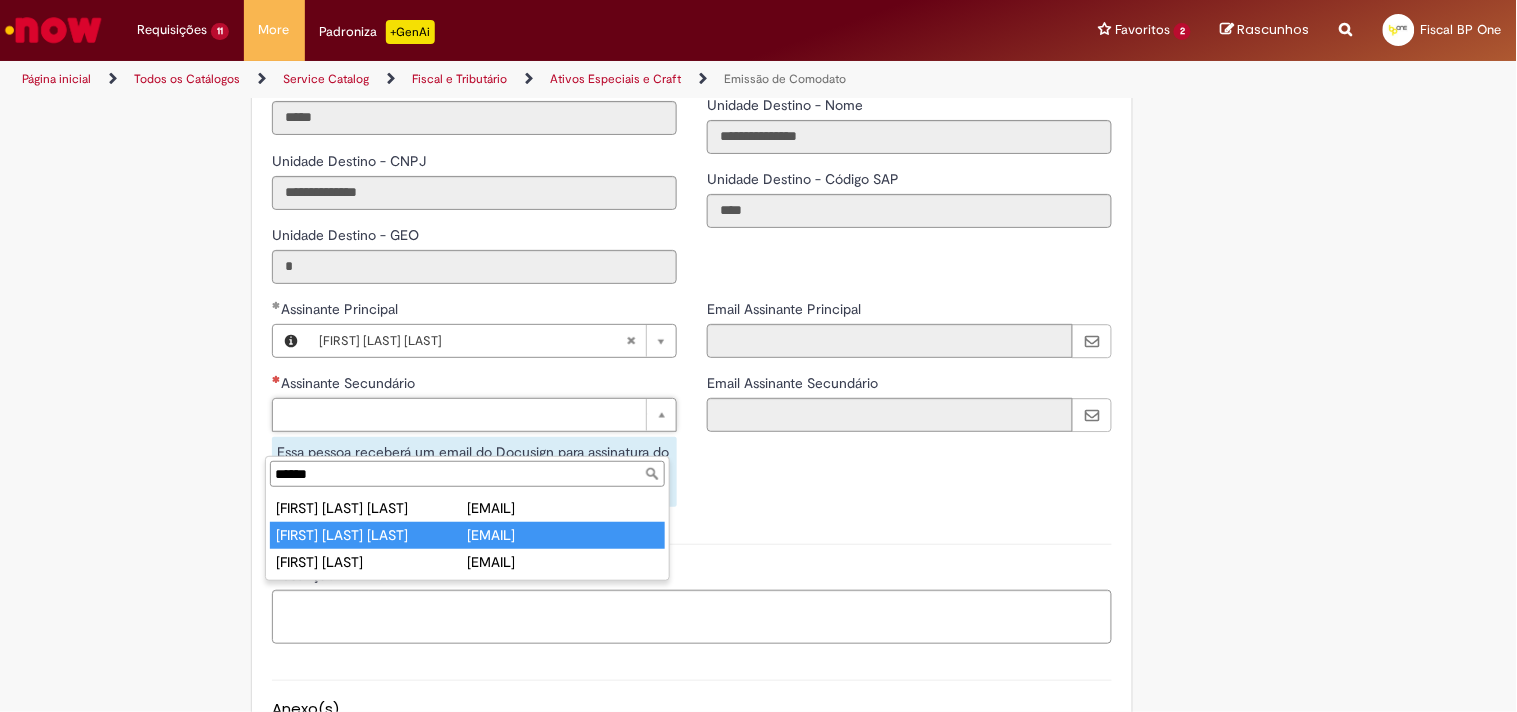 type on "**********" 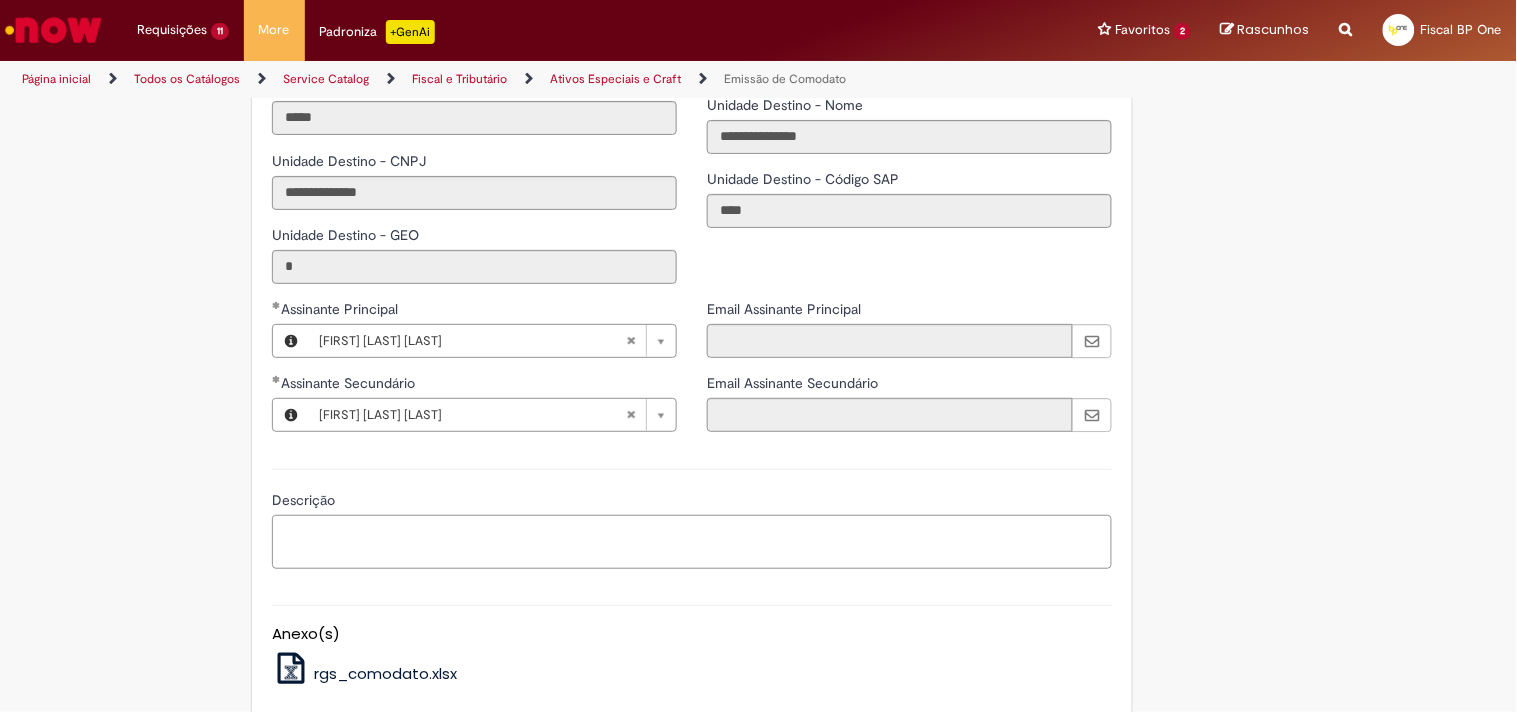 click on "Descrição" at bounding box center (692, 542) 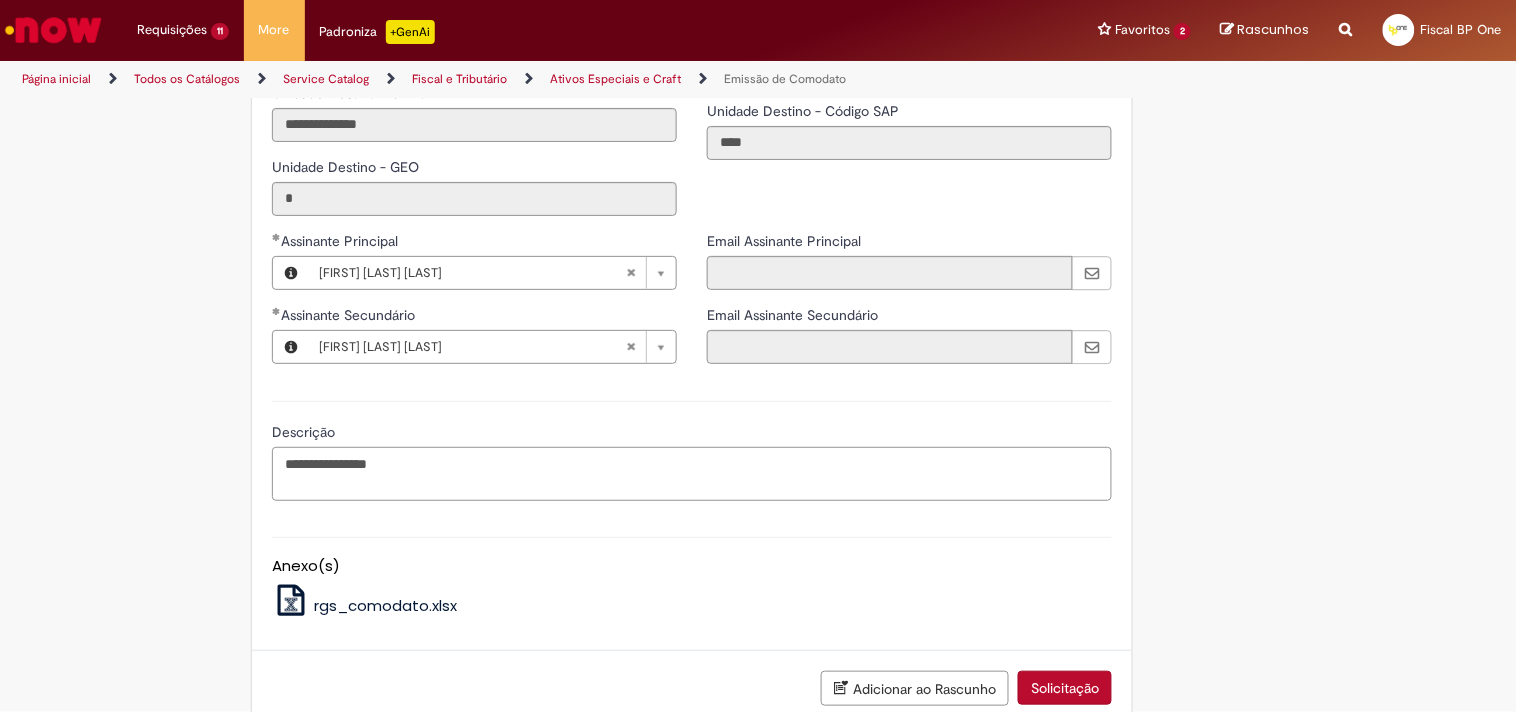 scroll, scrollTop: 3358, scrollLeft: 0, axis: vertical 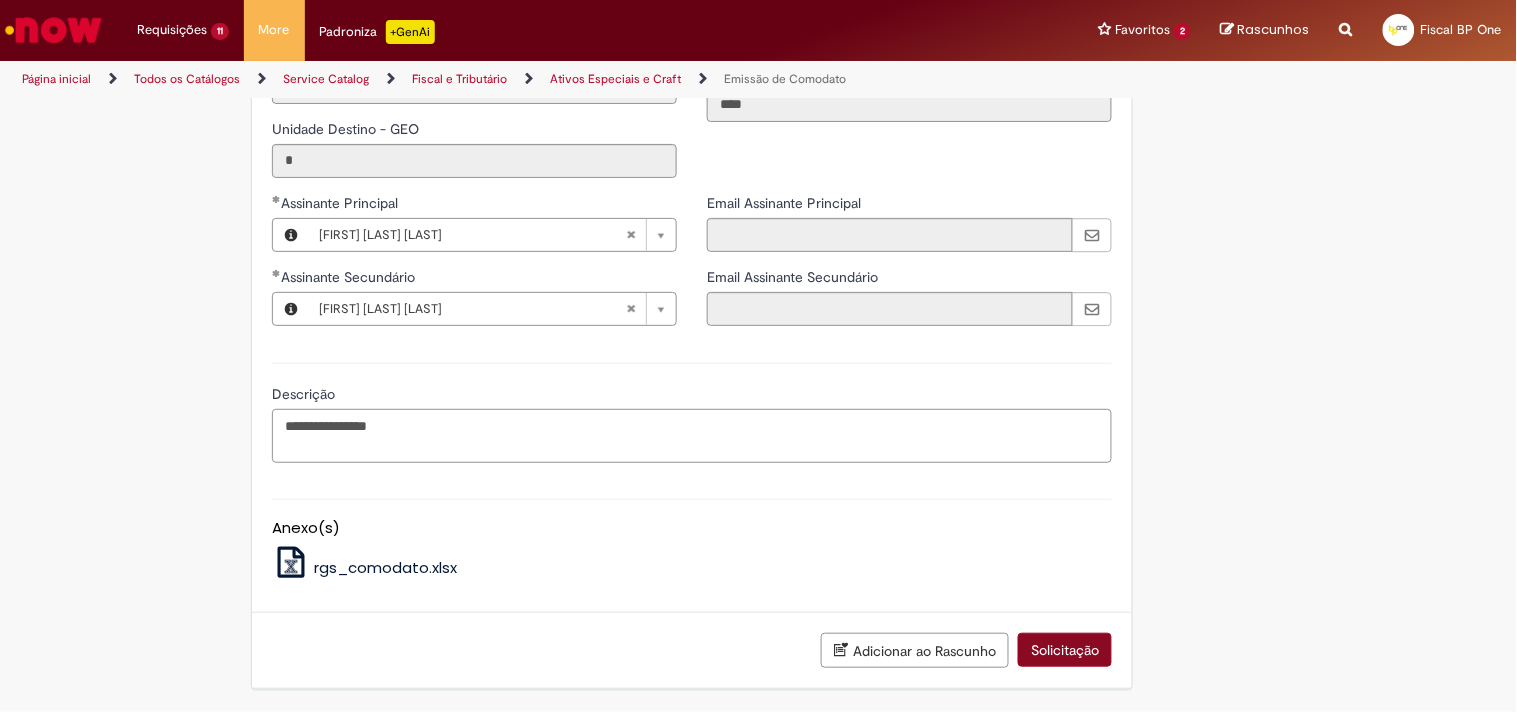 type on "**********" 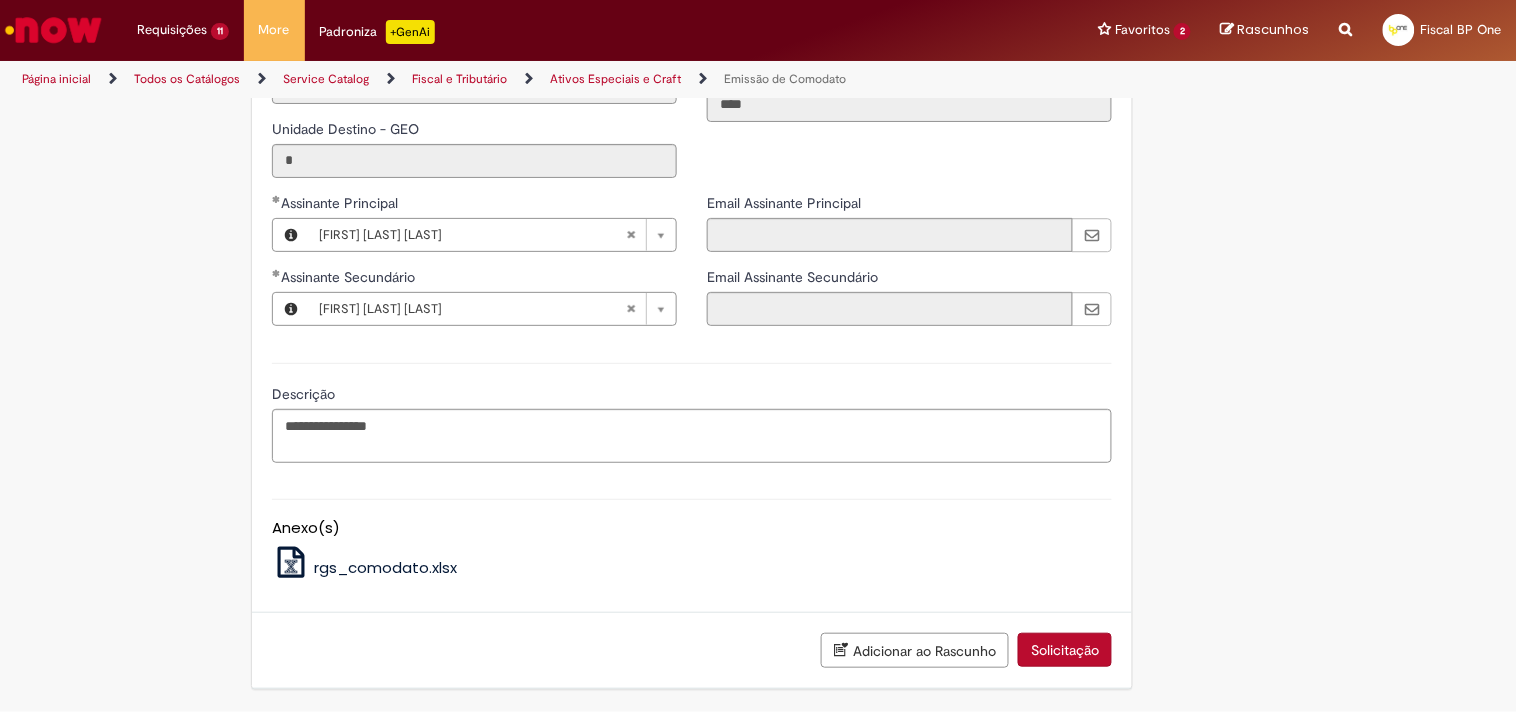 click on "Solicitação" at bounding box center (1065, 650) 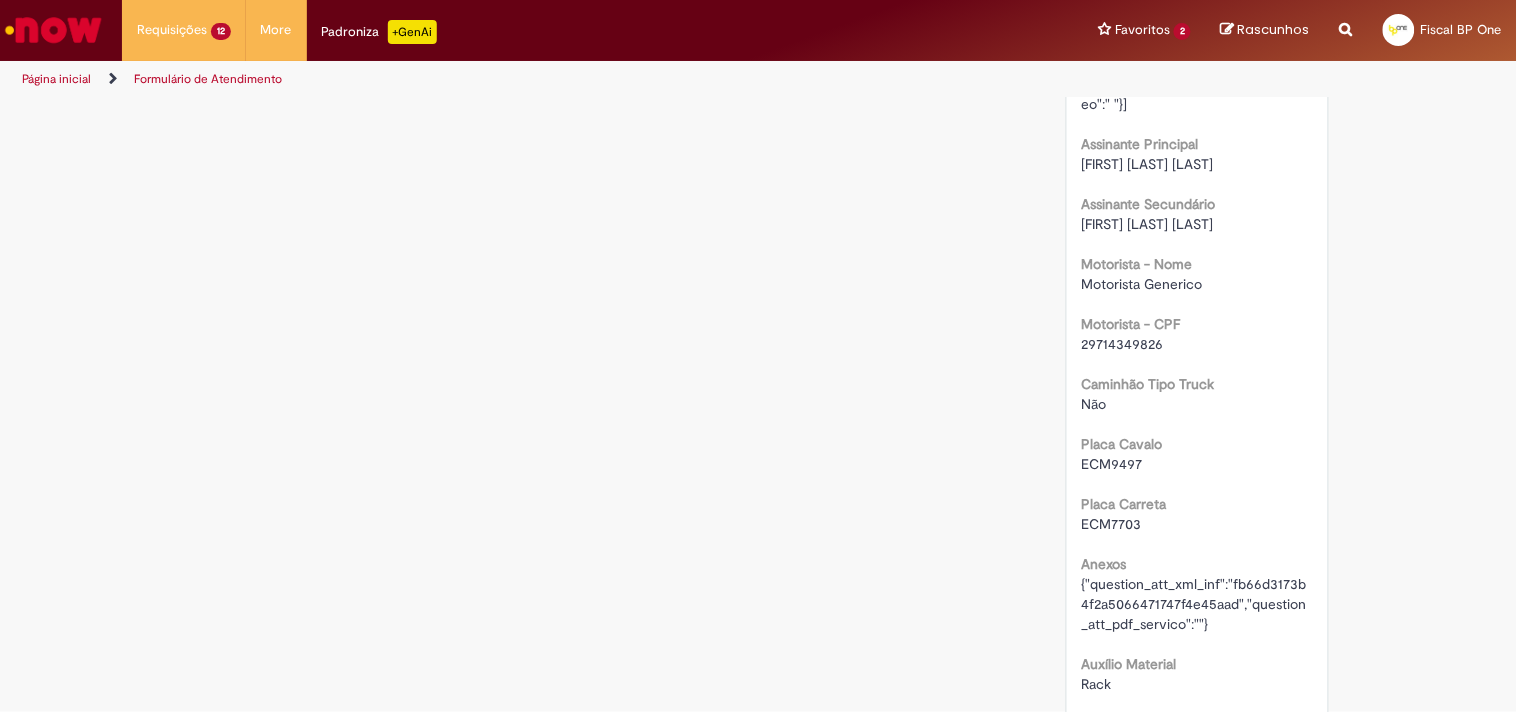 scroll, scrollTop: 0, scrollLeft: 0, axis: both 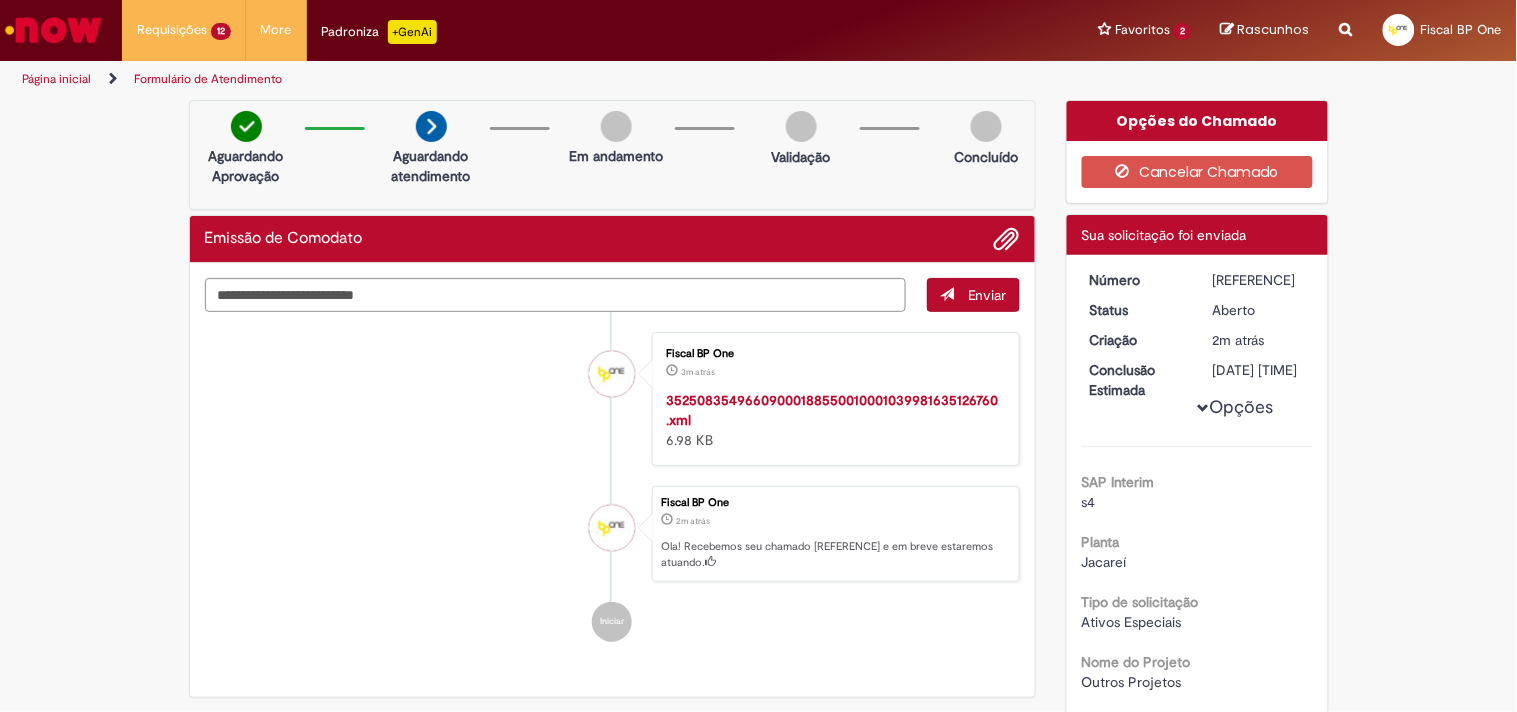 click on "[REFERENCE]" at bounding box center [1259, 280] 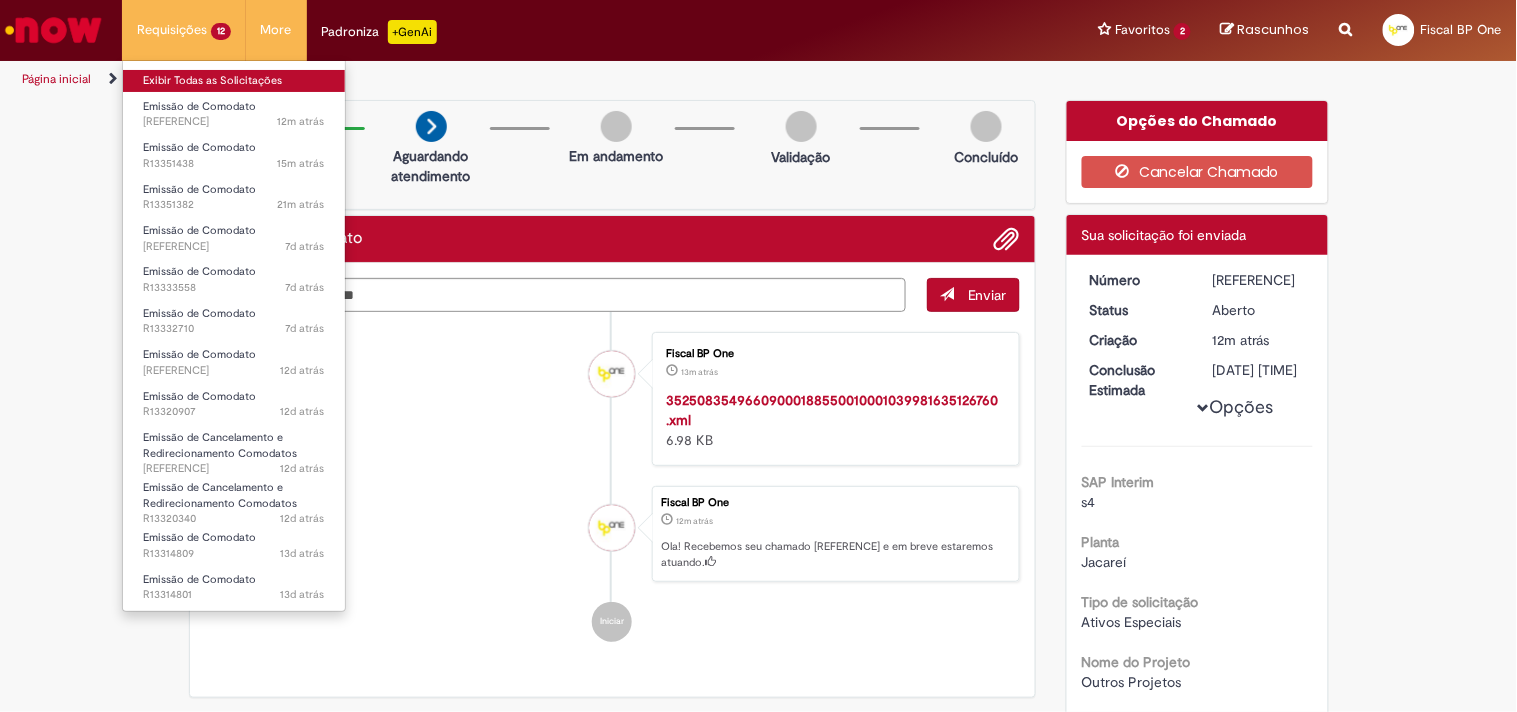 click on "Exibir Todas as Solicitações" at bounding box center [234, 81] 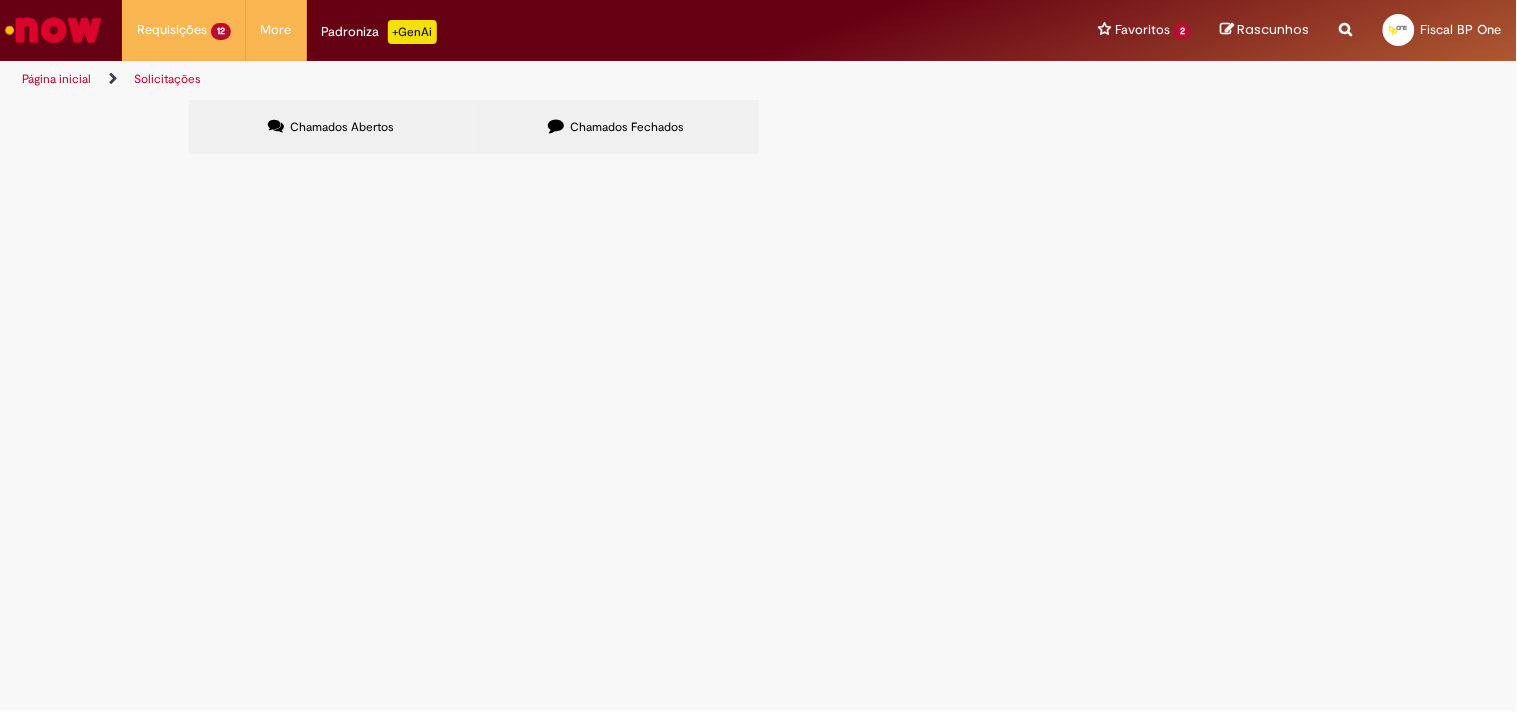 click at bounding box center (0, 0) 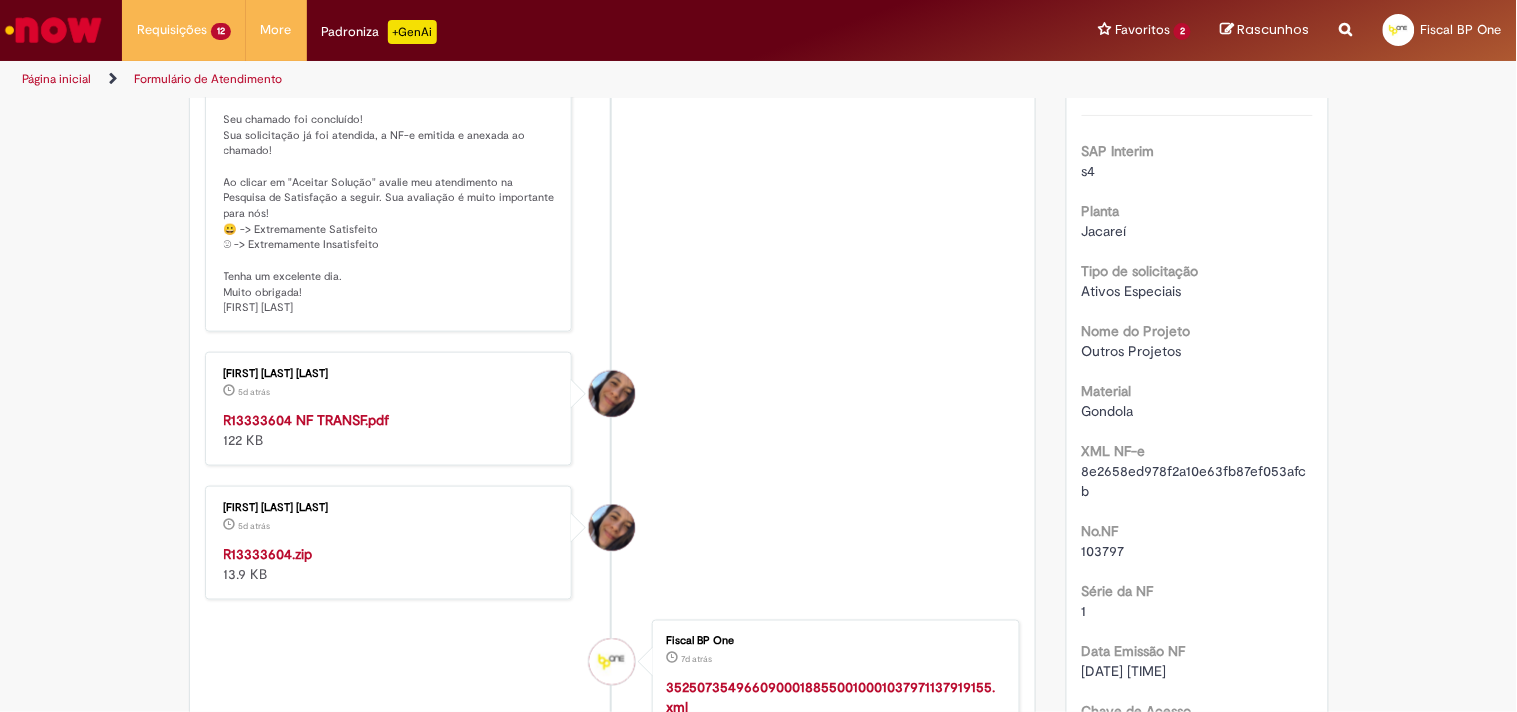 scroll, scrollTop: 444, scrollLeft: 0, axis: vertical 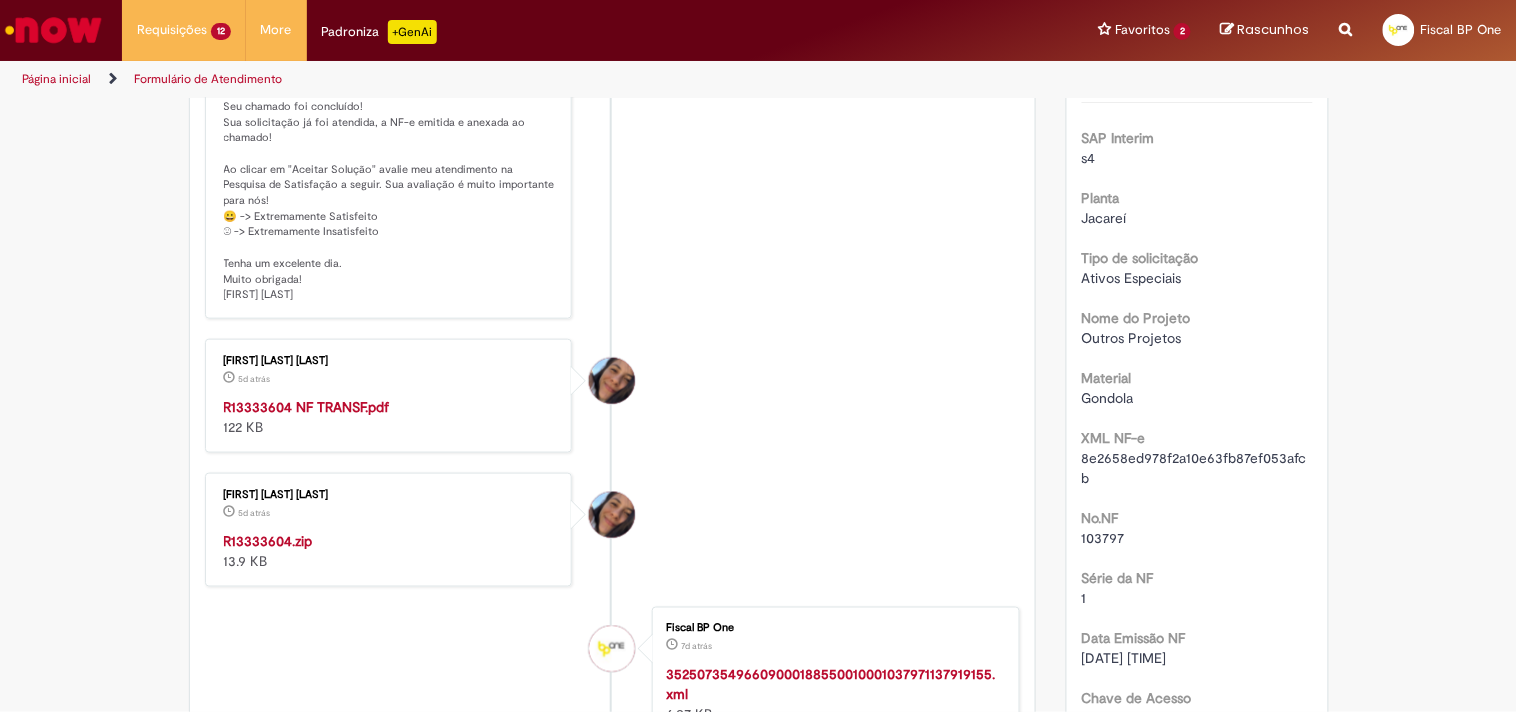 click on "5d atrás 5 dias atrás" at bounding box center (390, 377) 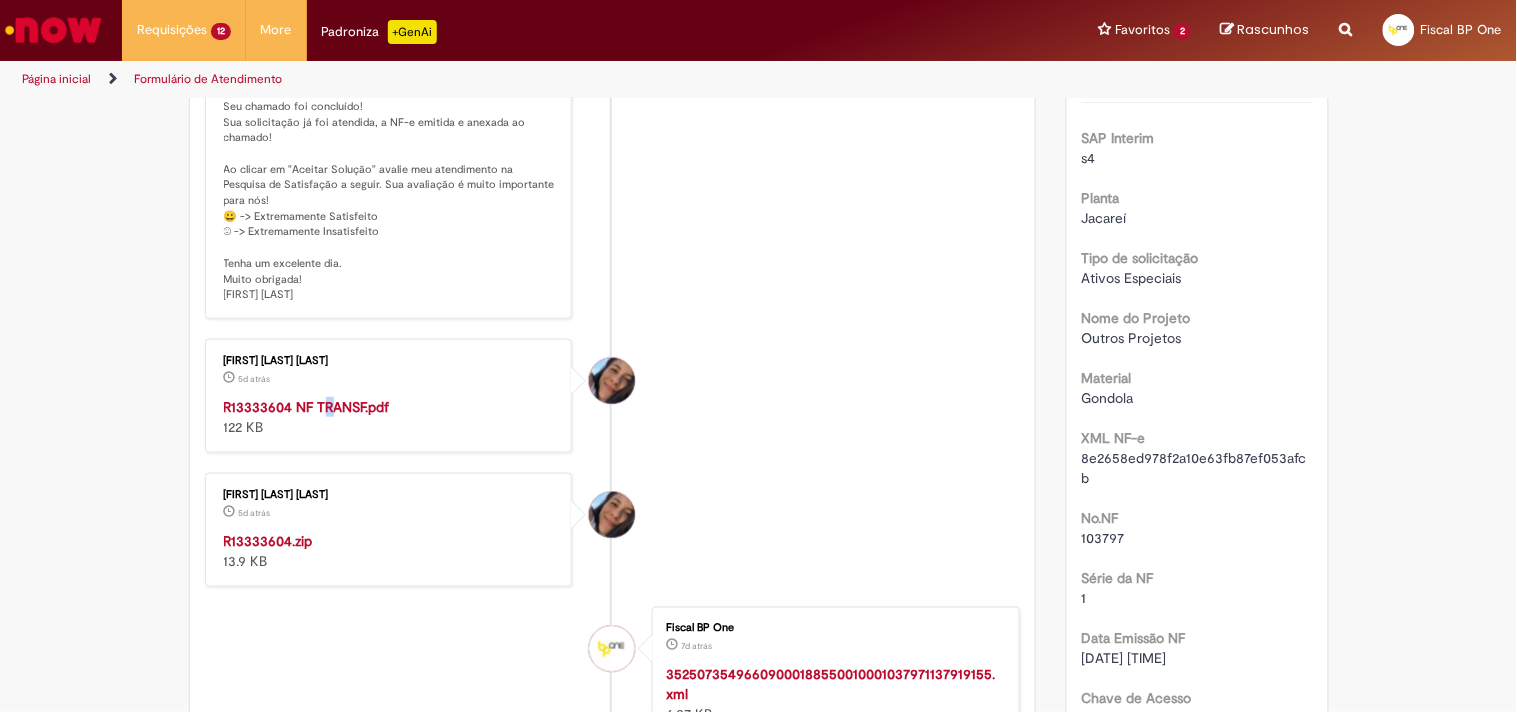 click on "[FIRST] [LAST] [LAST]
5d atrás 5 dias atrás
[REFERENCE] NF TRANSF.pdf  122 KB" at bounding box center (389, 396) 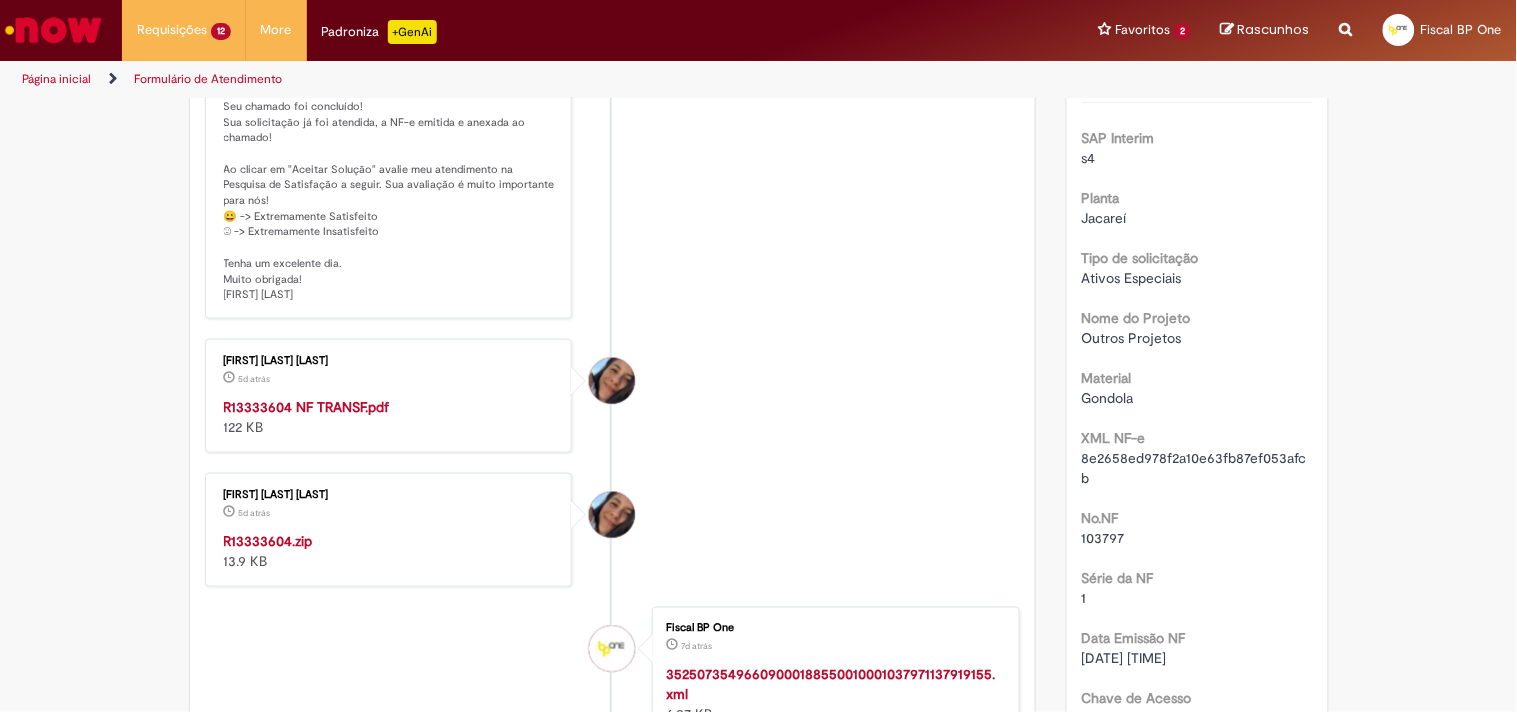 drag, startPoint x: 635, startPoint y: 605, endPoint x: 818, endPoint y: 412, distance: 265.96616 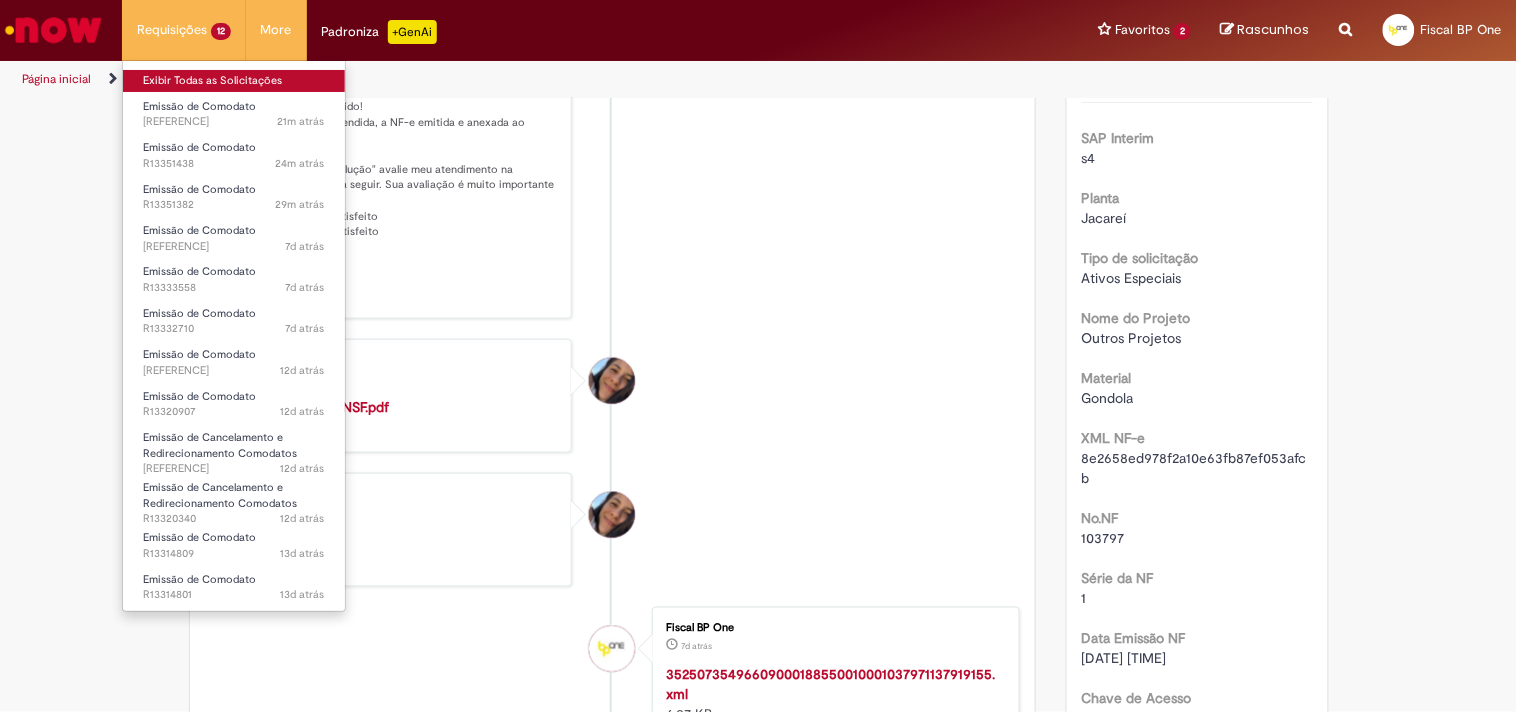 click on "Exibir Todas as Solicitações" at bounding box center (234, 81) 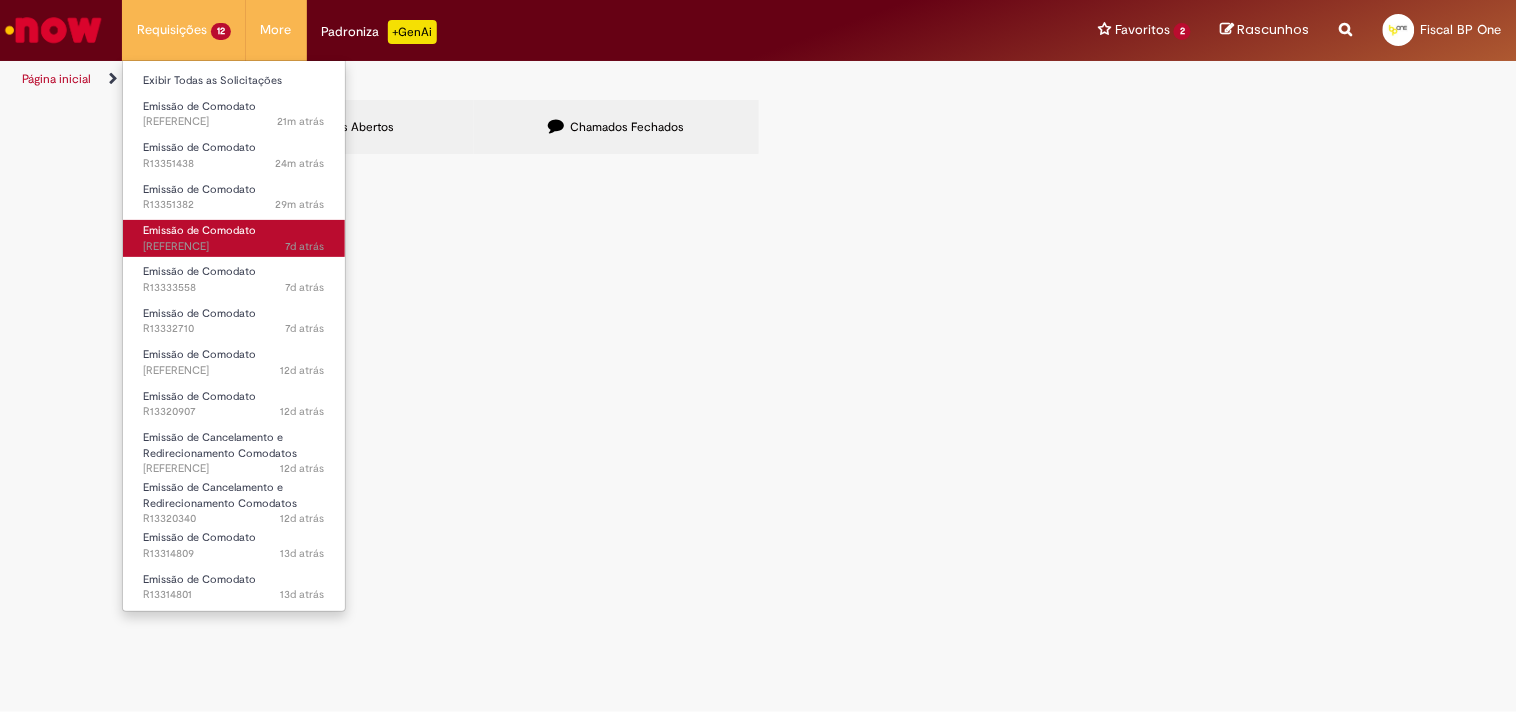 scroll, scrollTop: 0, scrollLeft: 0, axis: both 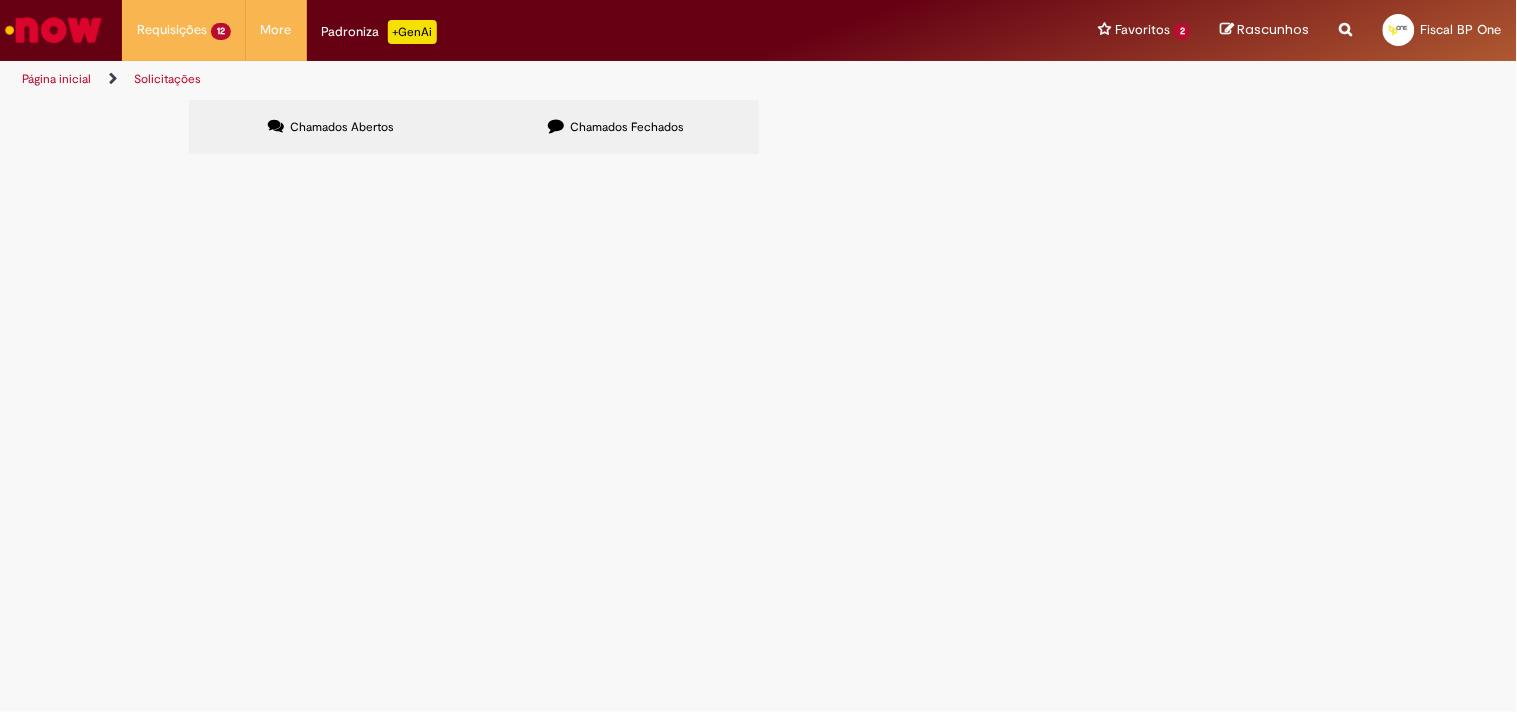 drag, startPoint x: 976, startPoint y: 177, endPoint x: 1033, endPoint y: 196, distance: 60.083275 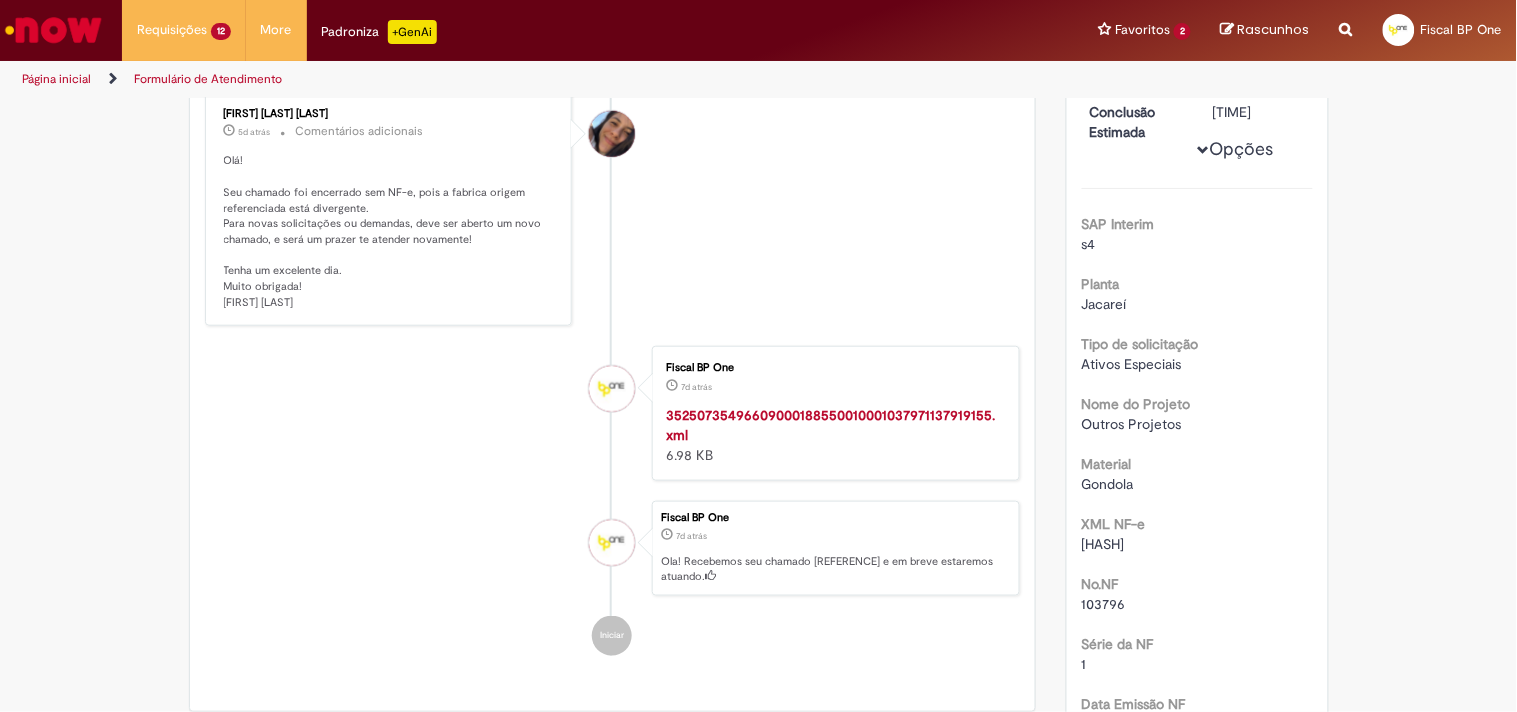 scroll, scrollTop: 226, scrollLeft: 0, axis: vertical 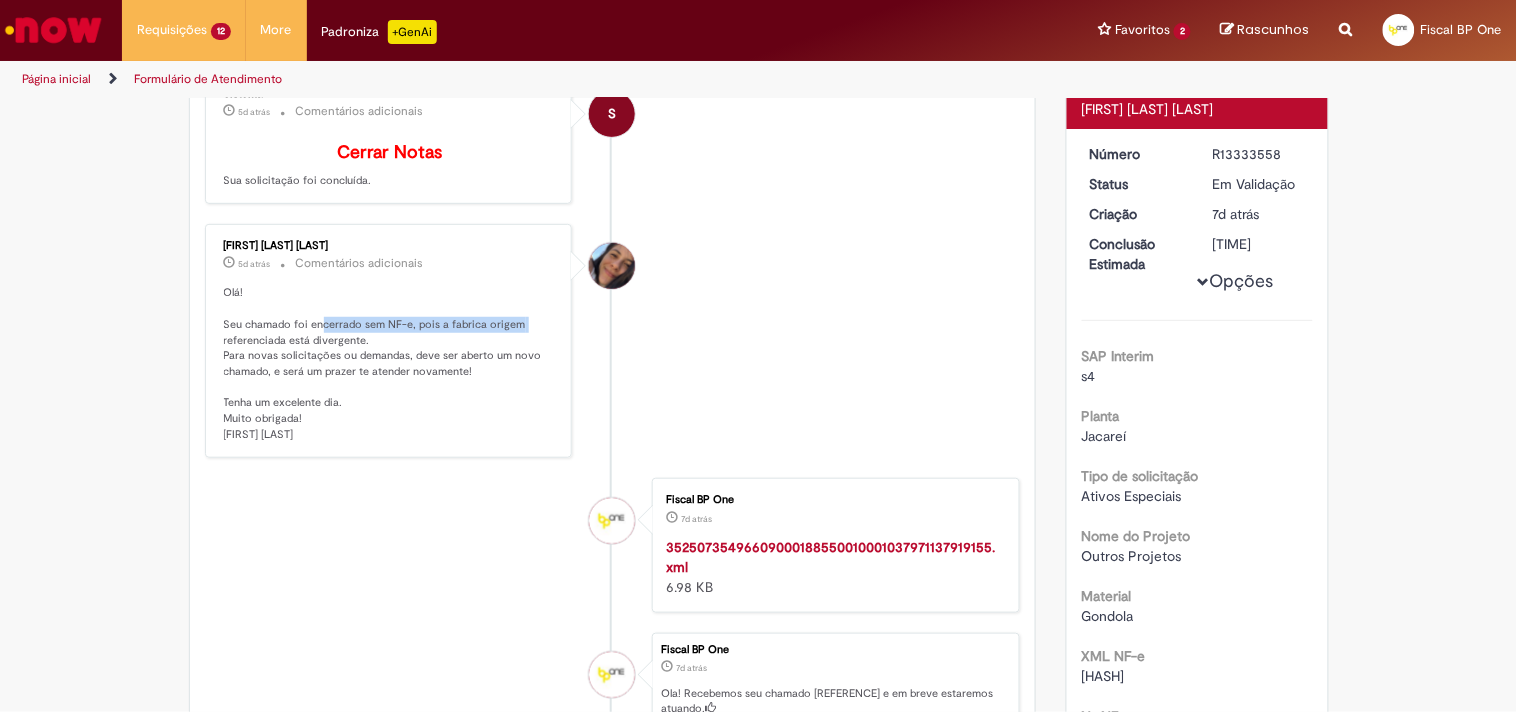 drag, startPoint x: 314, startPoint y: 336, endPoint x: 522, endPoint y: 337, distance: 208.00241 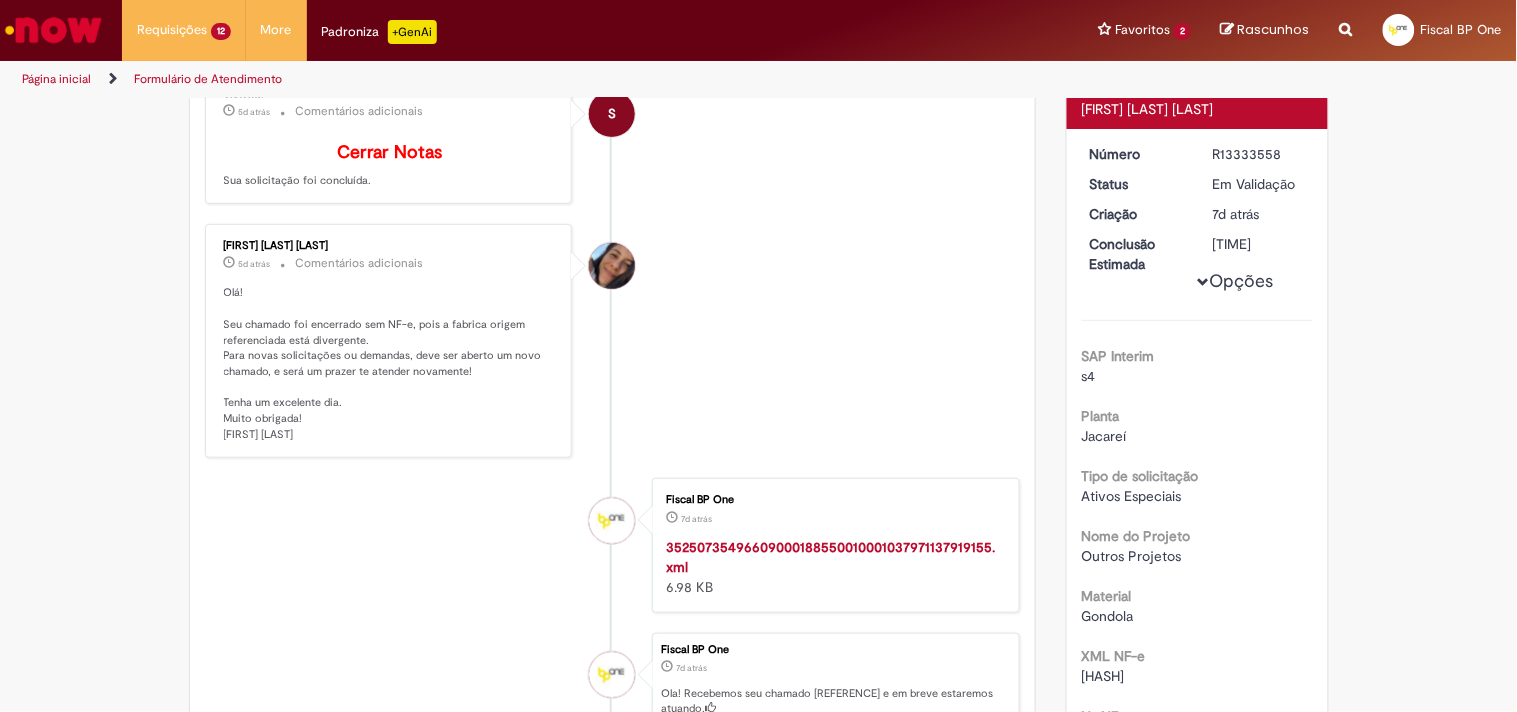 click on "Olá!
Seu chamado foi encerrado sem NF-e, pois a fabrica origem referenciada está divergente.
Para novas solicitações ou demandas, deve ser aberto um novo chamado, e será um prazer te atender novamente!
Tenha um excelente dia.
Muito obrigada!
[FIRST] [LAST]" at bounding box center (390, 363) 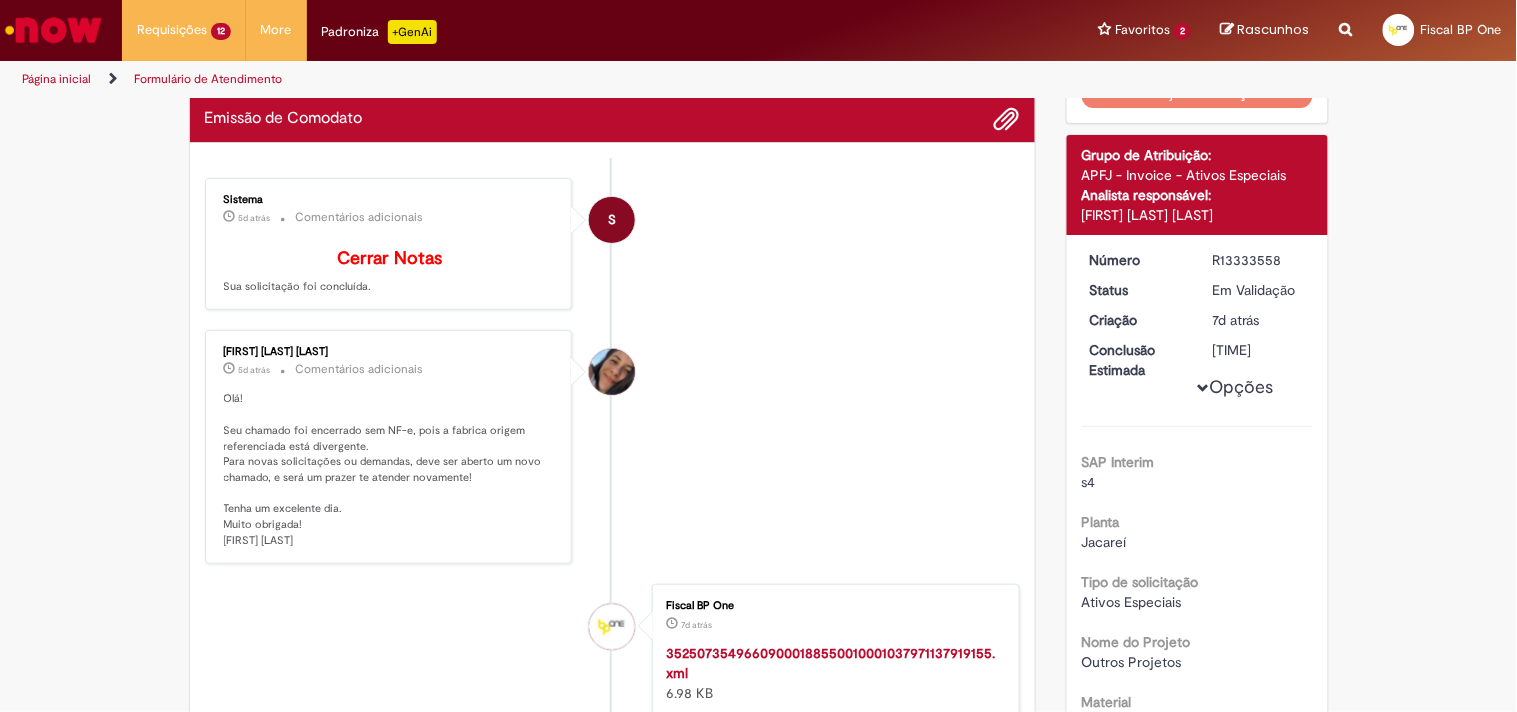 scroll, scrollTop: 115, scrollLeft: 0, axis: vertical 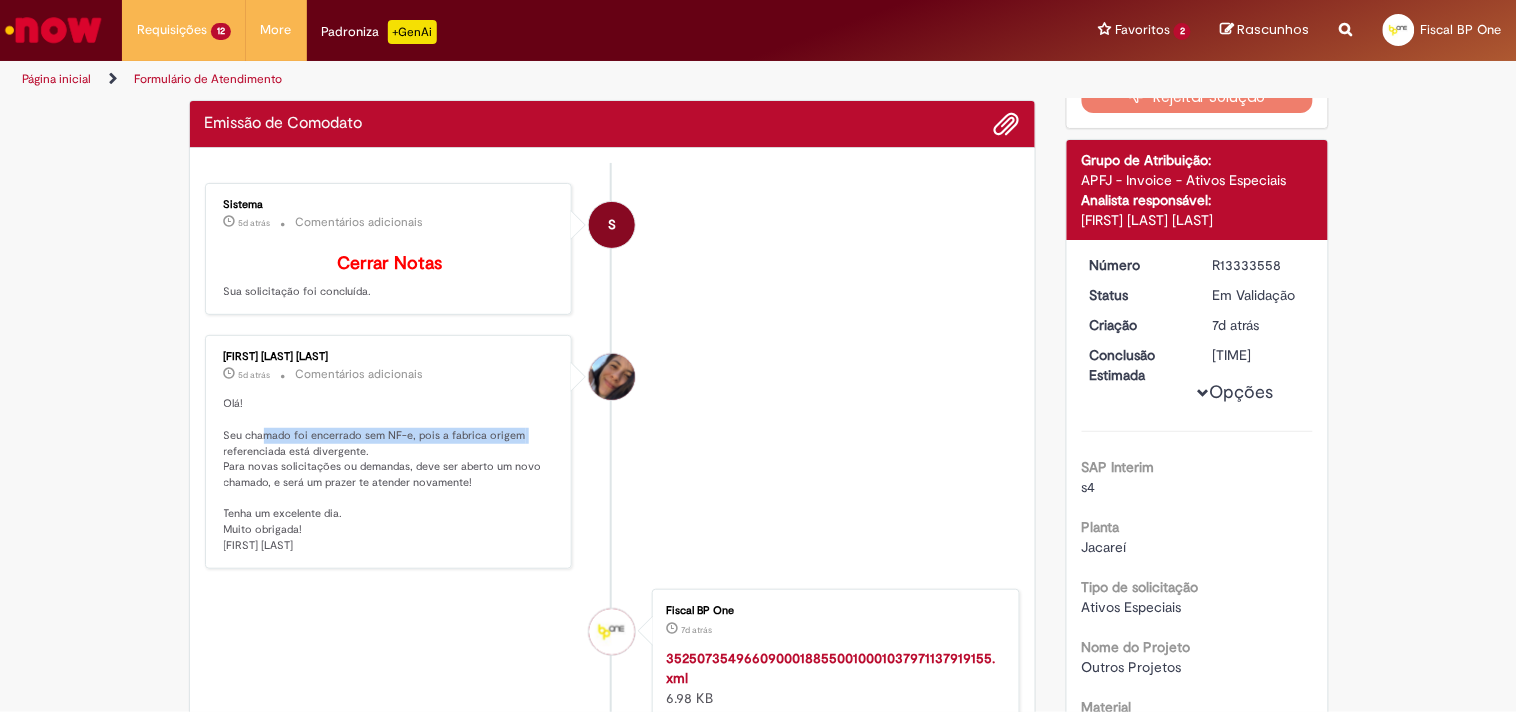 drag, startPoint x: 260, startPoint y: 450, endPoint x: 515, endPoint y: 453, distance: 255.01764 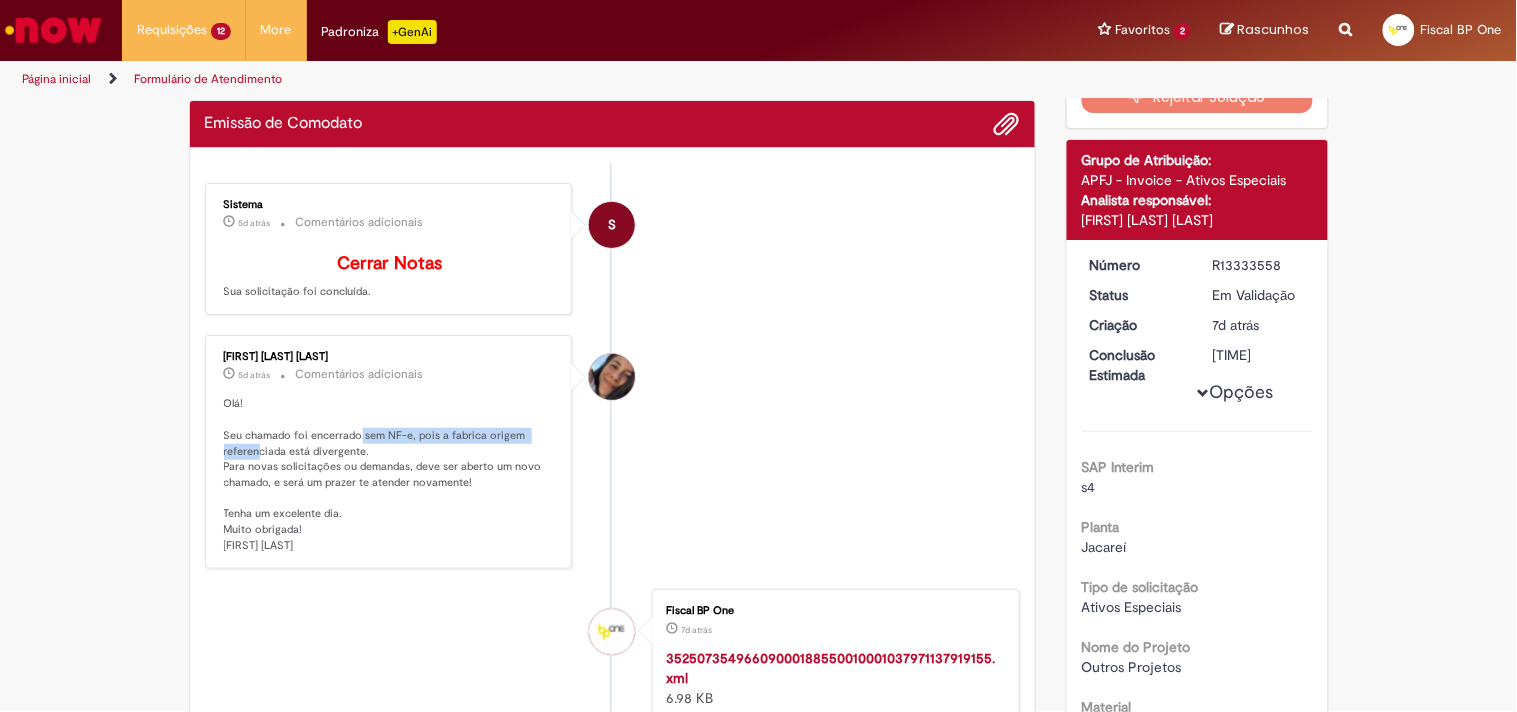 drag, startPoint x: 253, startPoint y: 460, endPoint x: 352, endPoint y: 447, distance: 99.849884 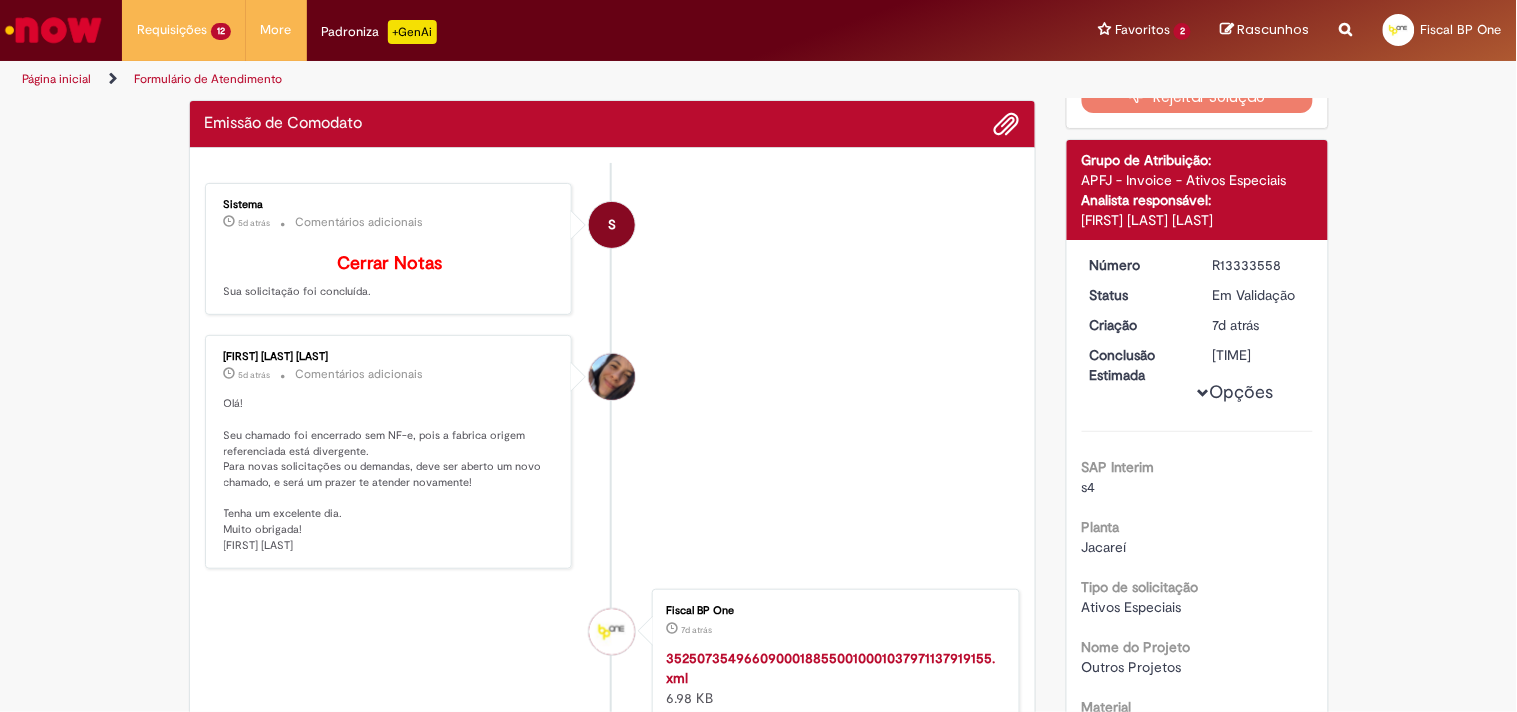 click on "Olá!
Seu chamado foi encerrado sem NF-e, pois a fabrica origem referenciada está divergente.
Para novas solicitações ou demandas, deve ser aberto um novo chamado, e será um prazer te atender novamente!
Tenha um excelente dia.
Muito obrigada!
[FIRST] [LAST]" at bounding box center (390, 474) 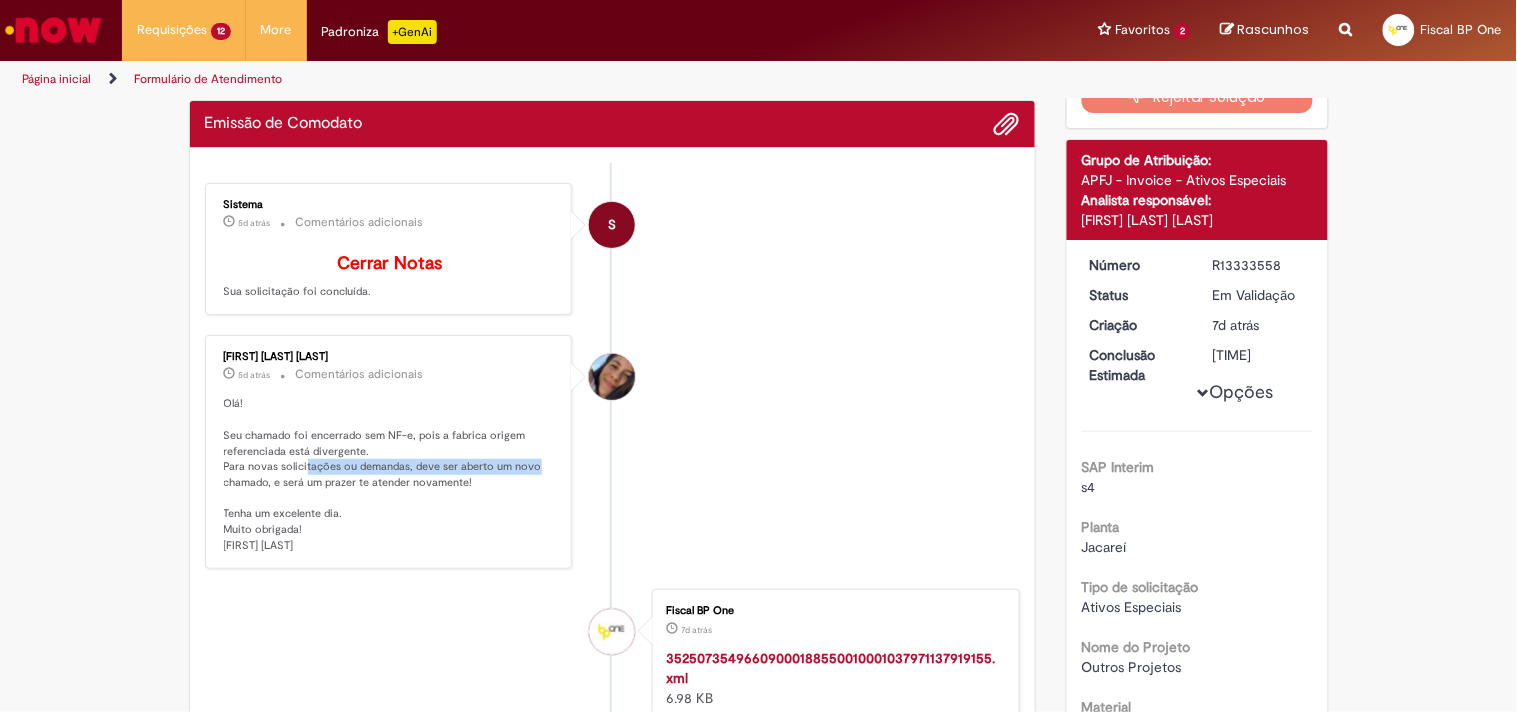 drag, startPoint x: 296, startPoint y: 486, endPoint x: 526, endPoint y: 481, distance: 230.05434 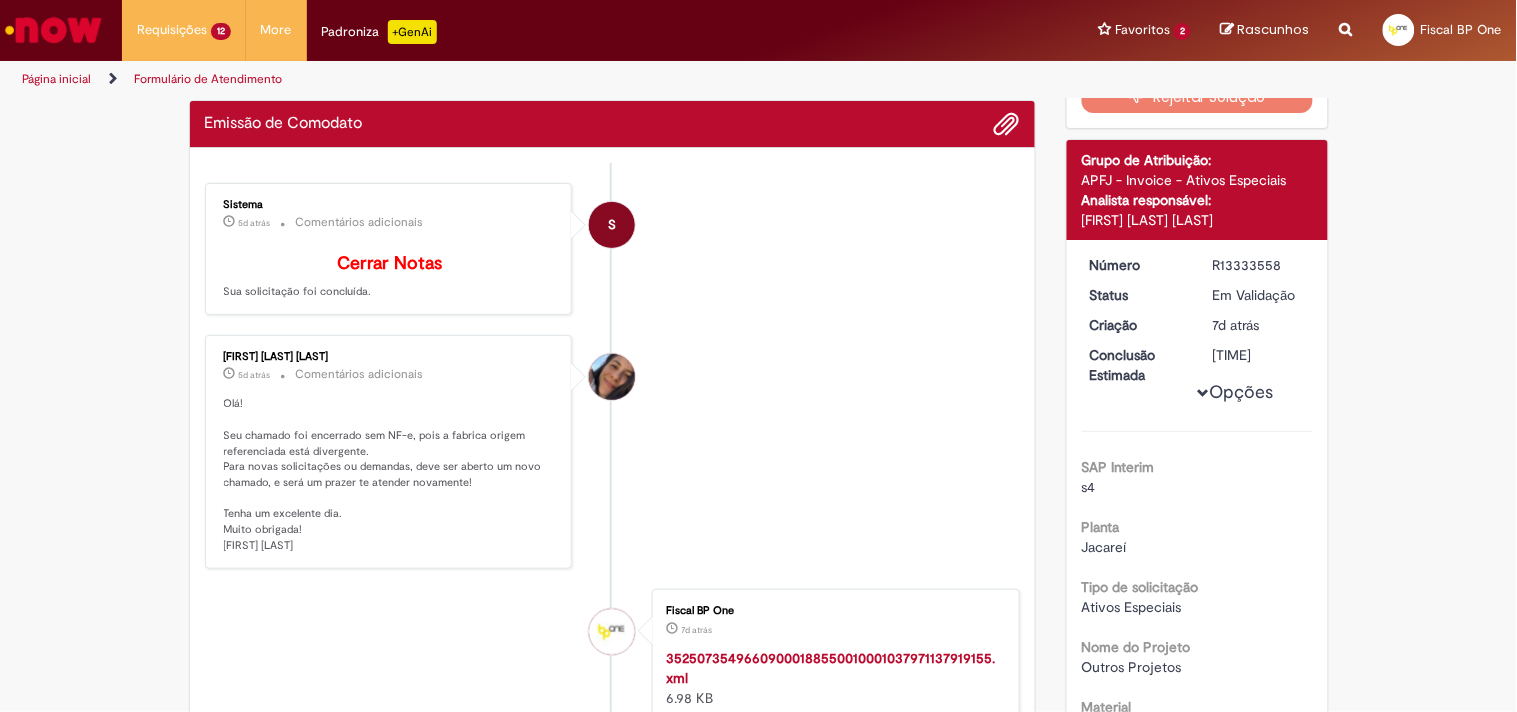 drag, startPoint x: 396, startPoint y: 530, endPoint x: 423, endPoint y: 525, distance: 27.45906 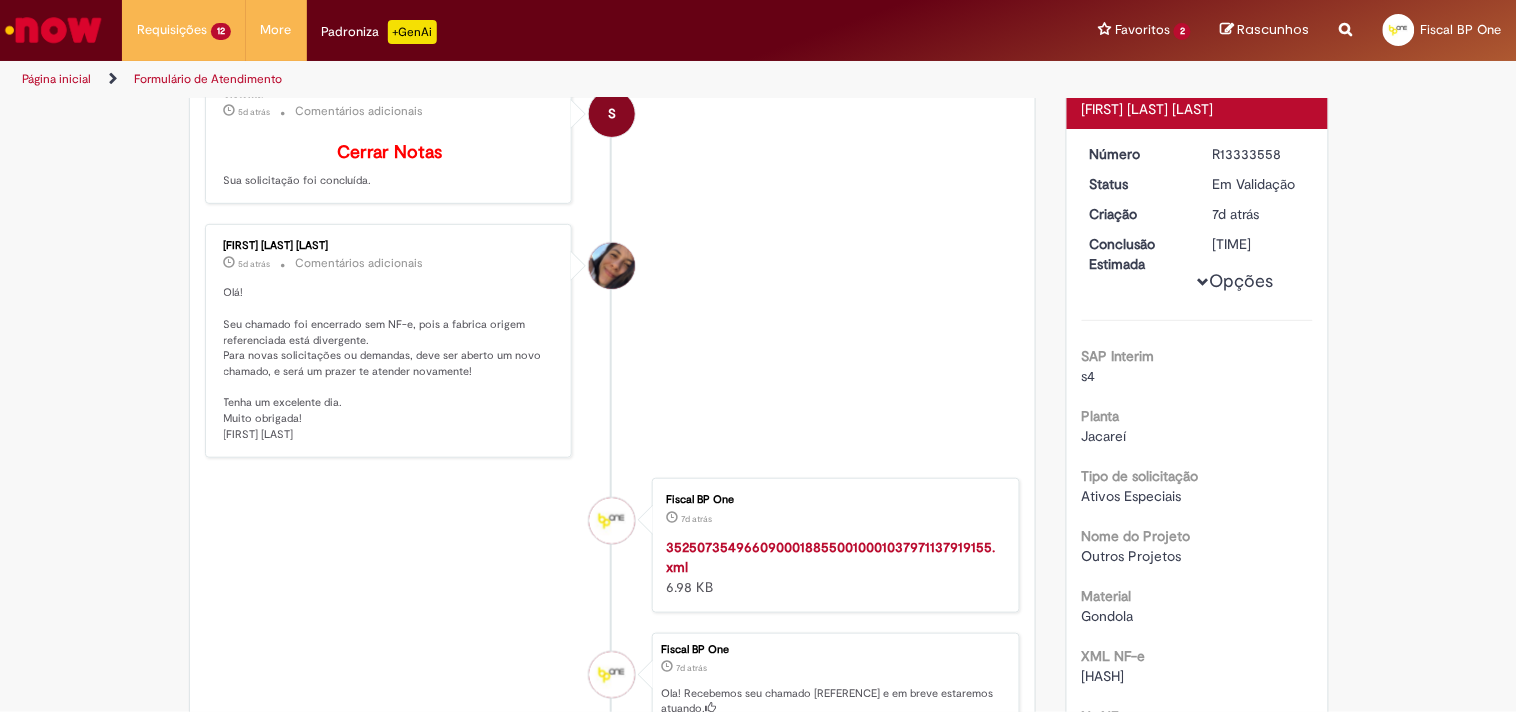 copy on "R13333558" 